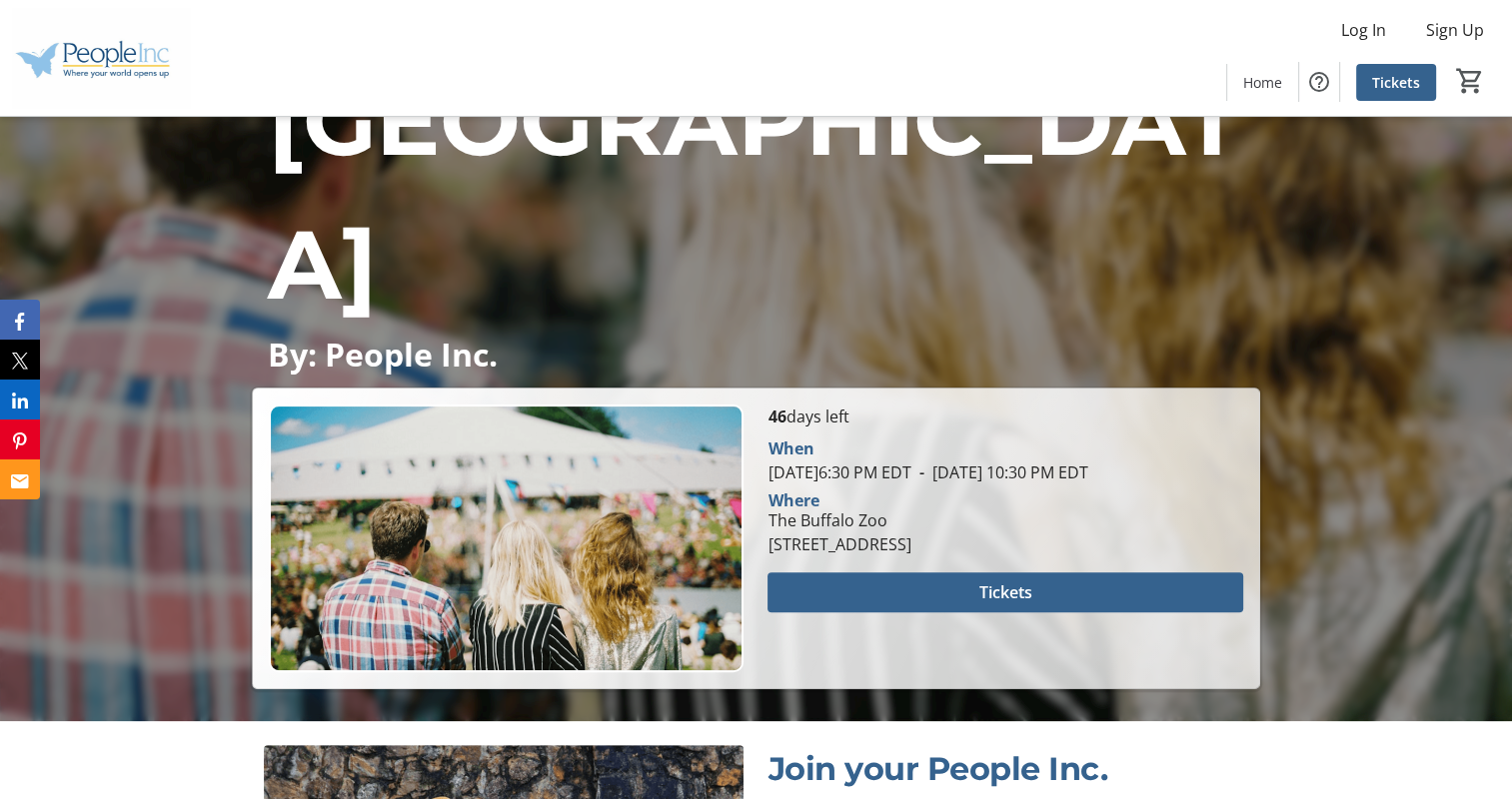 scroll, scrollTop: 400, scrollLeft: 0, axis: vertical 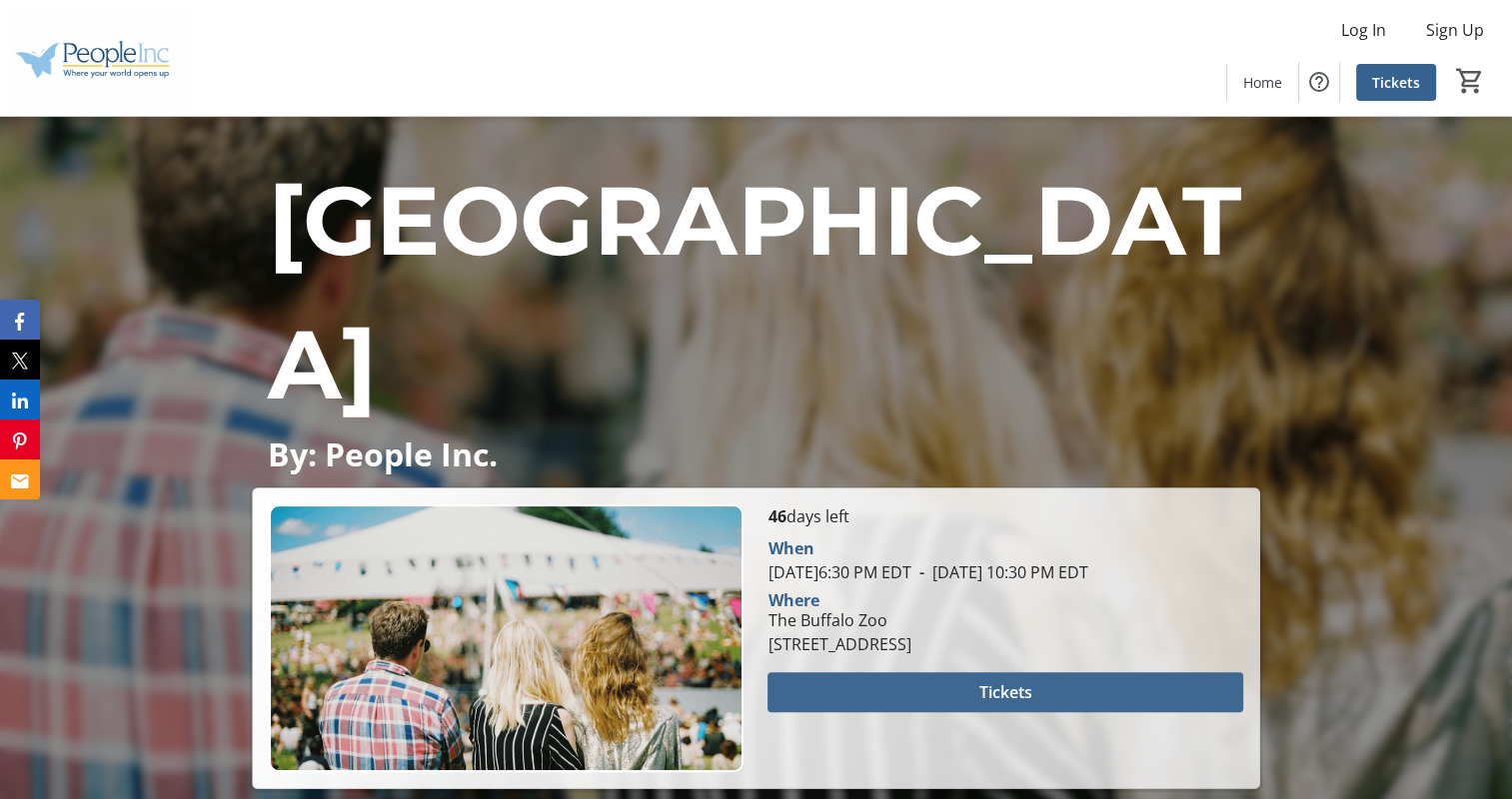 click at bounding box center [1004, 692] 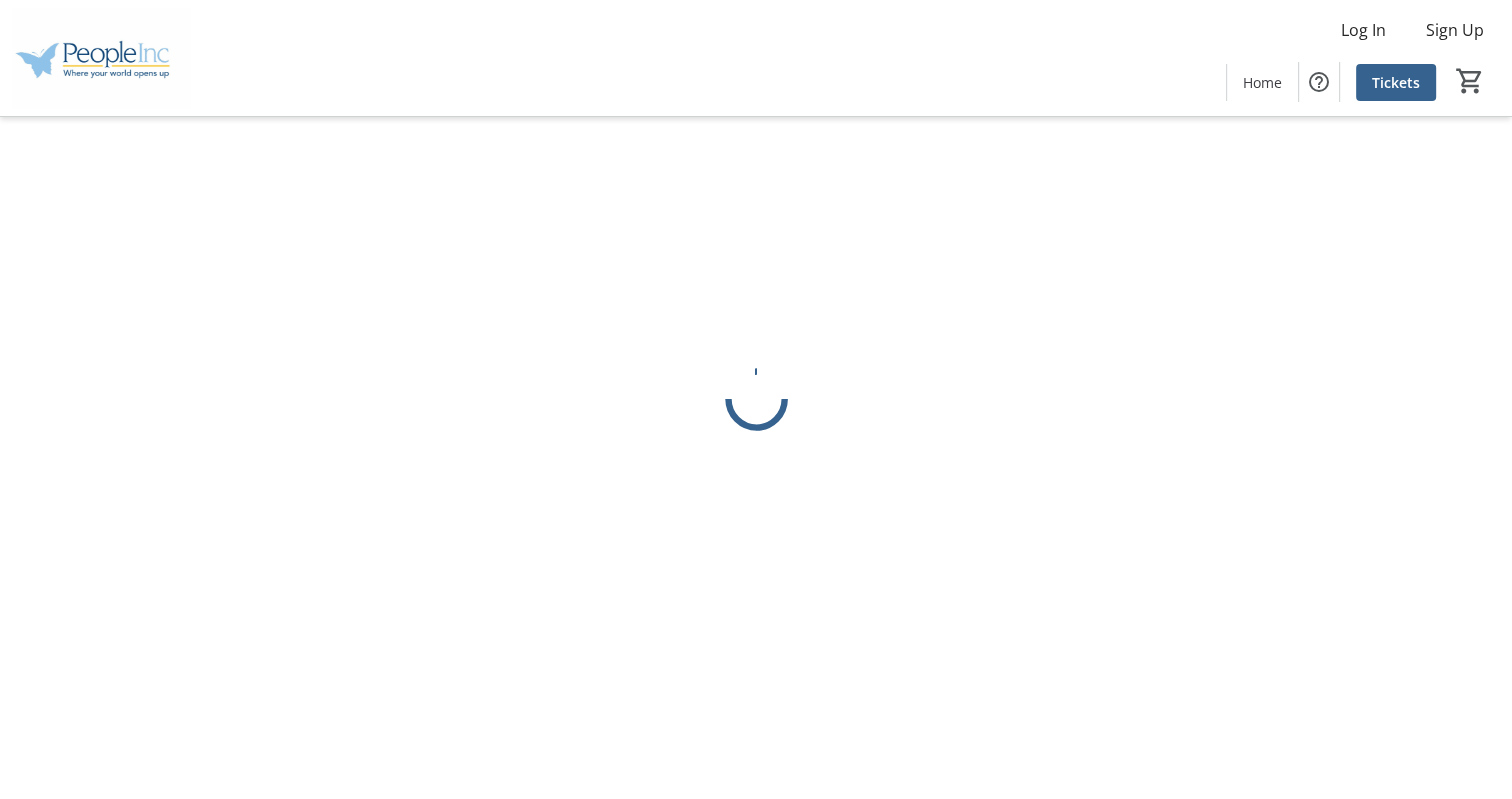 scroll, scrollTop: 0, scrollLeft: 0, axis: both 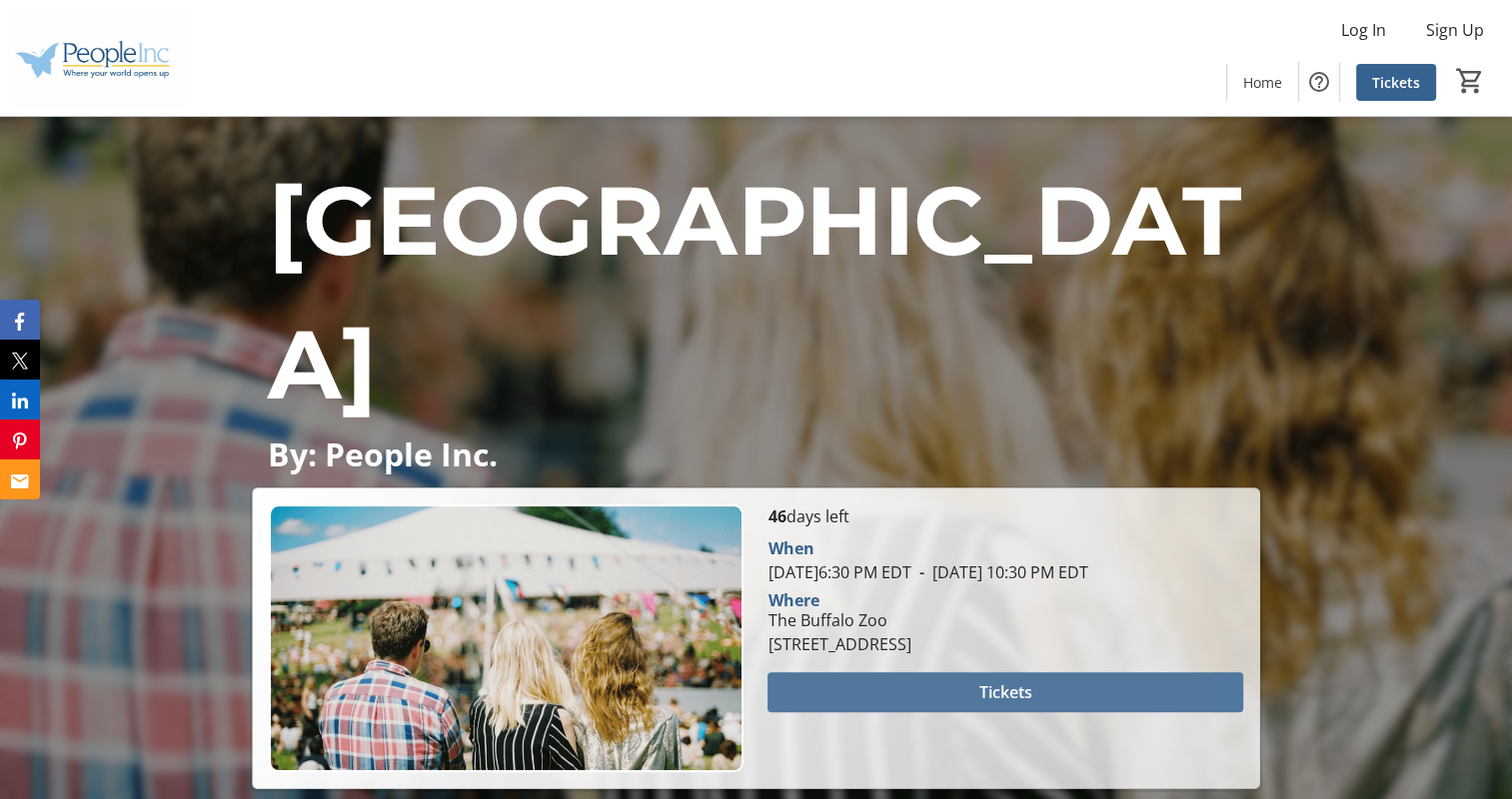 click at bounding box center (1004, 692) 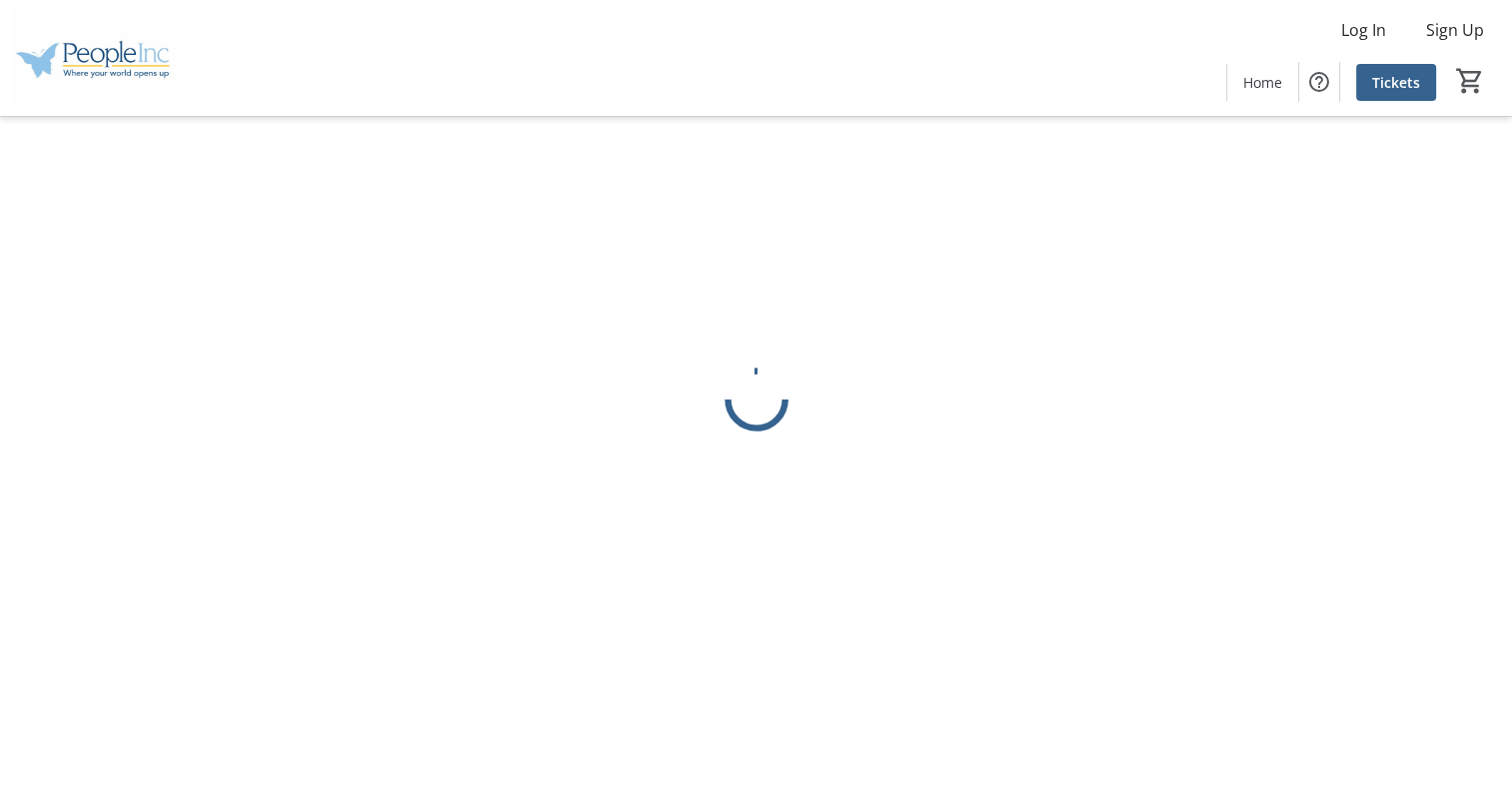 scroll, scrollTop: 0, scrollLeft: 0, axis: both 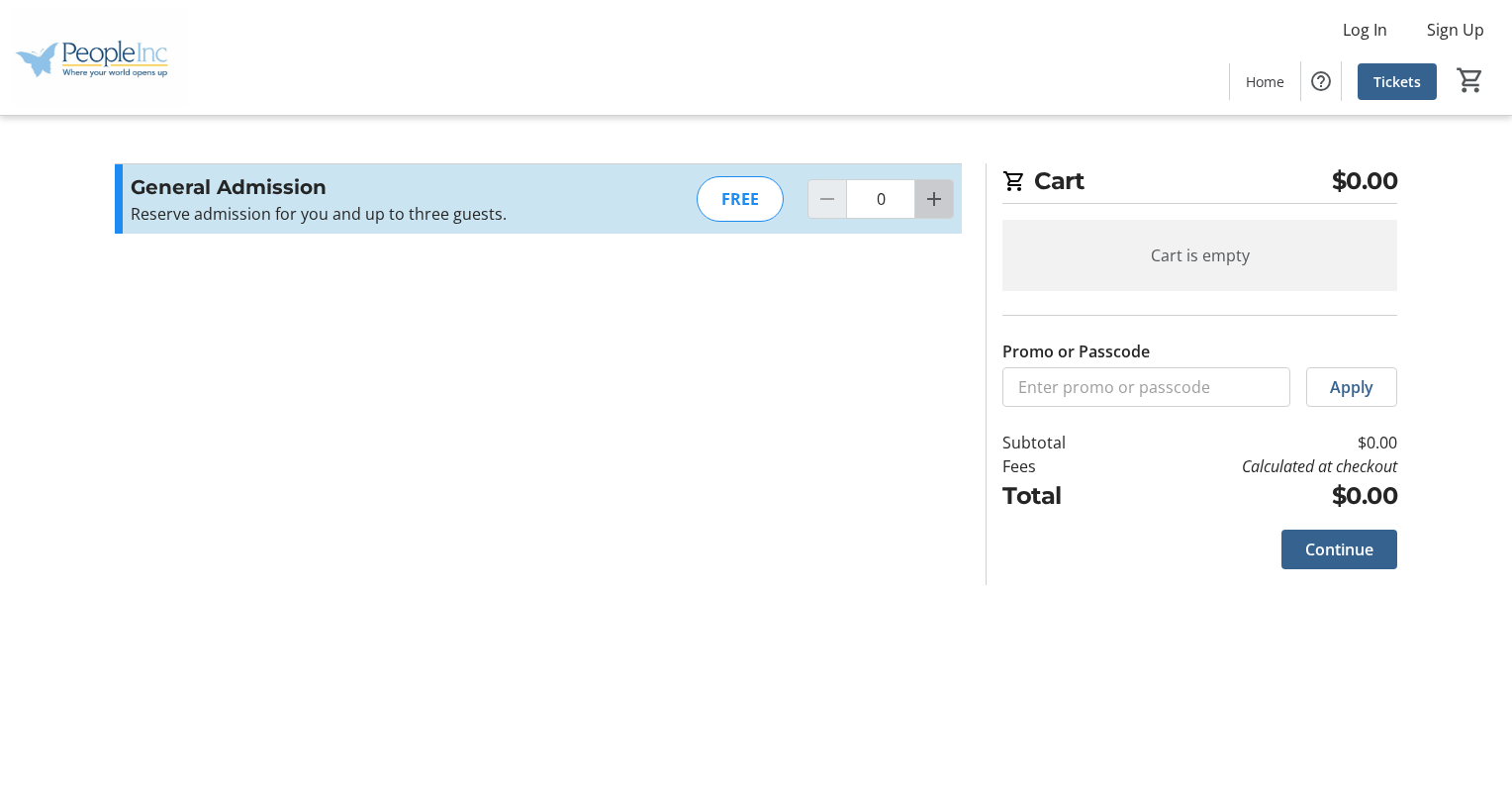 click 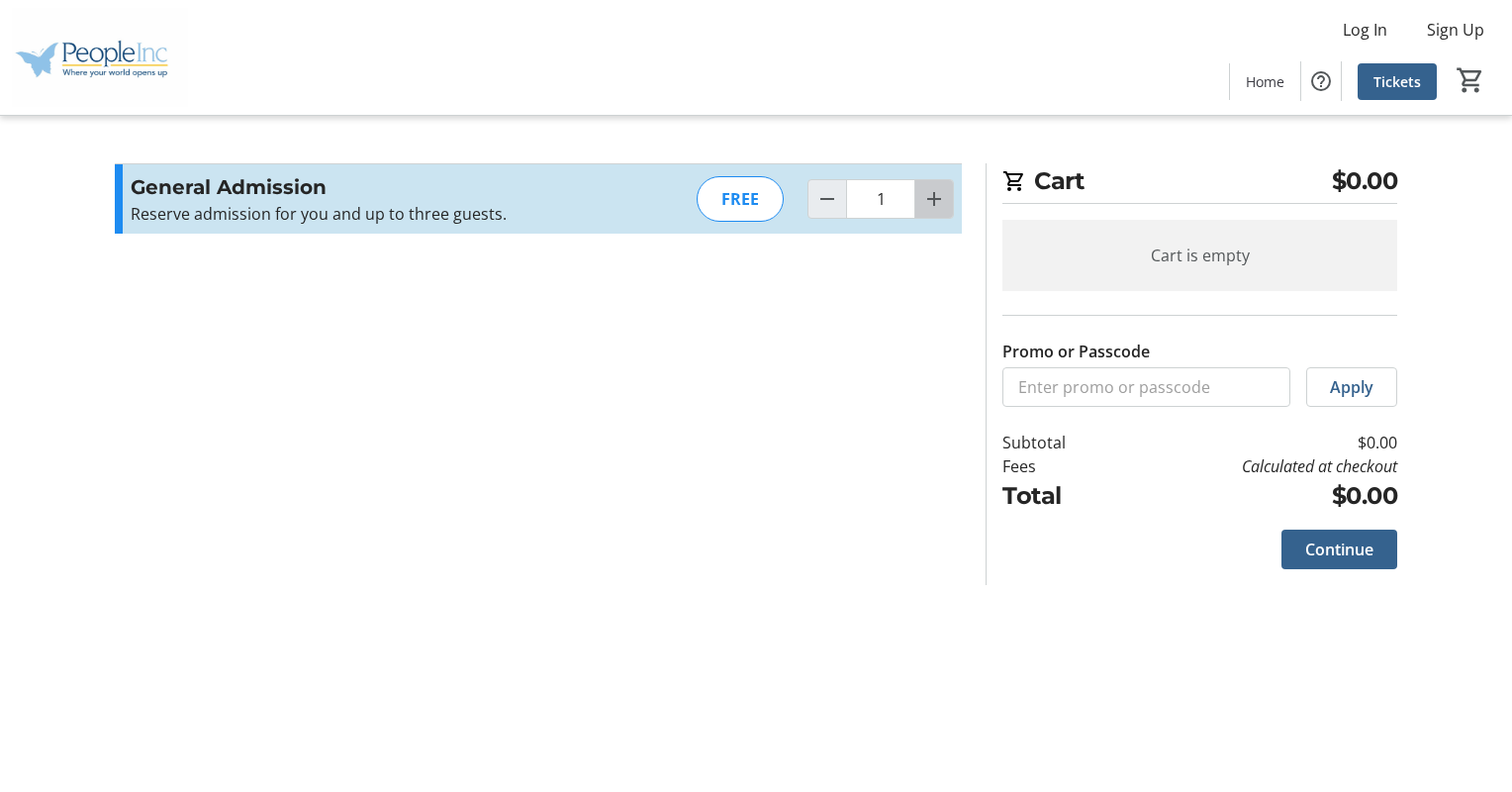 click 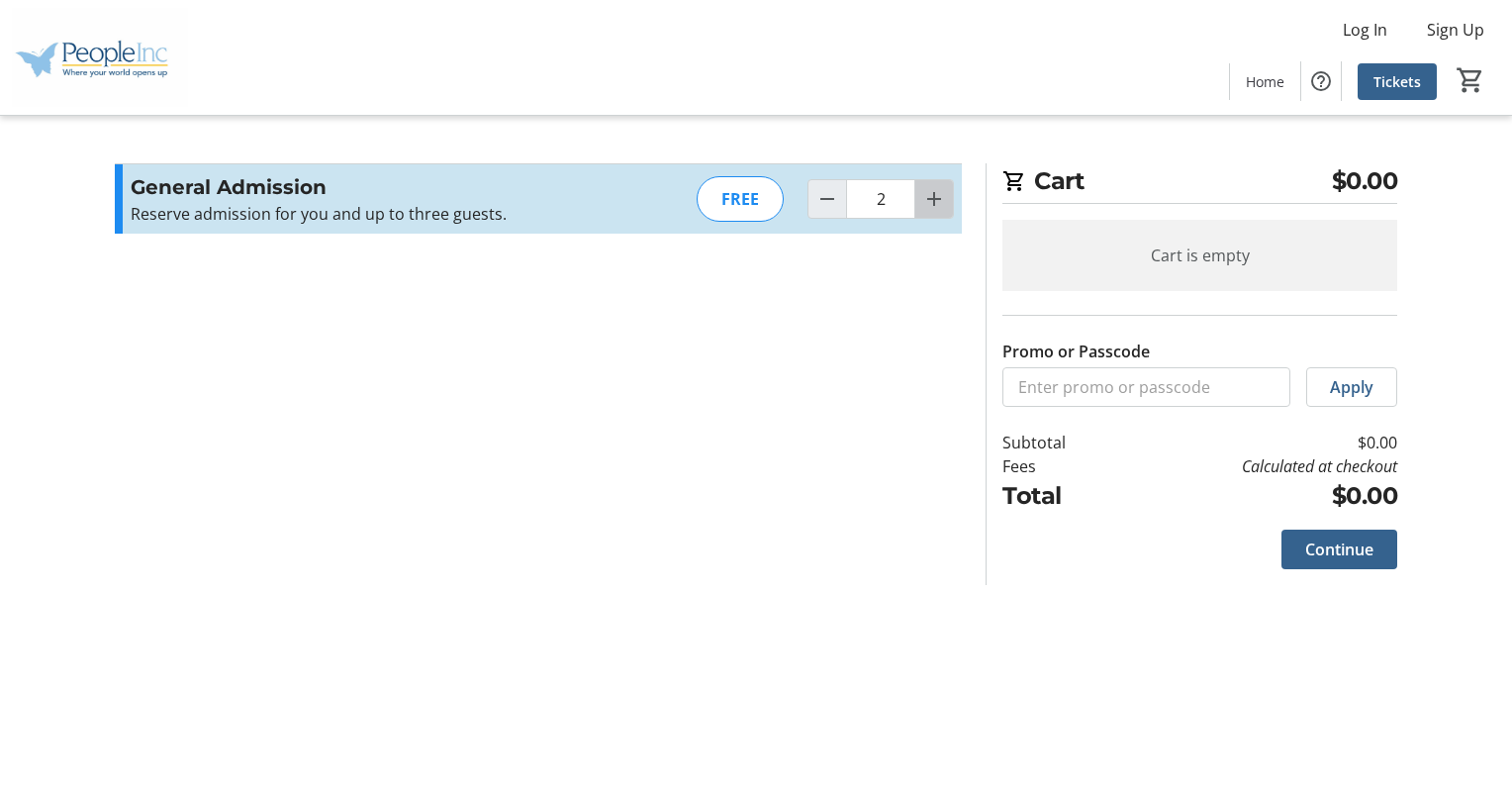 click 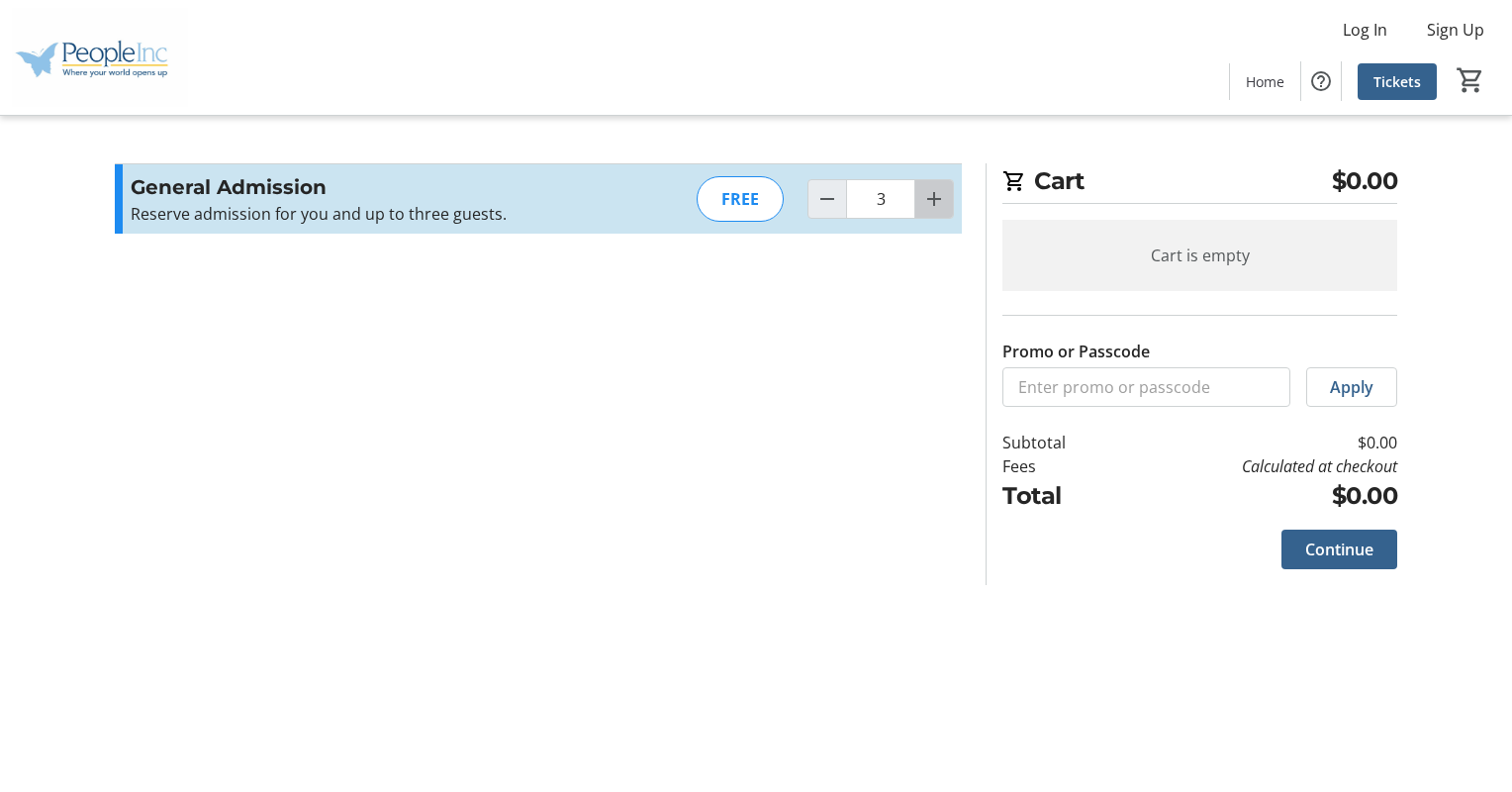 click 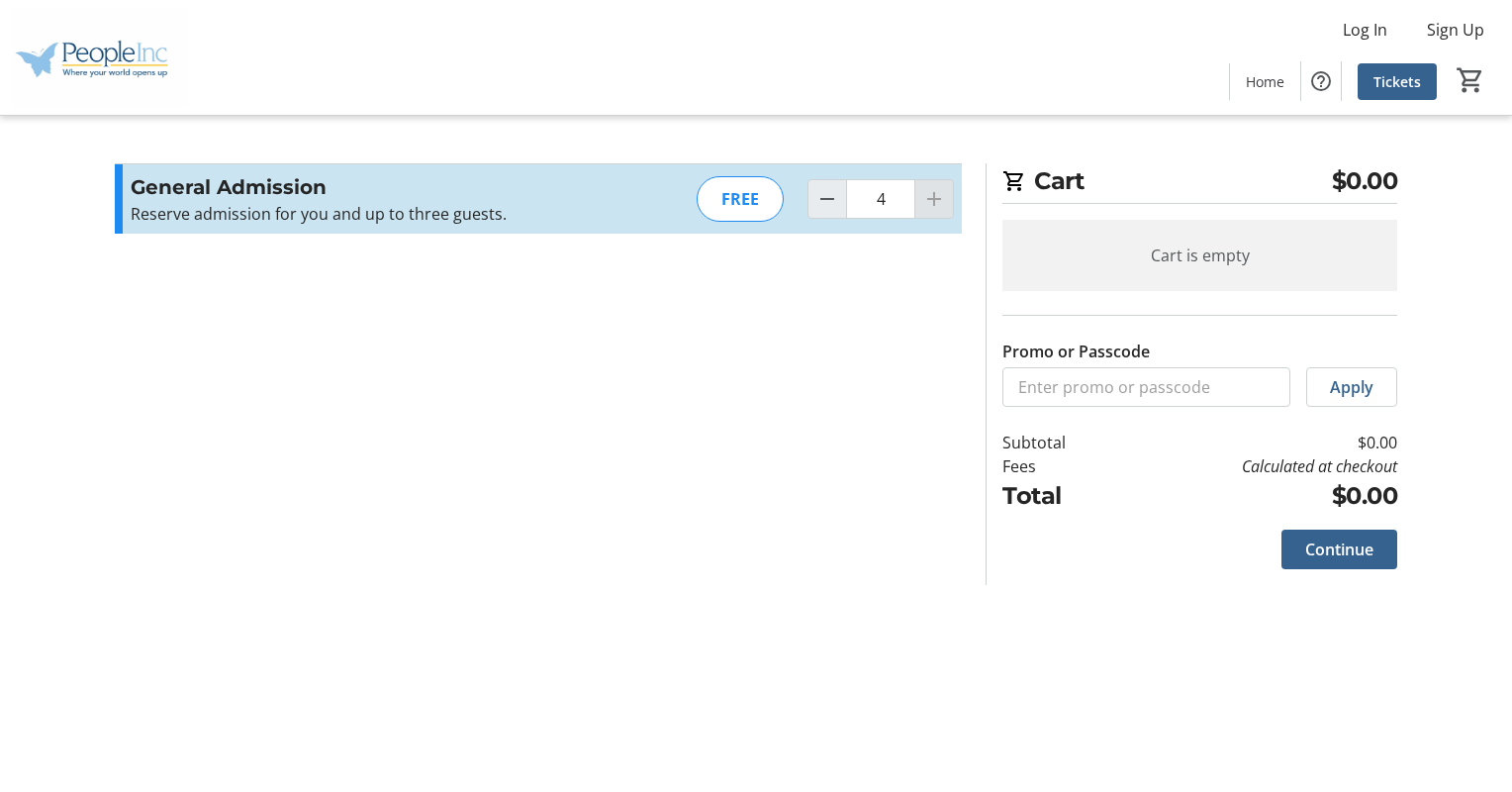 click 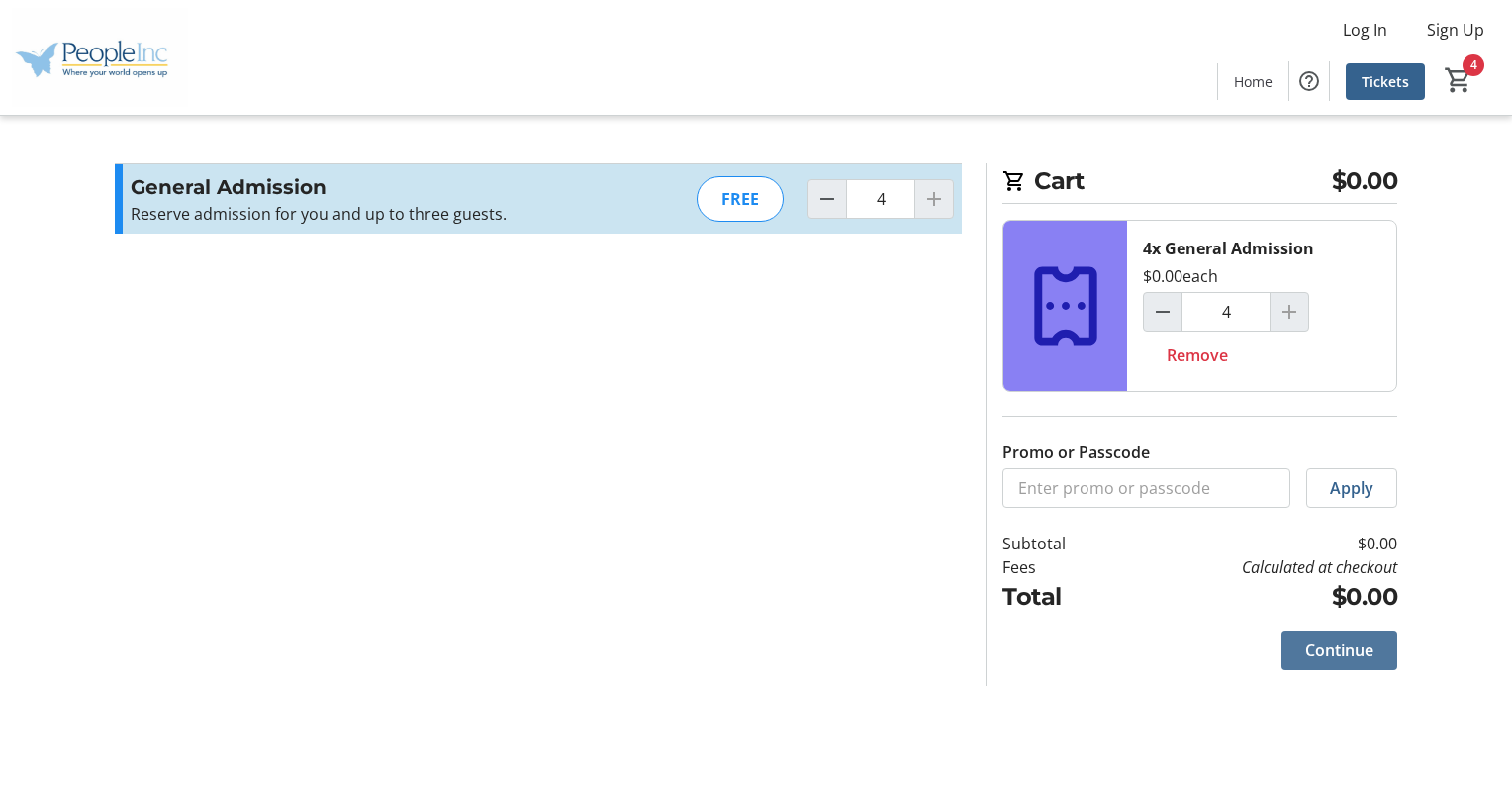 click on "Continue" 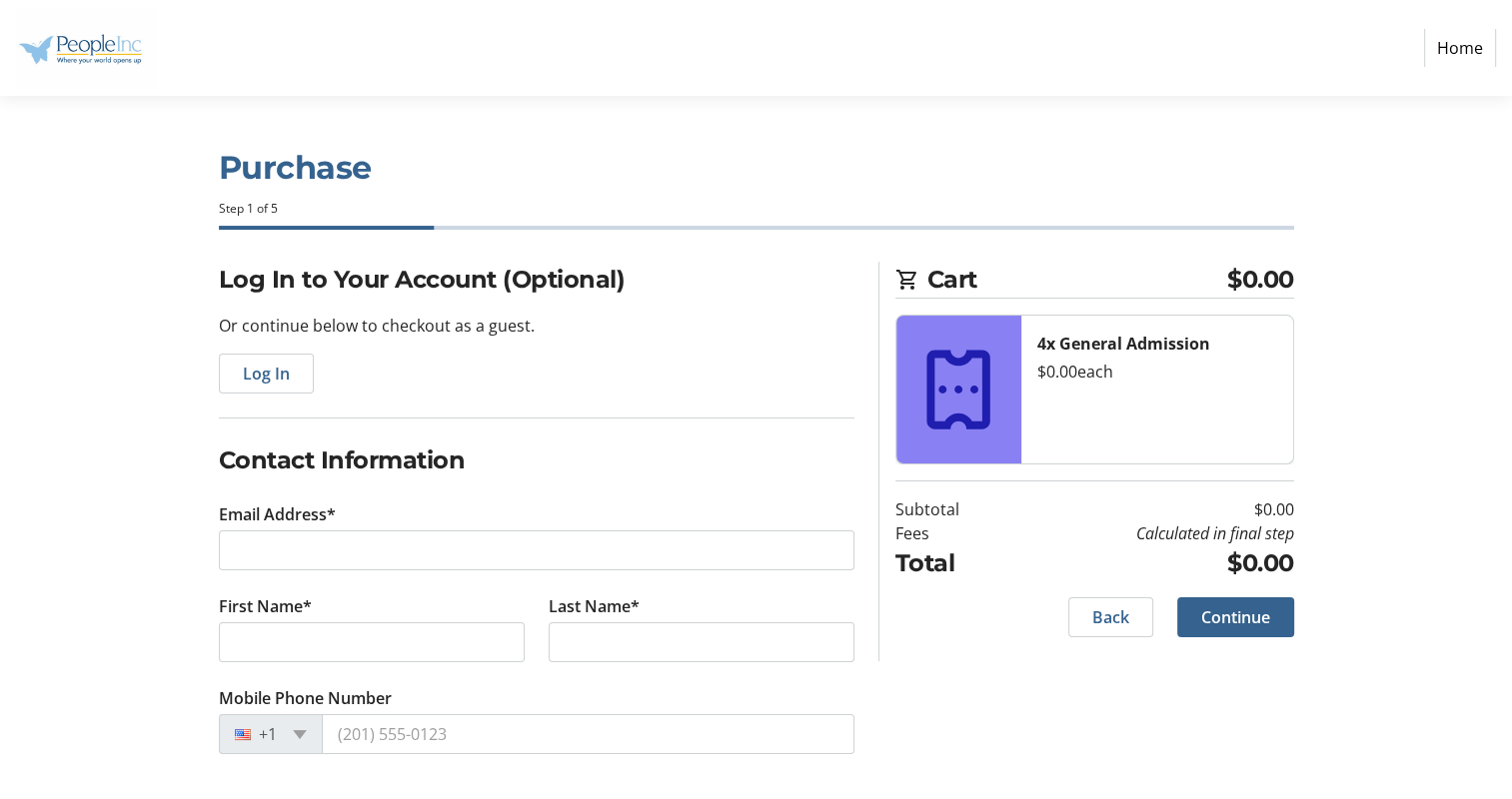 scroll, scrollTop: 1, scrollLeft: 0, axis: vertical 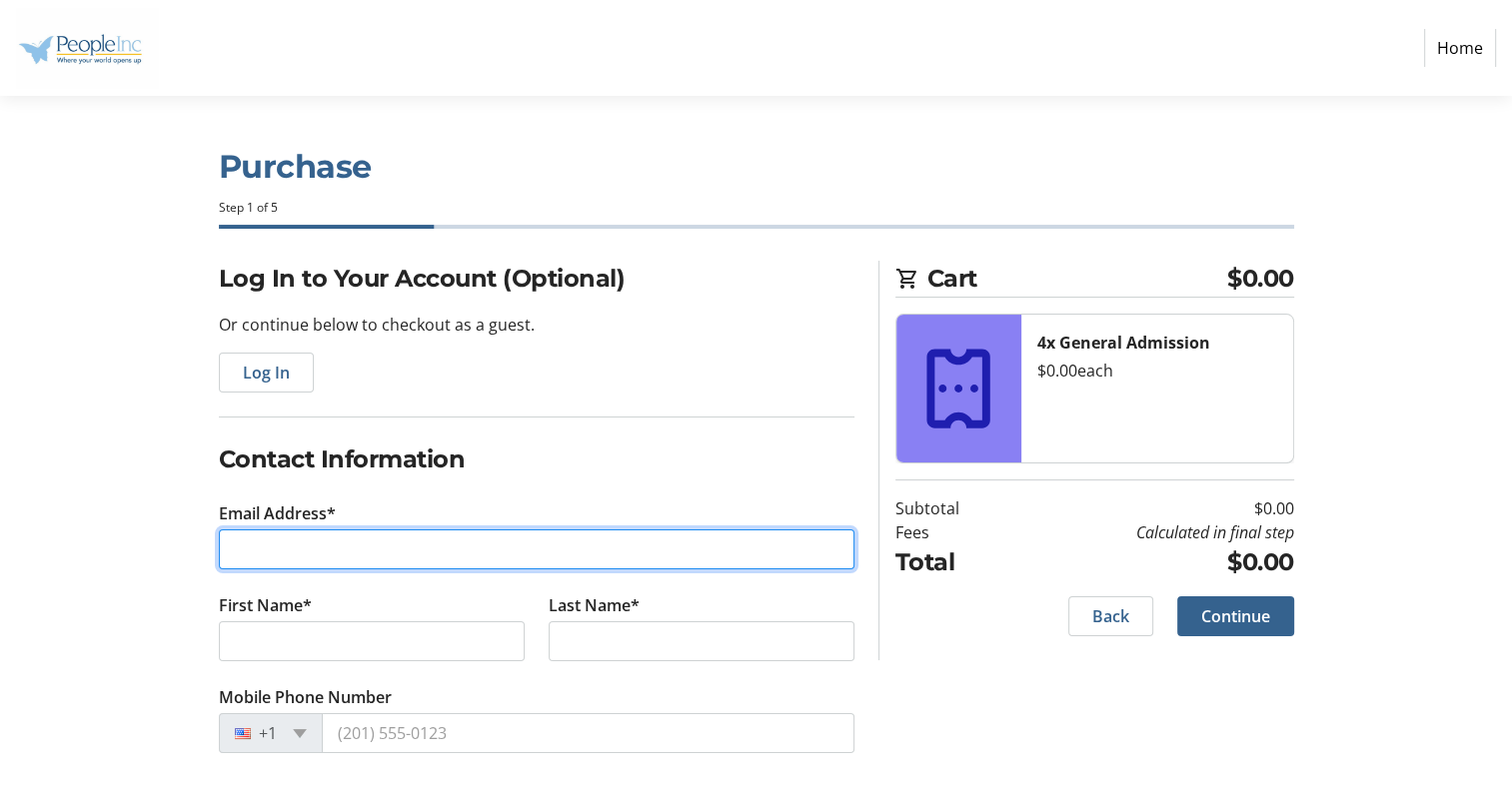 click on "Email Address*" at bounding box center (537, 549) 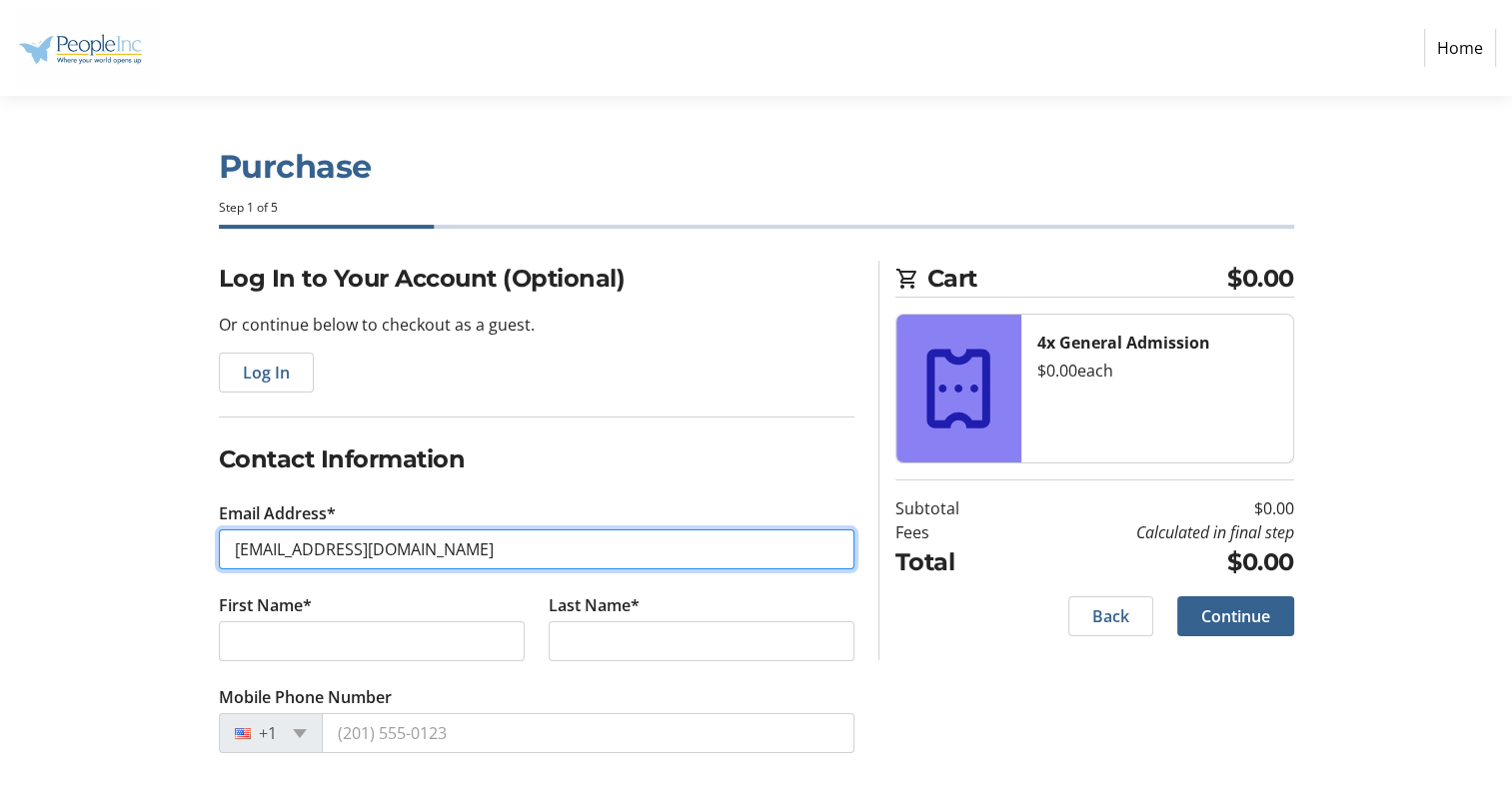 type on "Jeffrey.J.Miller@people-inc.org" 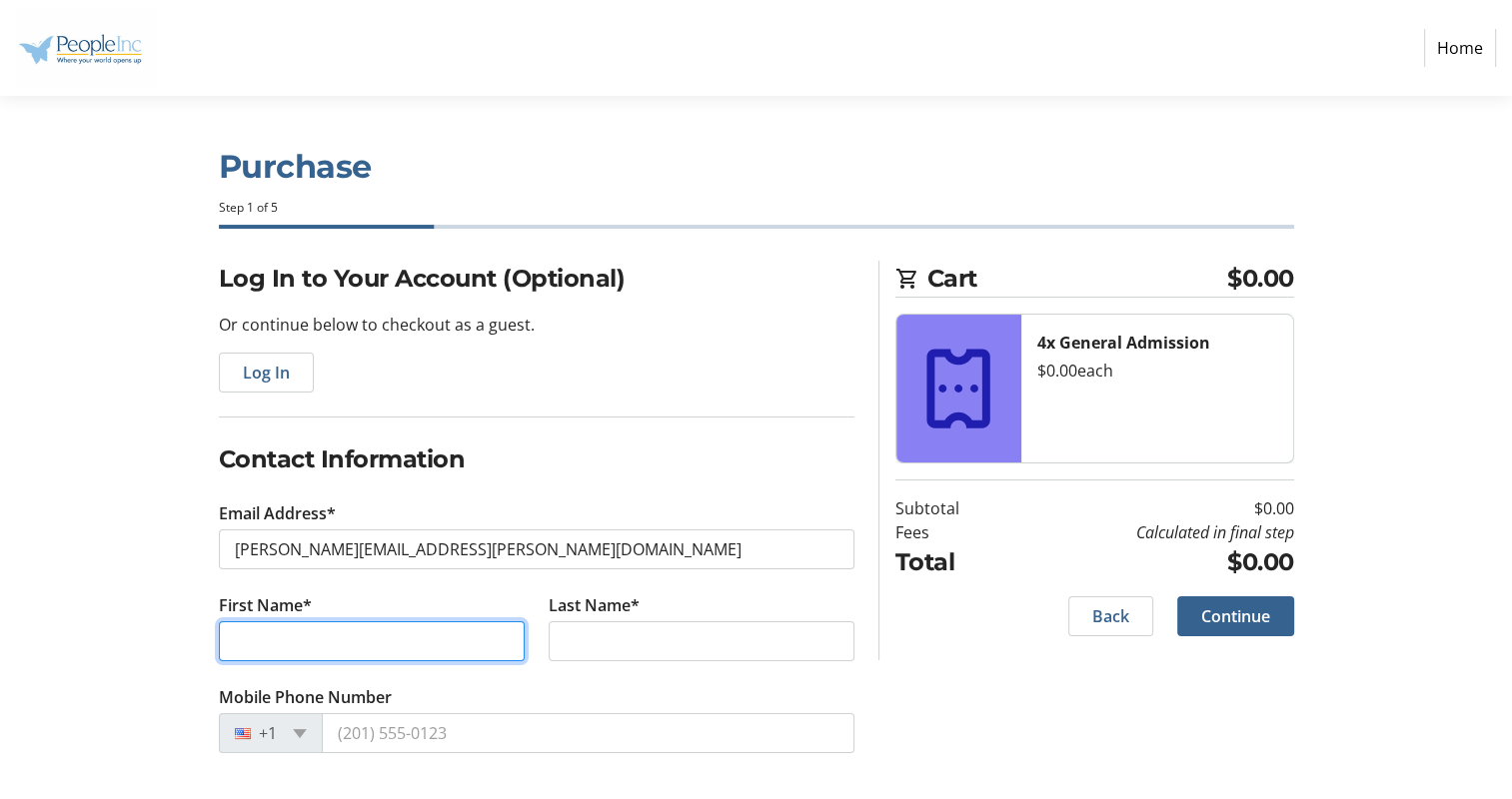 type on "[PERSON_NAME]" 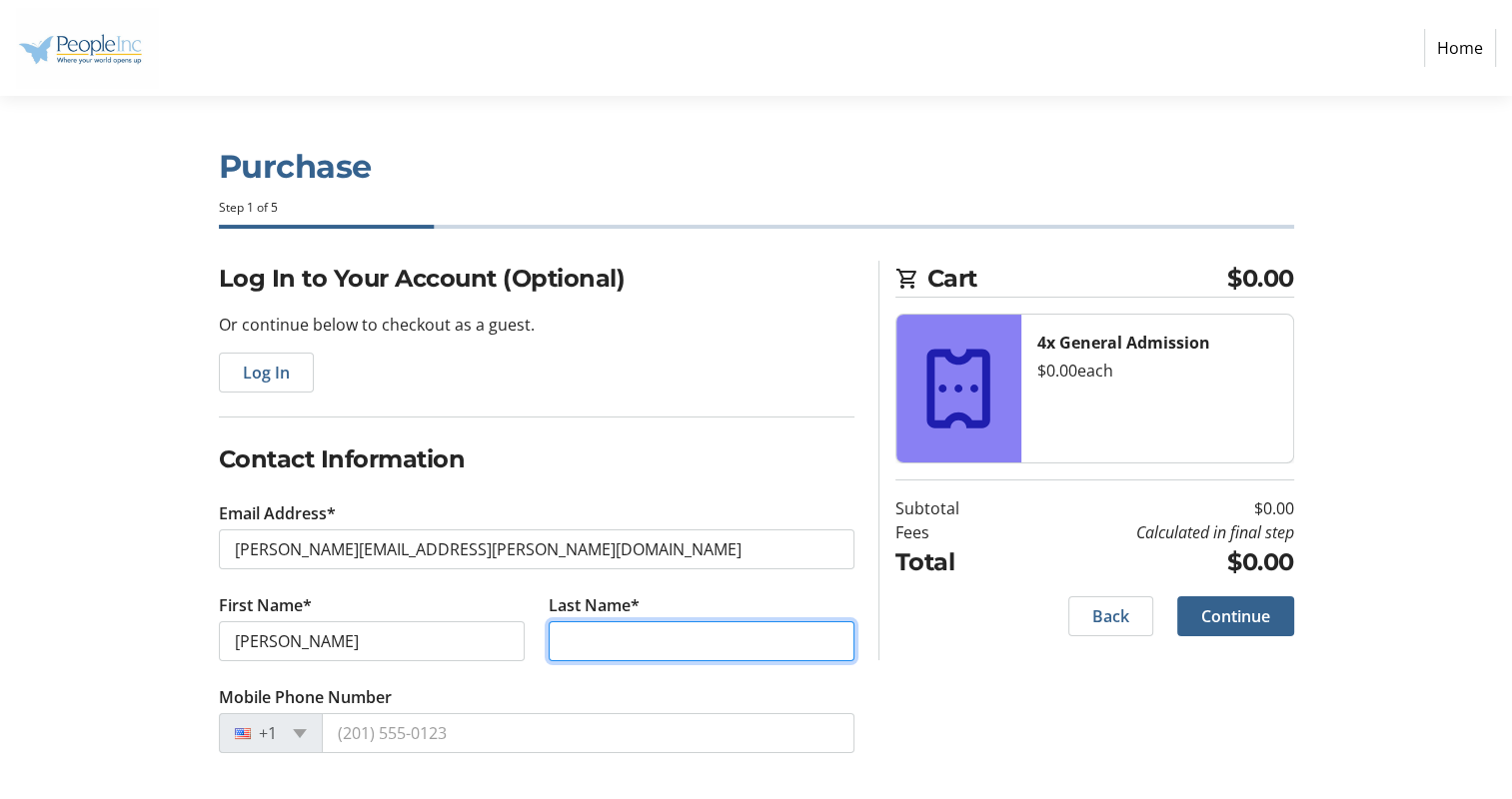 type on "[PERSON_NAME]" 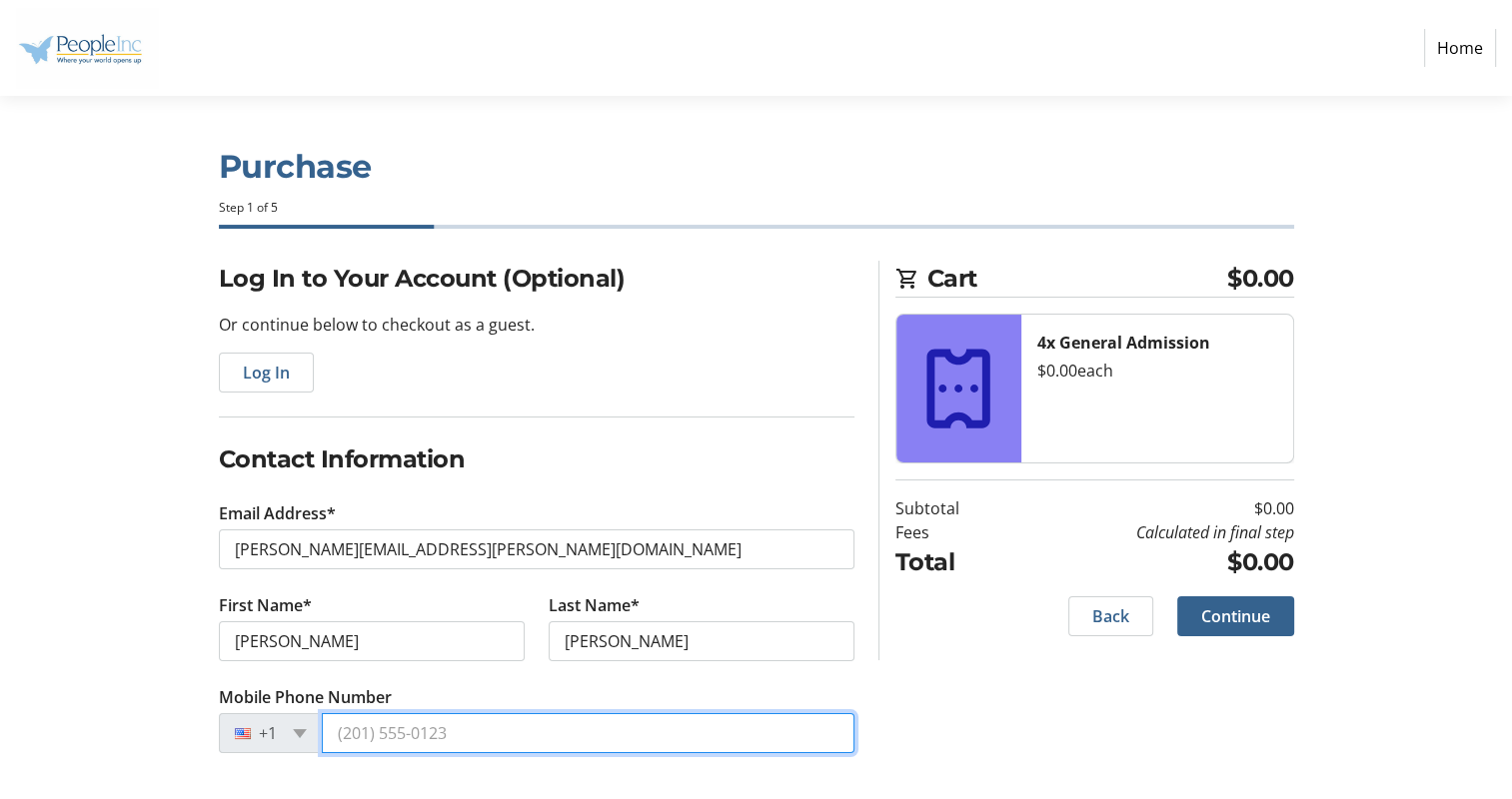 click on "Mobile Phone Number" at bounding box center [588, 733] 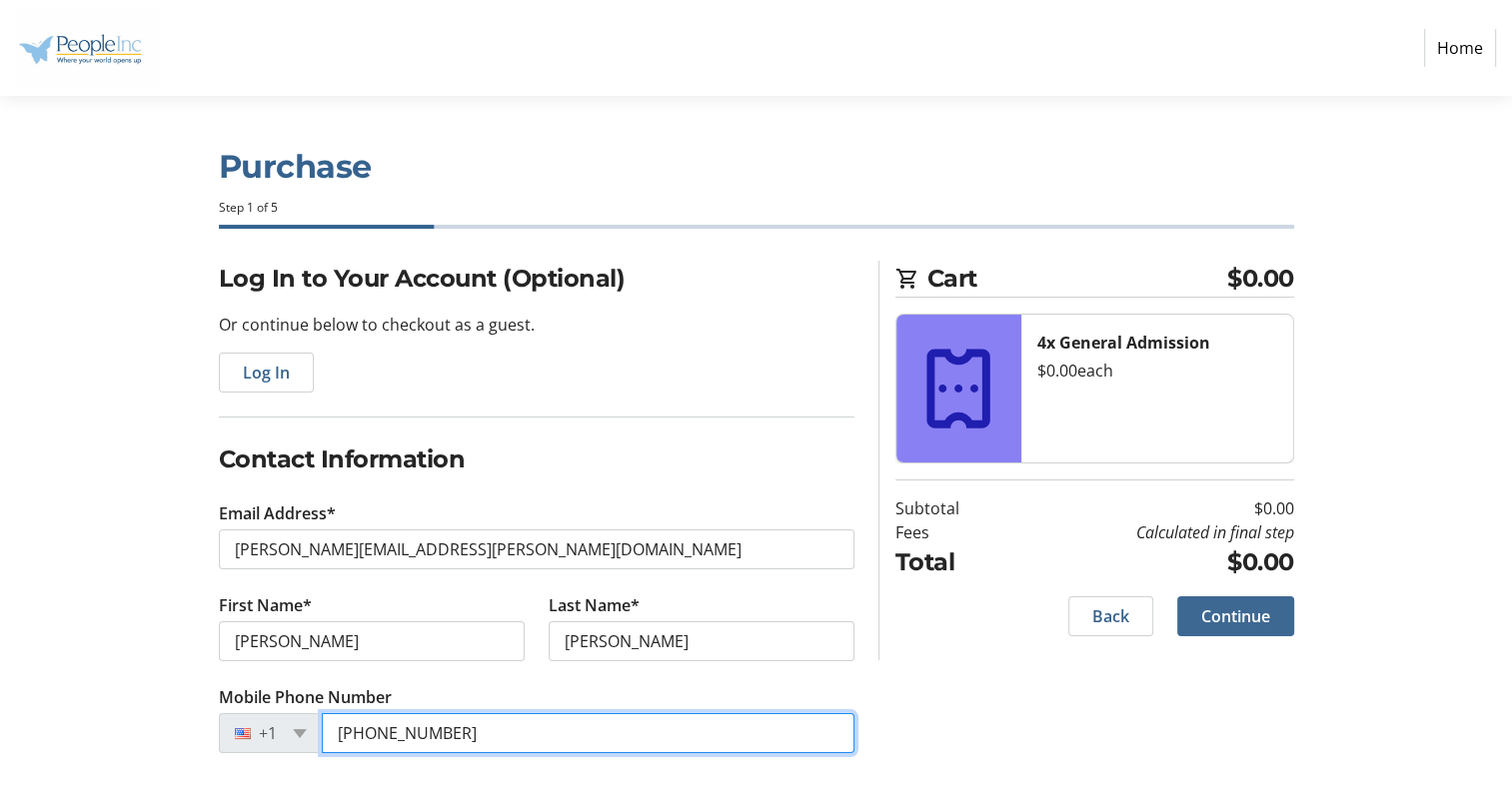 type on "[PHONE_NUMBER]" 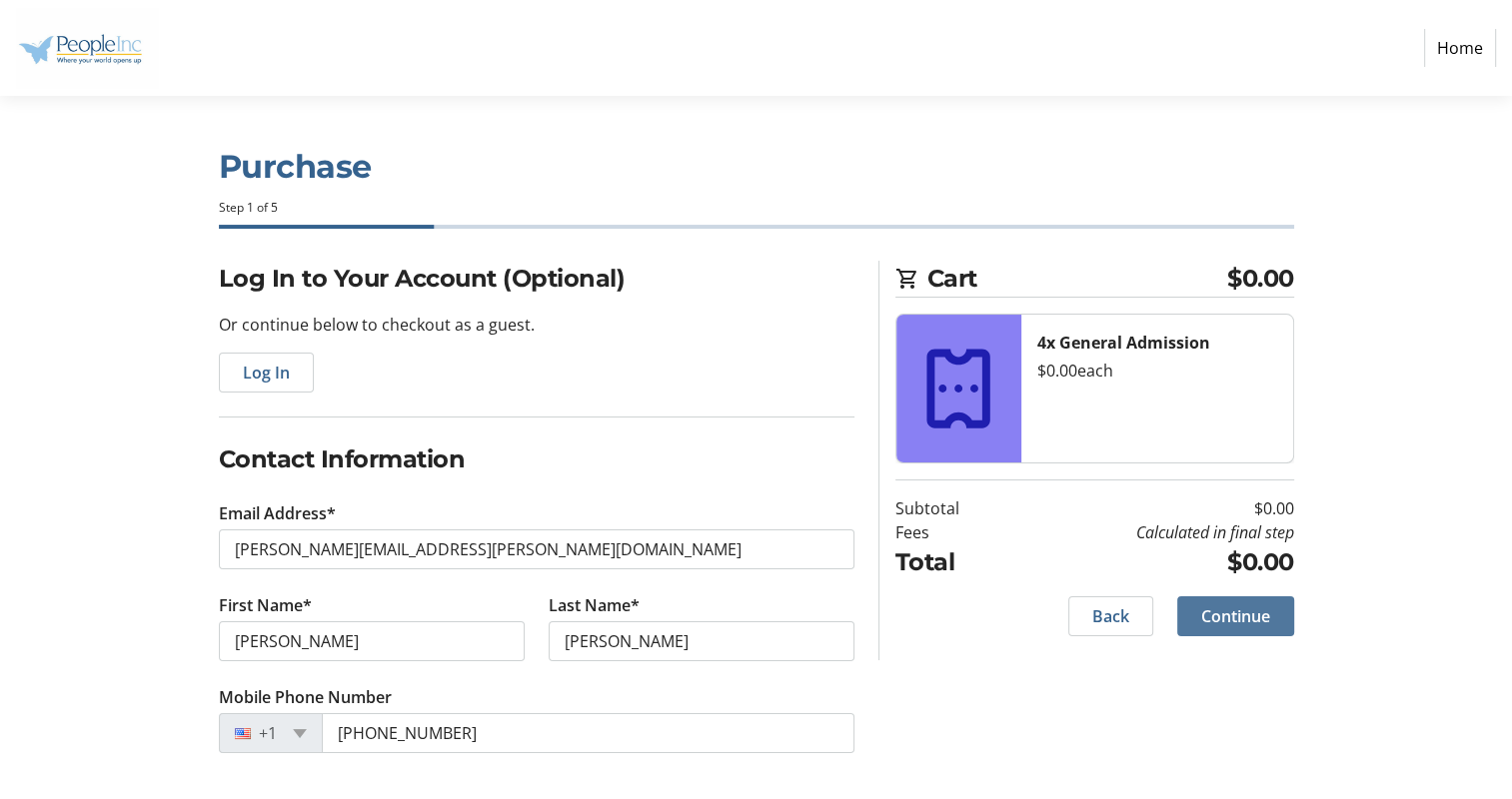 click on "Continue" 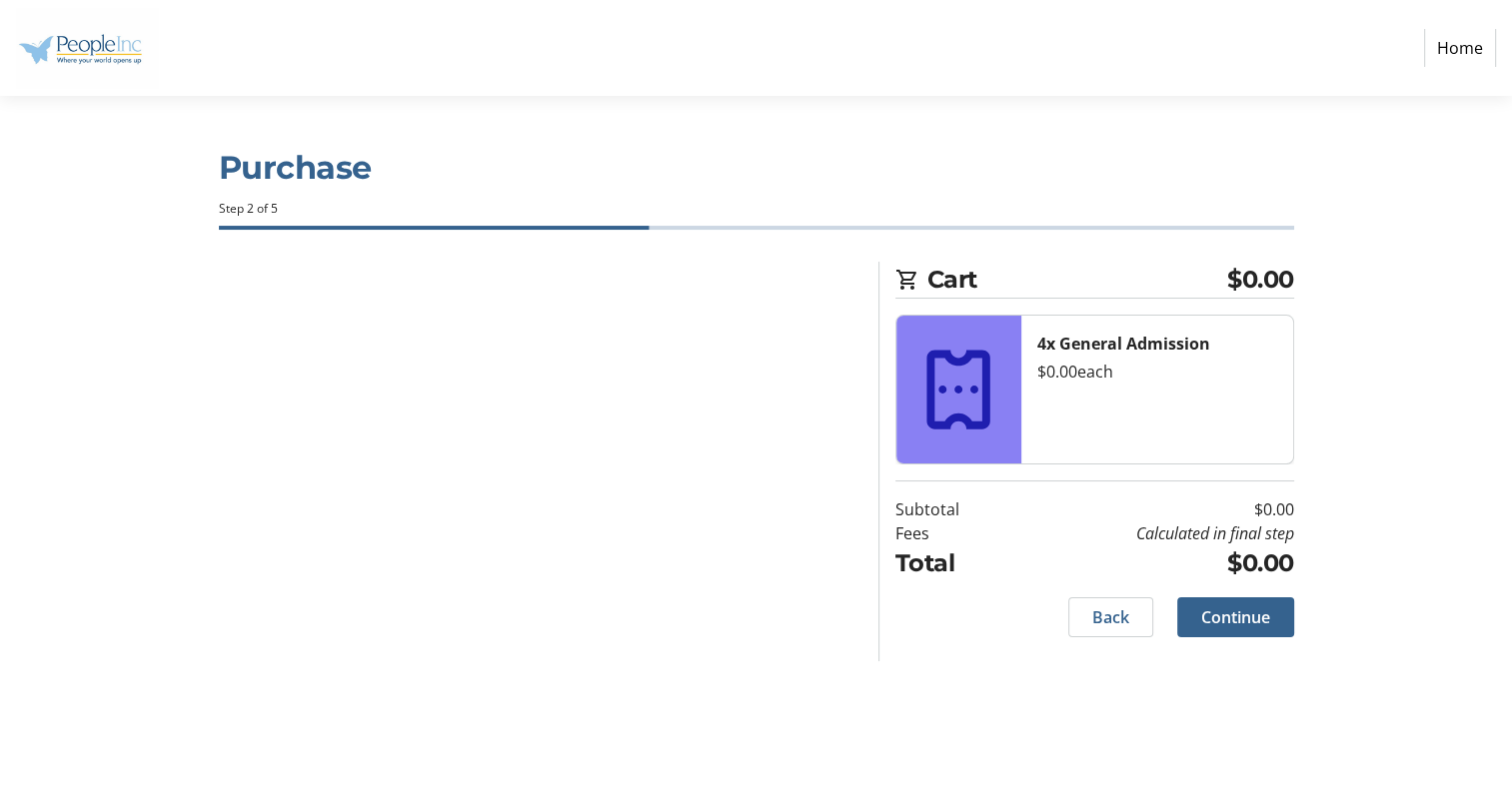 scroll, scrollTop: 0, scrollLeft: 0, axis: both 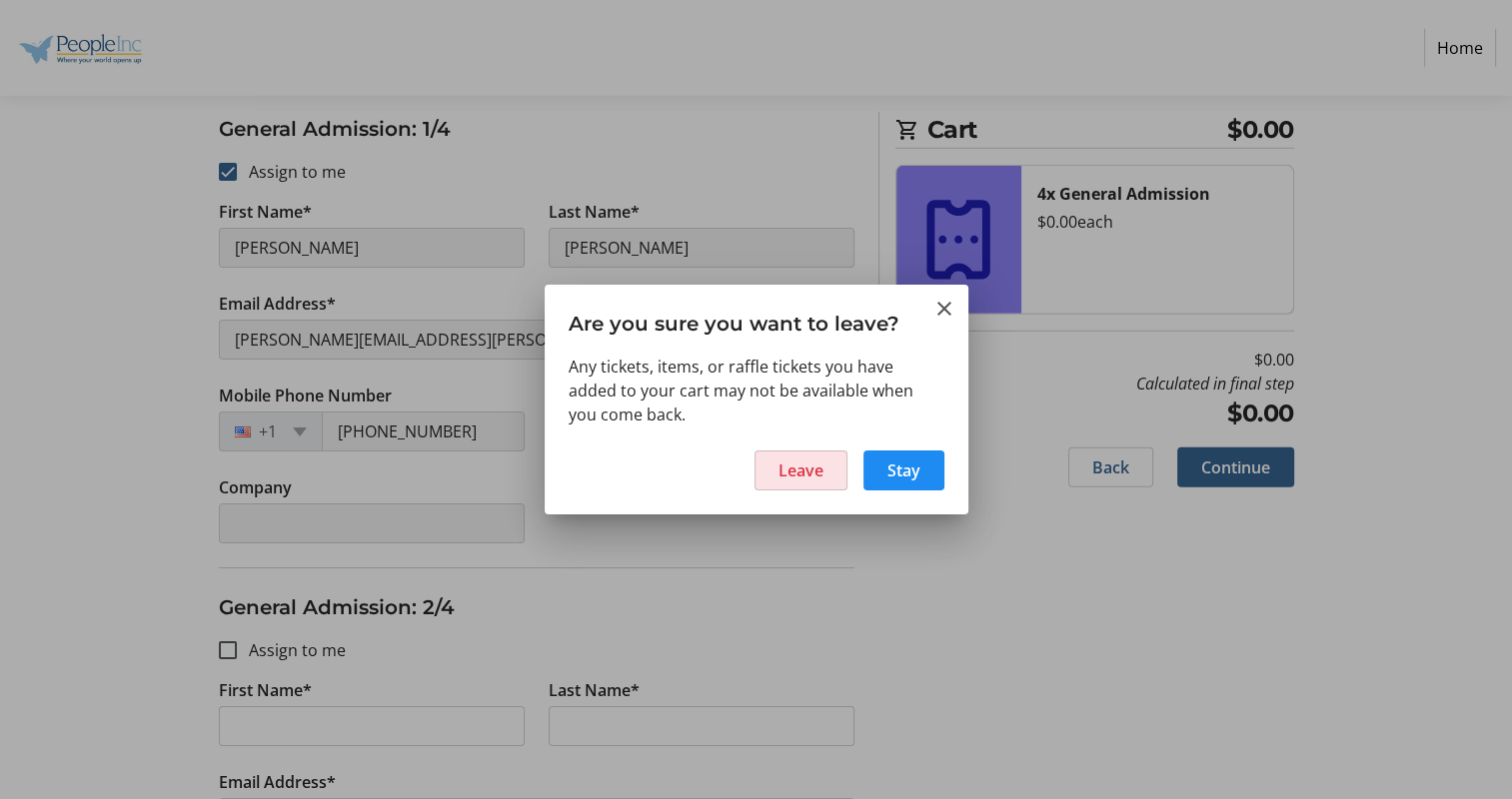 click on "Leave" at bounding box center [800, 470] 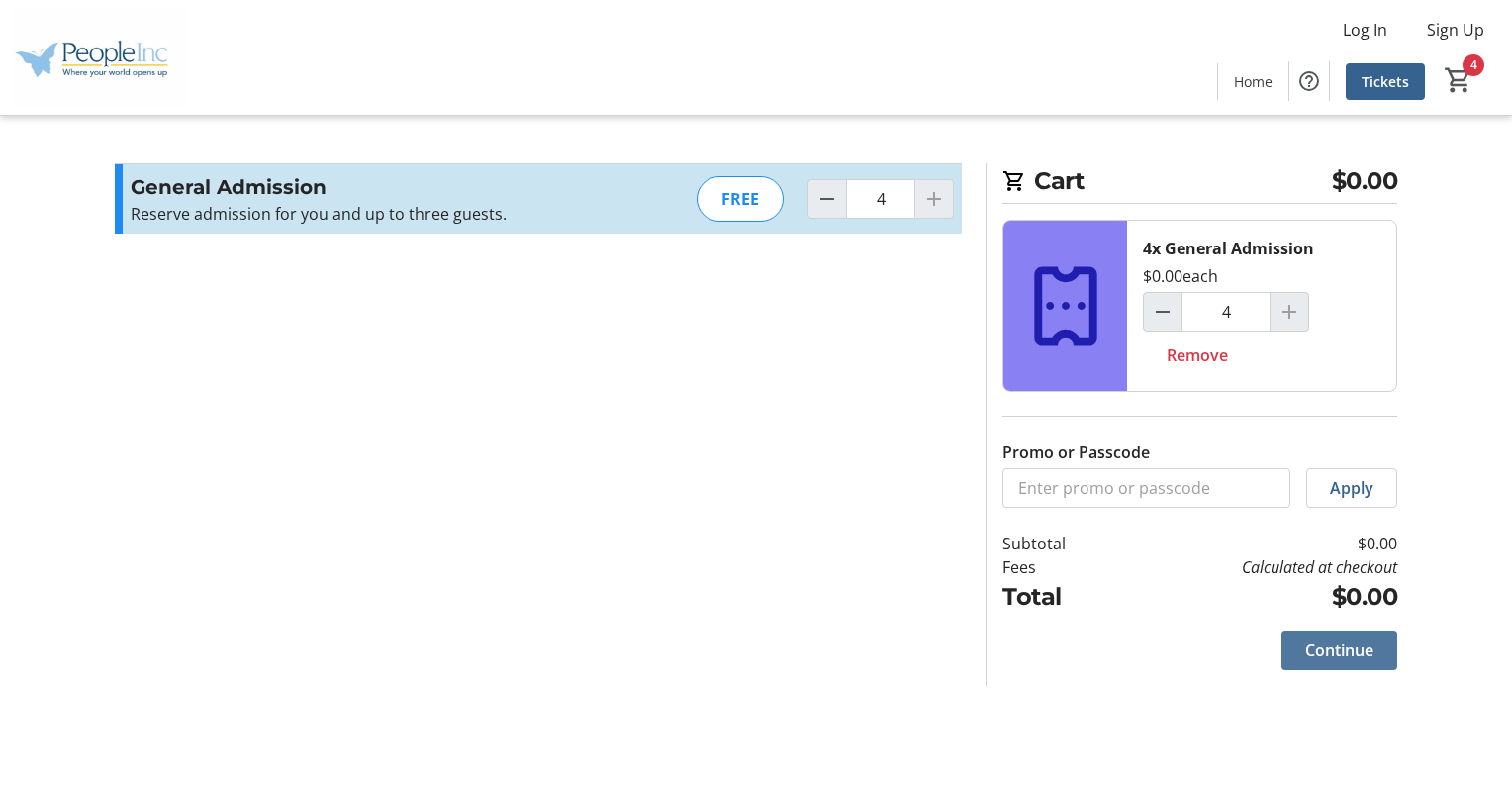 click on "Continue" 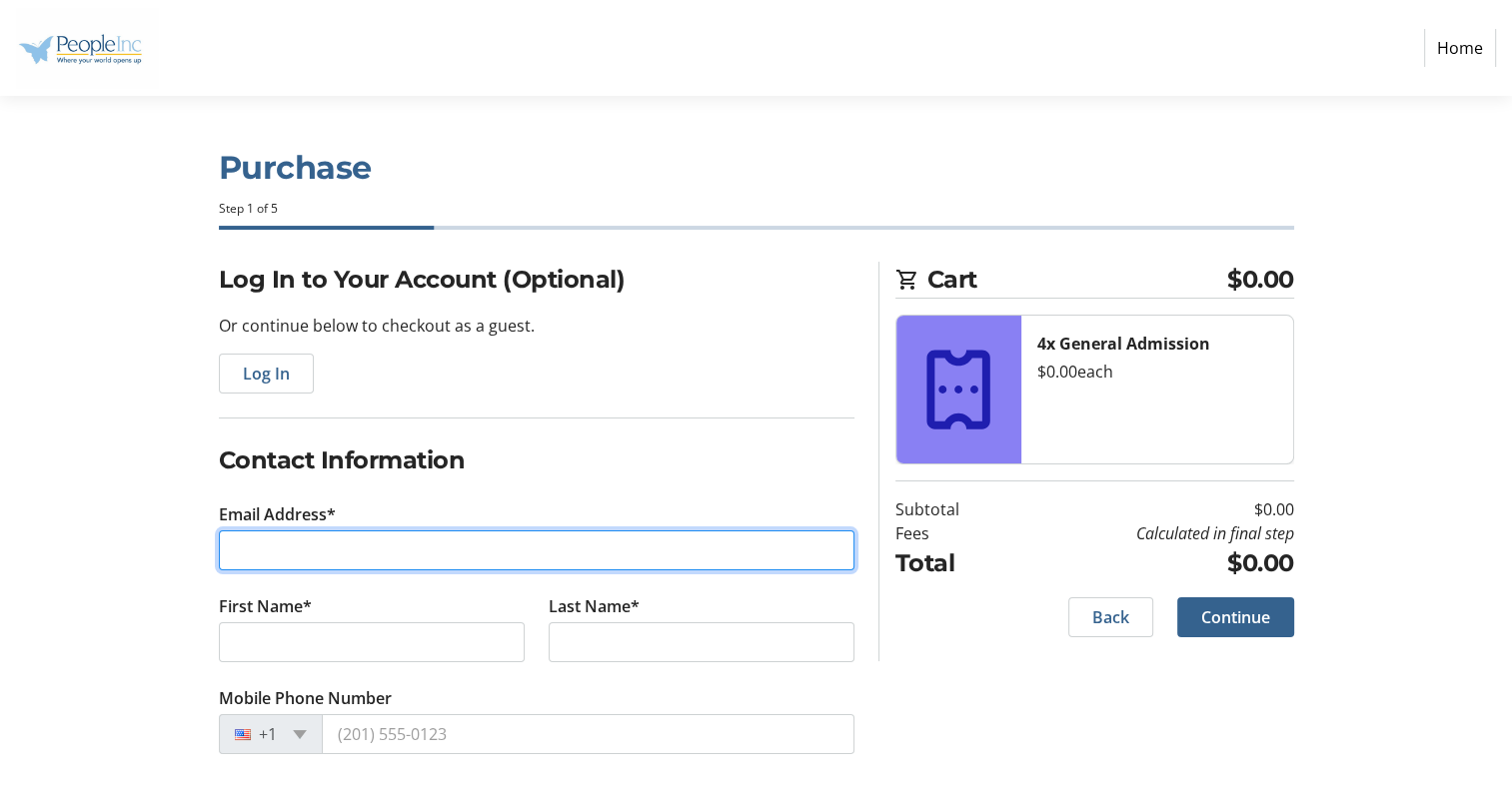 click on "Email Address*" at bounding box center [537, 550] 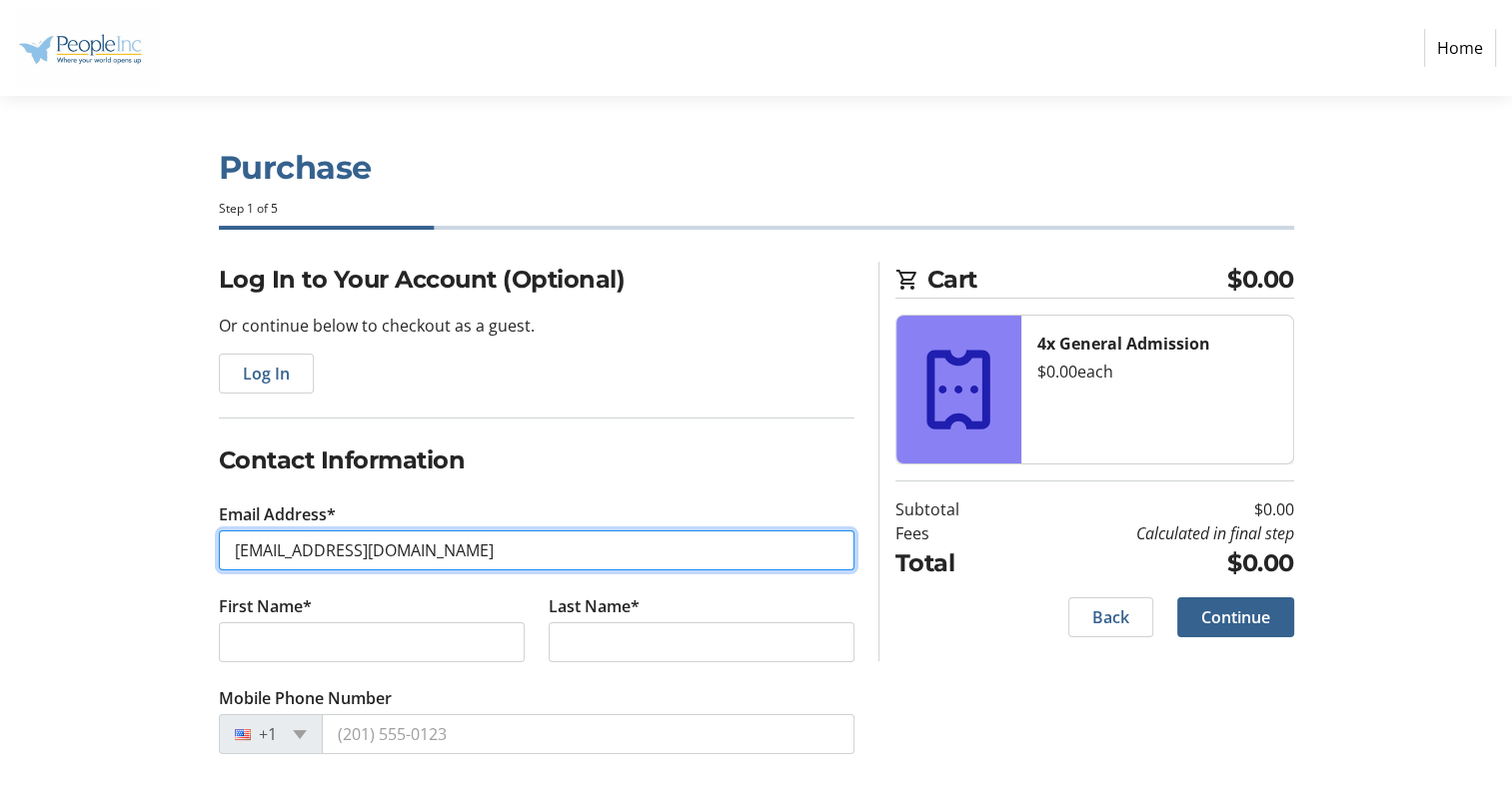 type on "Jeffrey.J.Miller@people-inc.org" 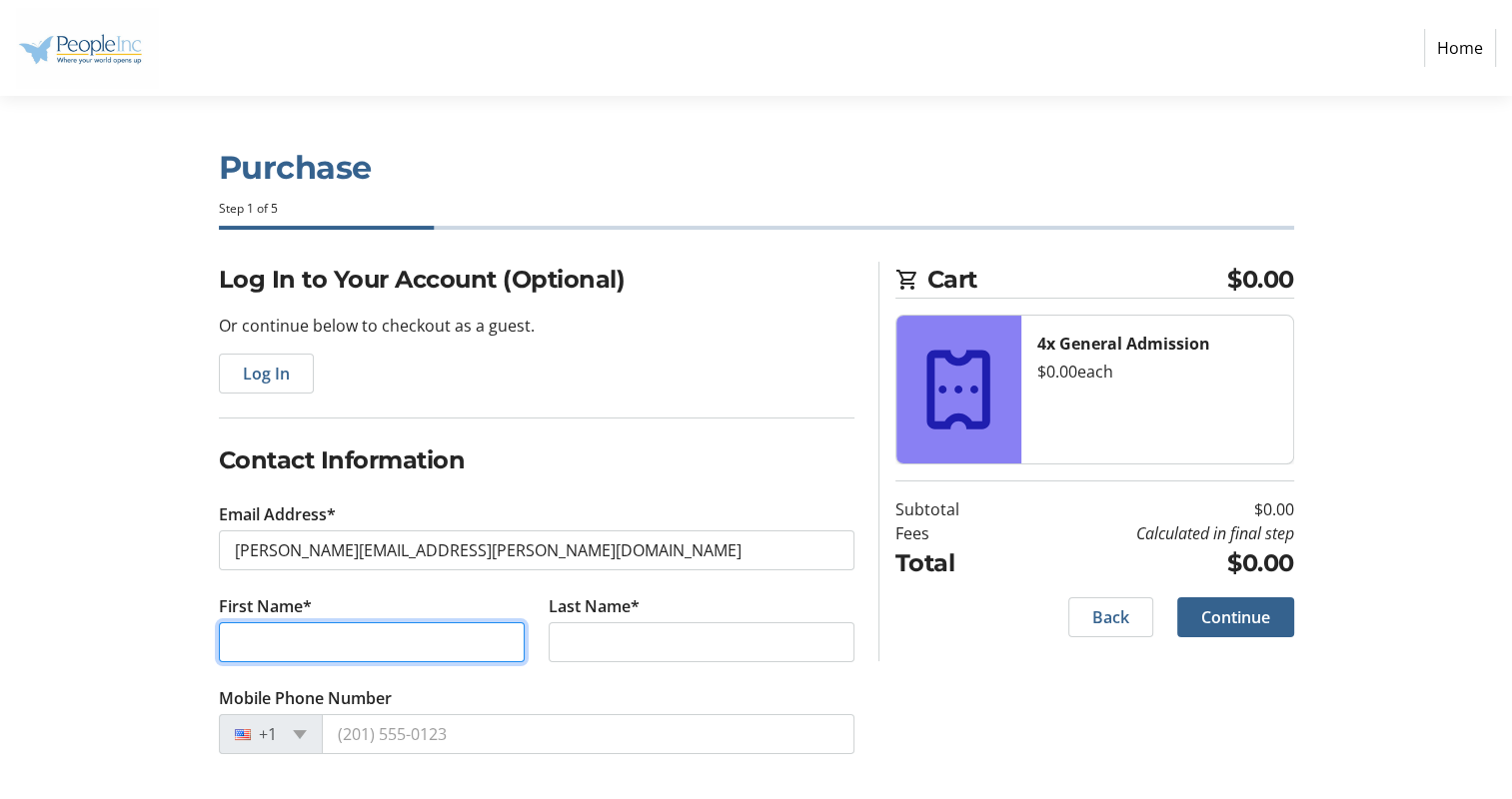 type on "[PERSON_NAME]" 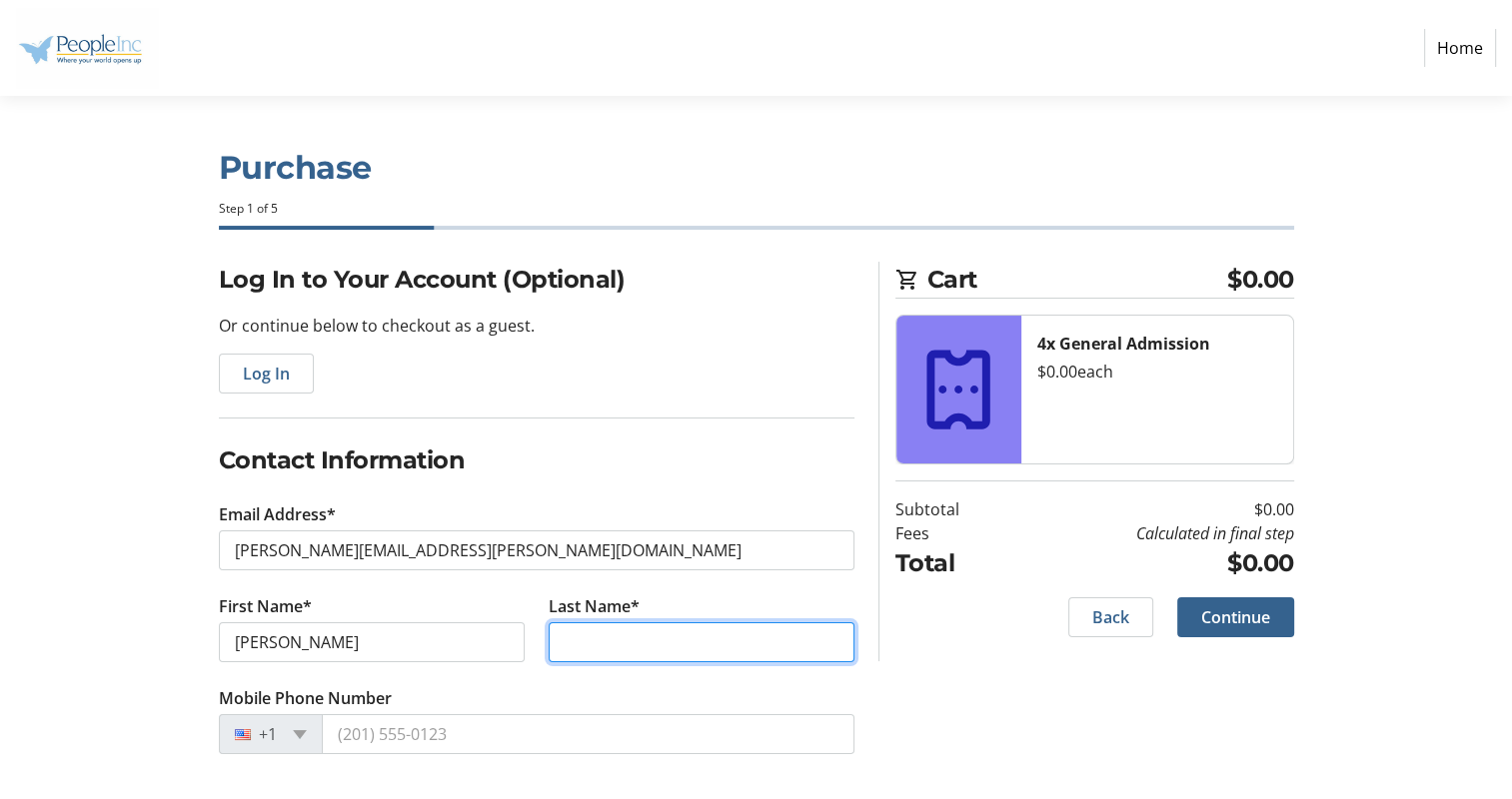 type on "[PERSON_NAME]" 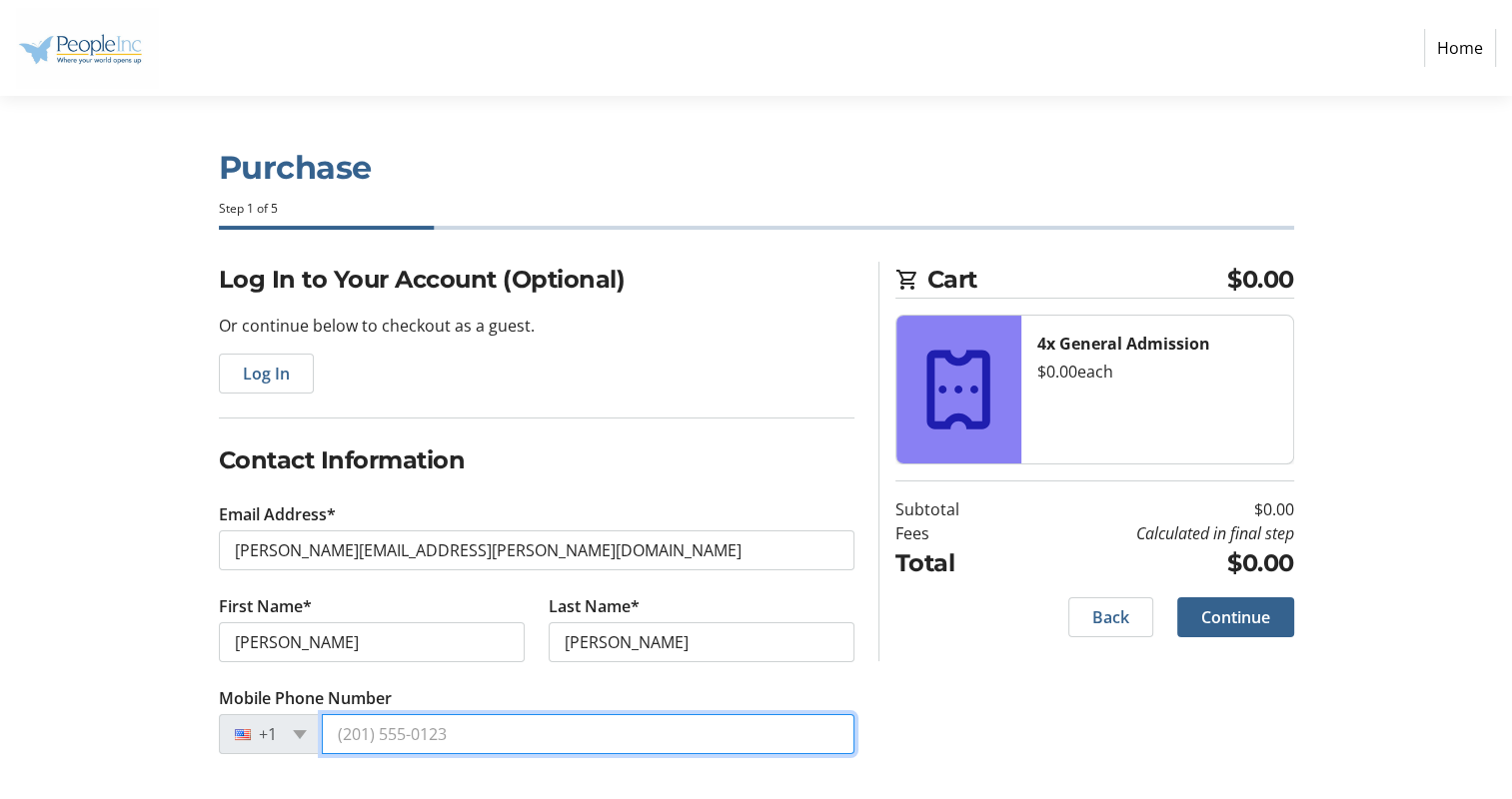 type on "[PHONE_NUMBER]" 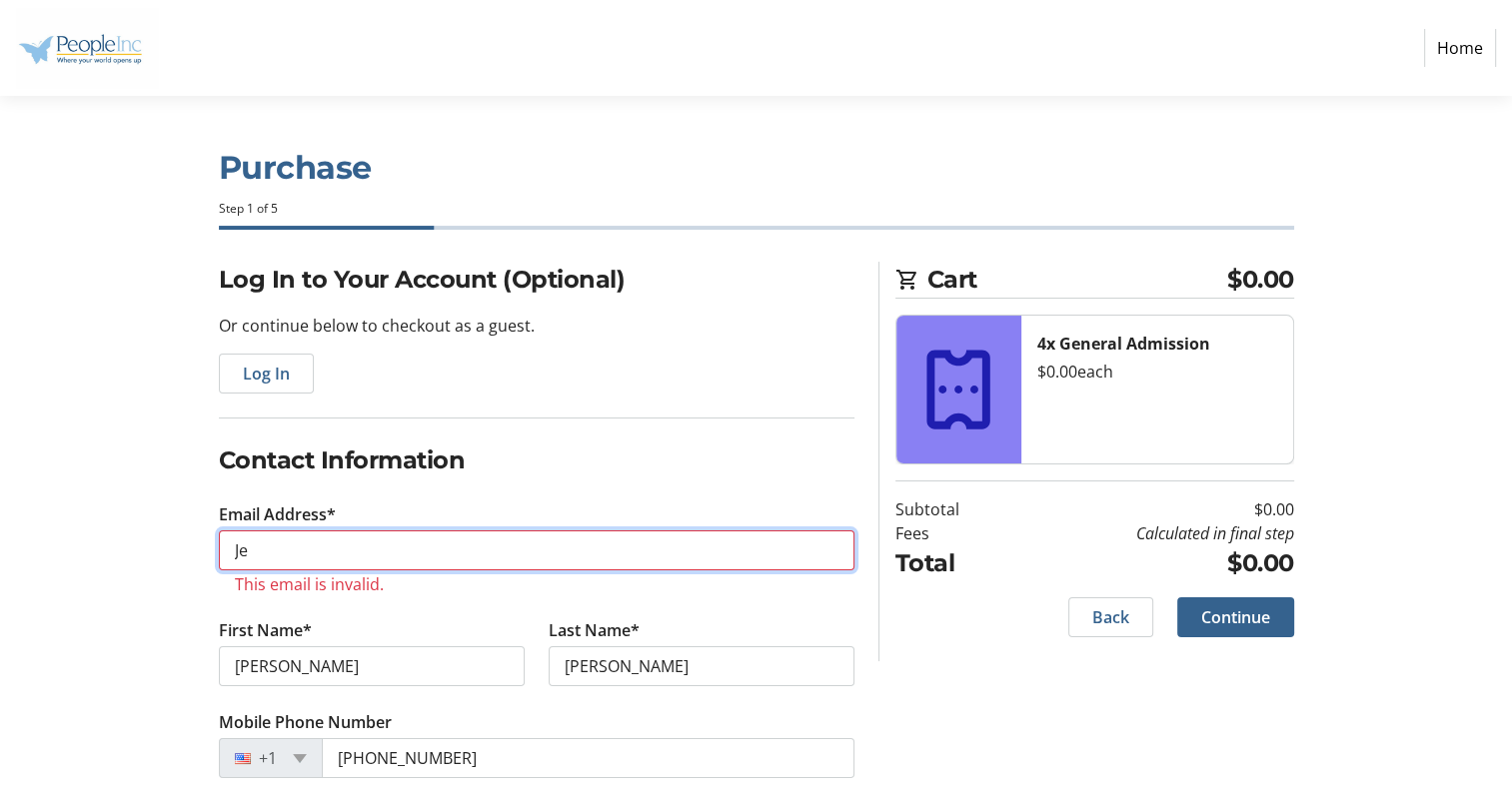 type on "J" 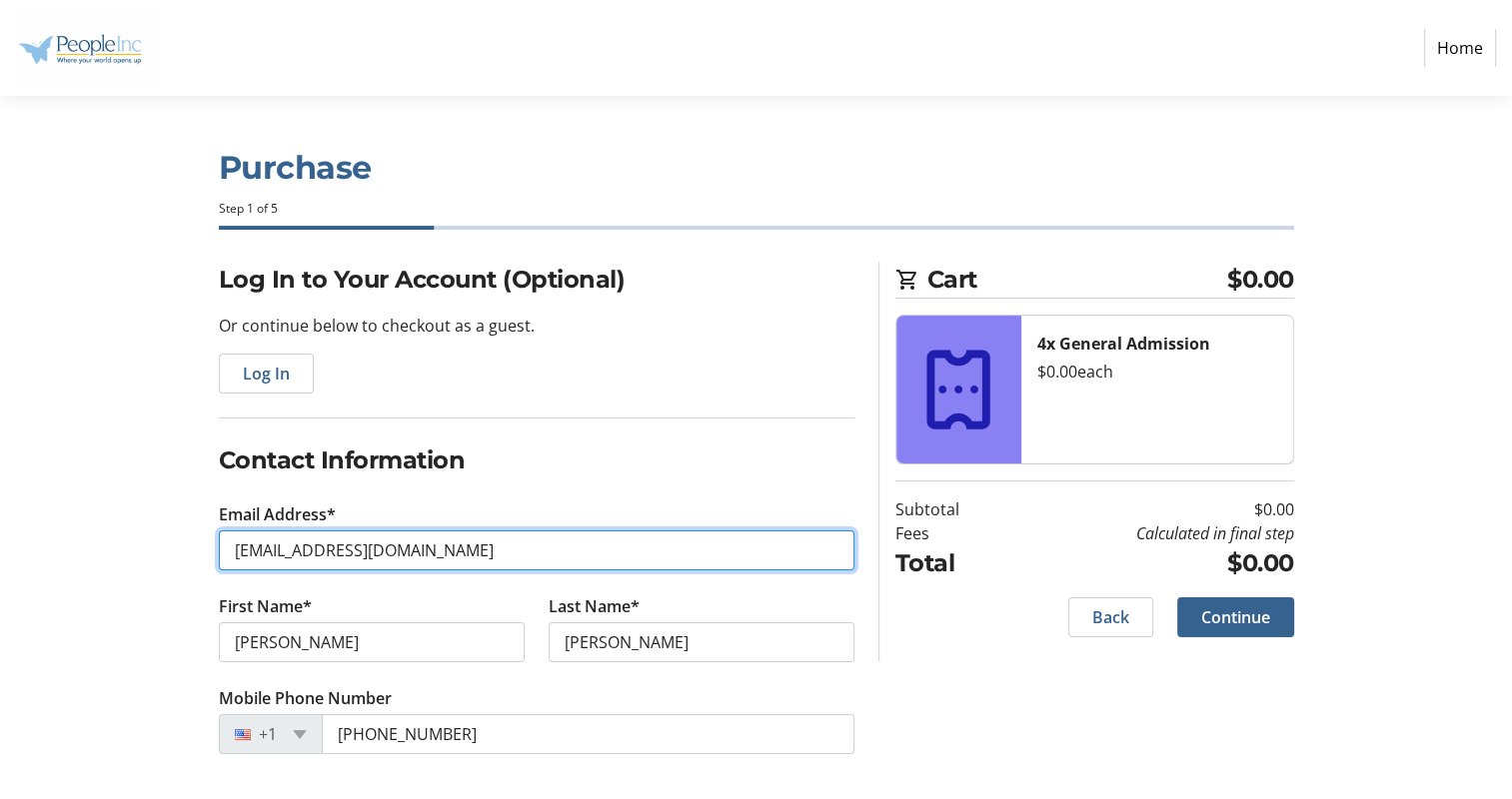 type on "Jeffrey.J.Miller@people-inc.org" 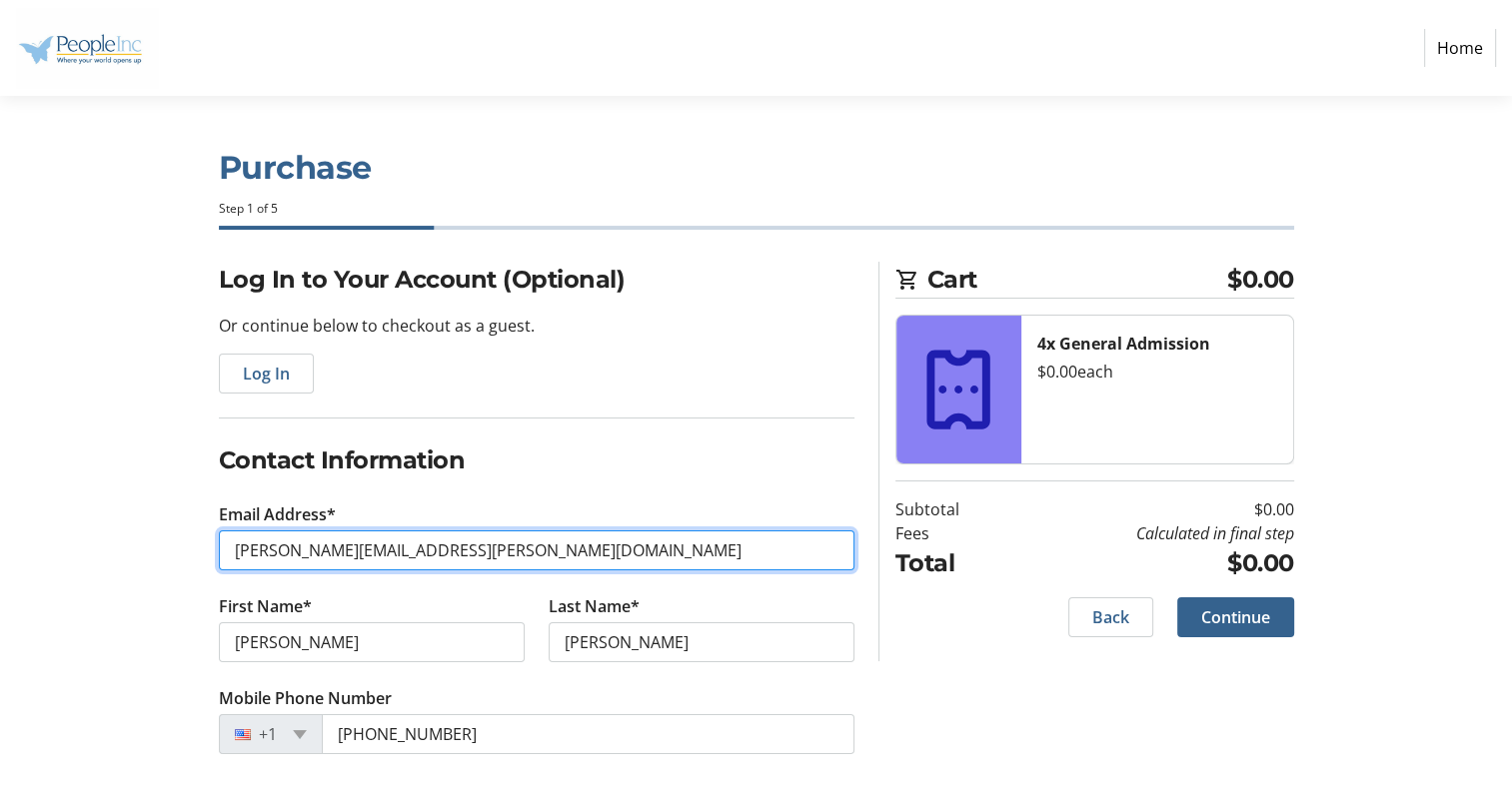 drag, startPoint x: 508, startPoint y: 551, endPoint x: 228, endPoint y: 539, distance: 280.25702 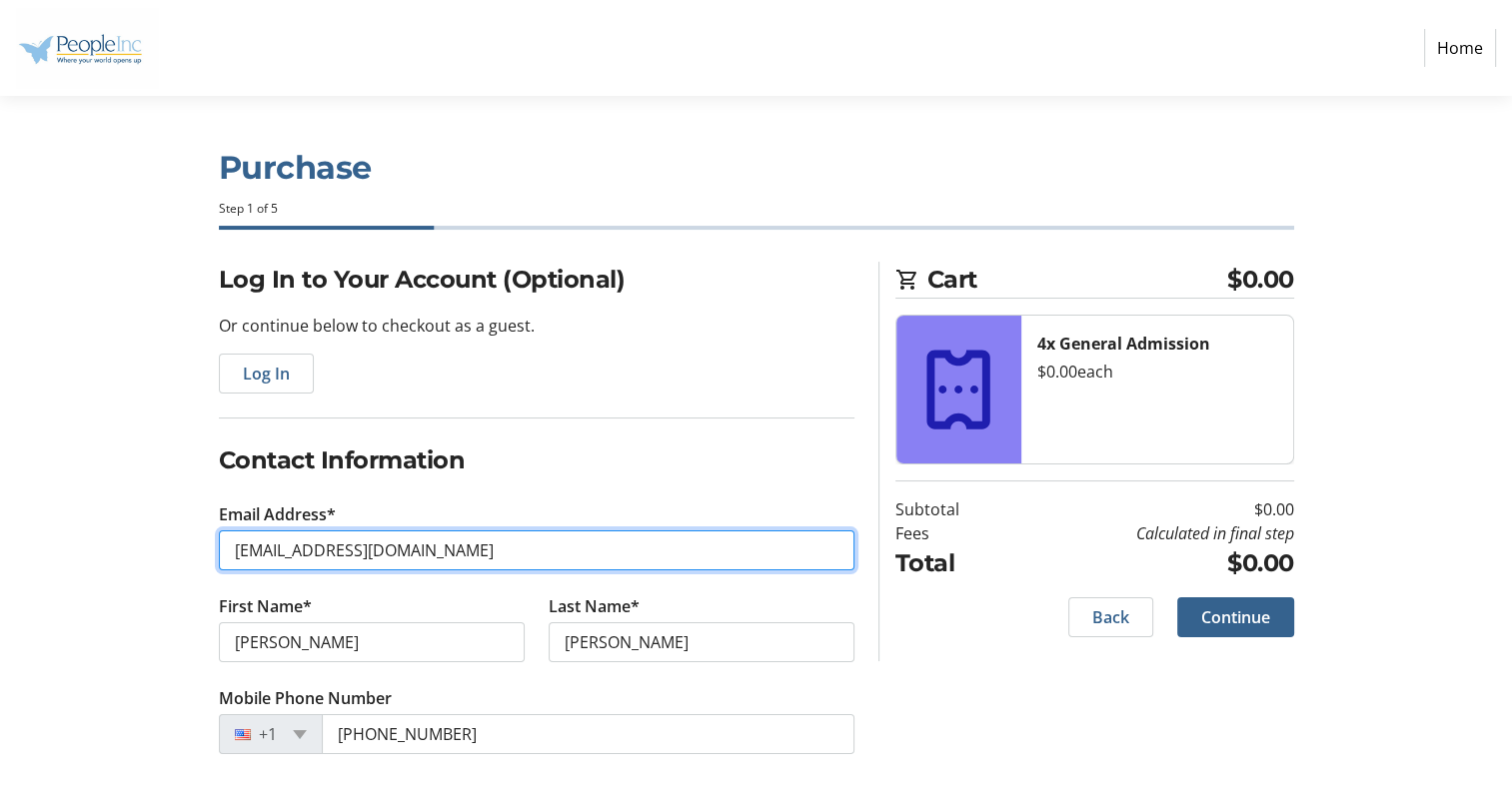 type on "[EMAIL_ADDRESS][DOMAIN_NAME]" 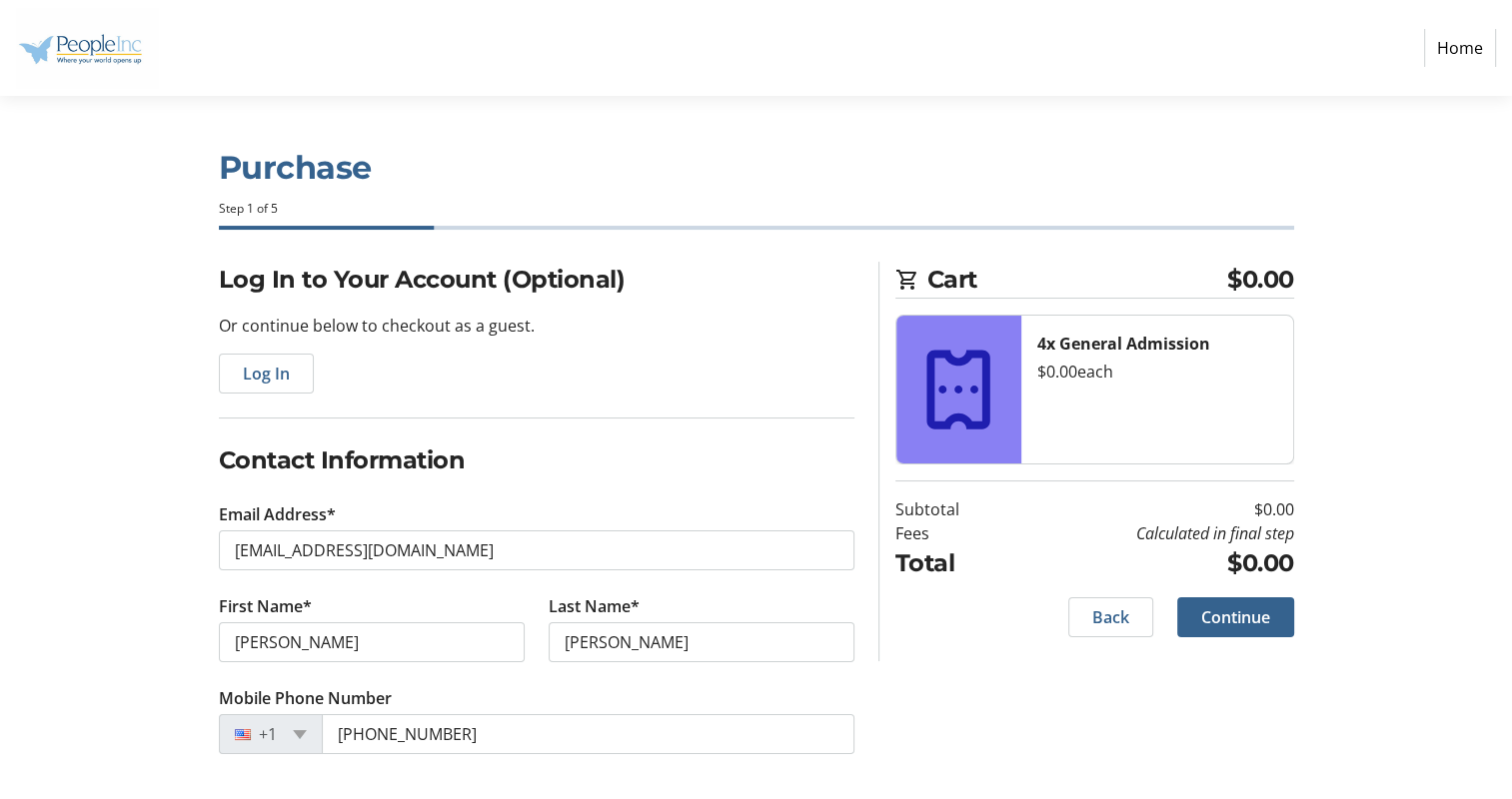 click on "Log In to Your Account (Optional) Or continue below to checkout as a guest.  Log In  Contact Information Email Address* thalymonroe18@gmail.com First Name* Thalia Last Name* Lorenzo  Mobile Phone Number  +1 (716) 292-9051 Cart $0.00 4x General Admission  $0.00   each  Subtotal  $0.00  Fees  Calculated in final step  Total  $0.00   Back   Continue" 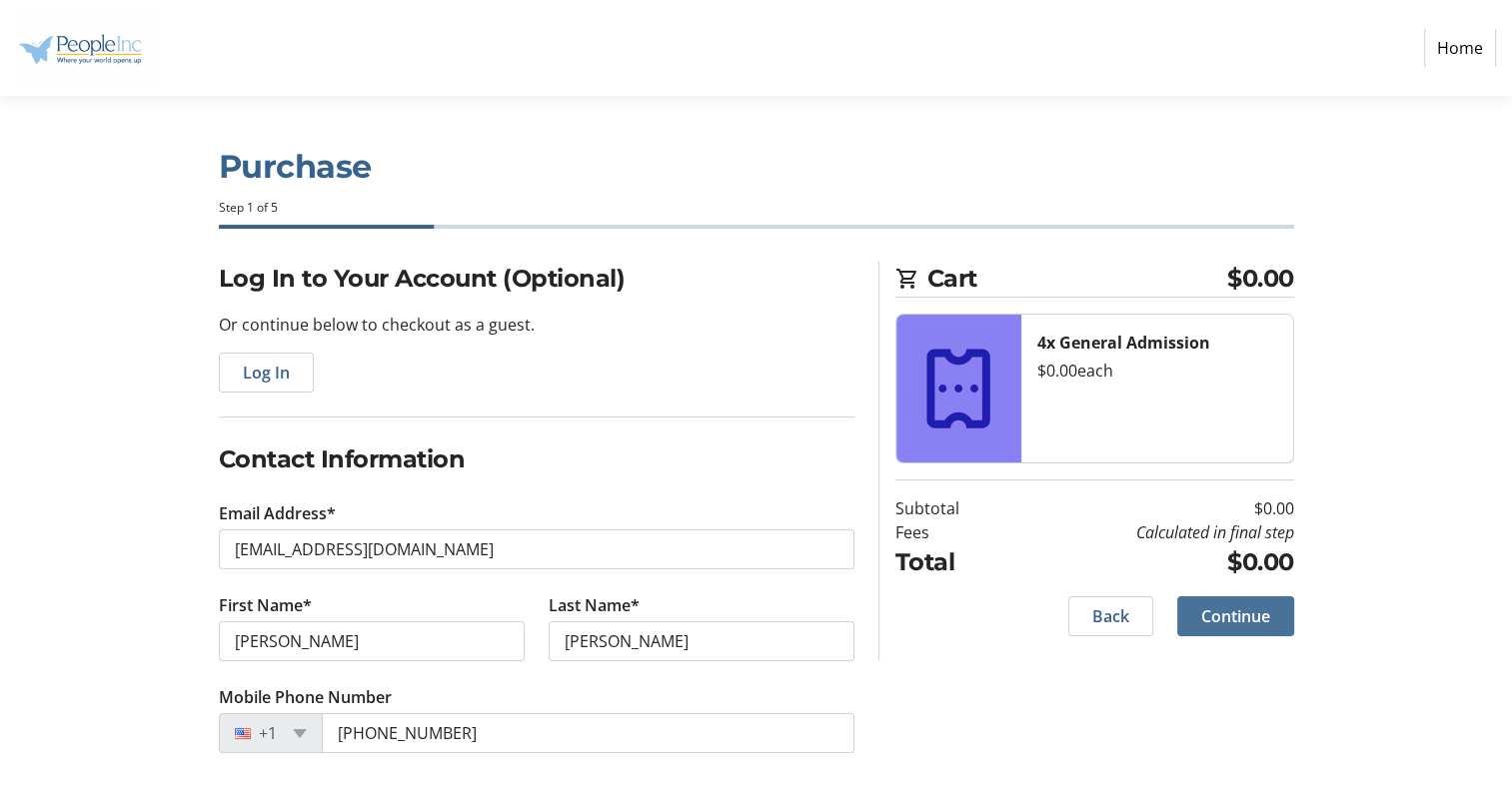 click on "Continue" 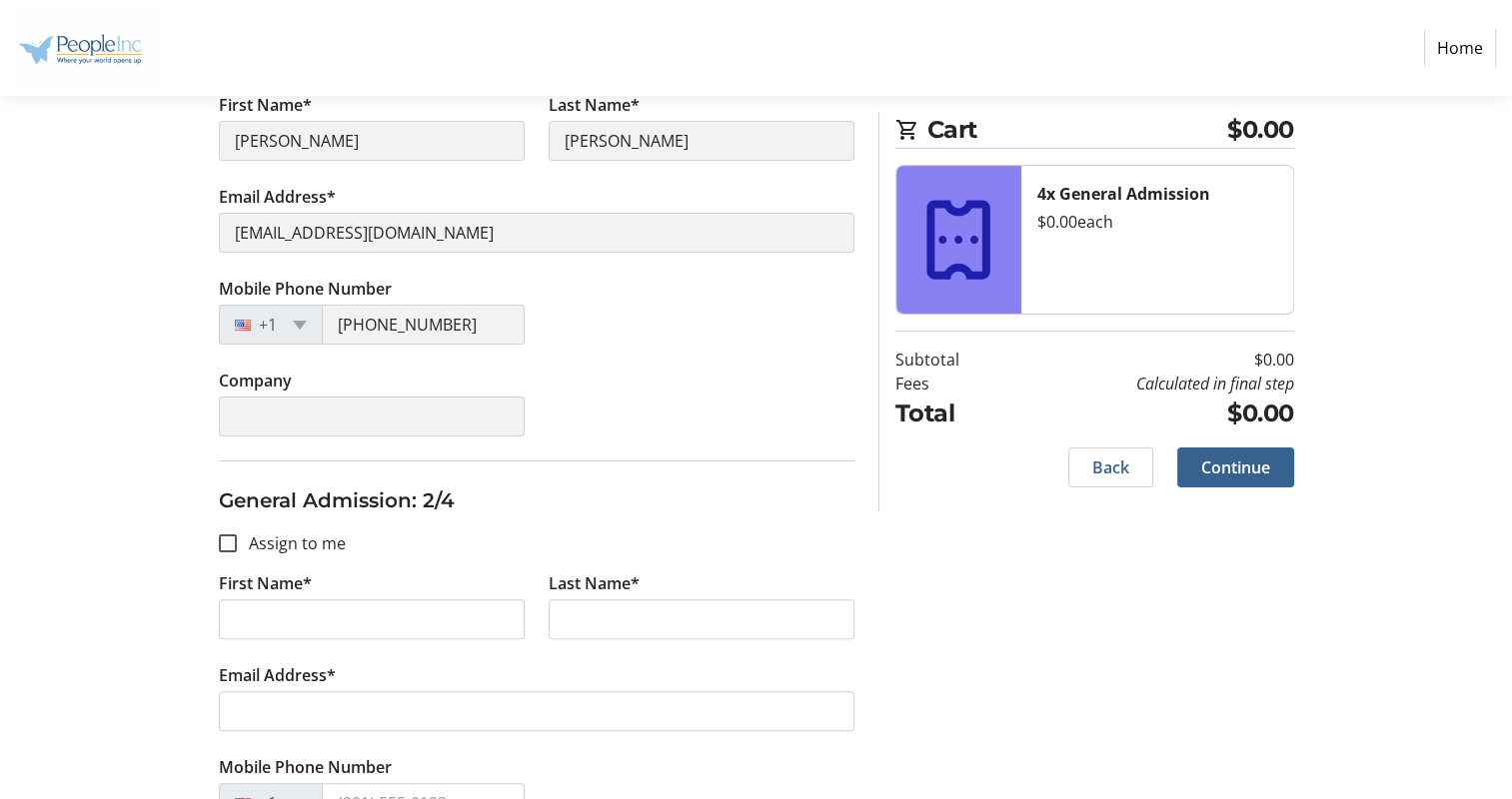 scroll, scrollTop: 499, scrollLeft: 0, axis: vertical 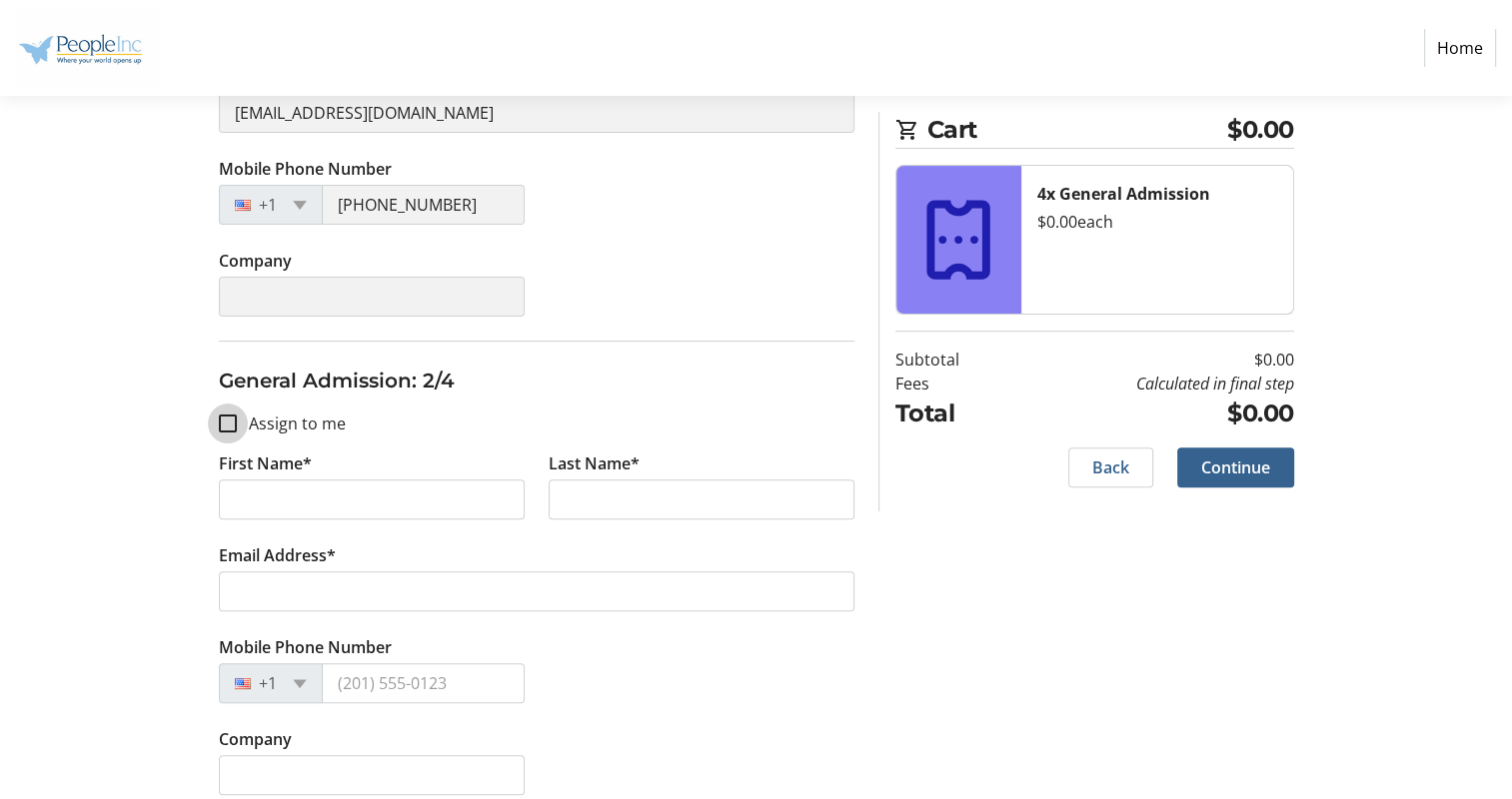 click on "Assign to me" at bounding box center [228, 423] 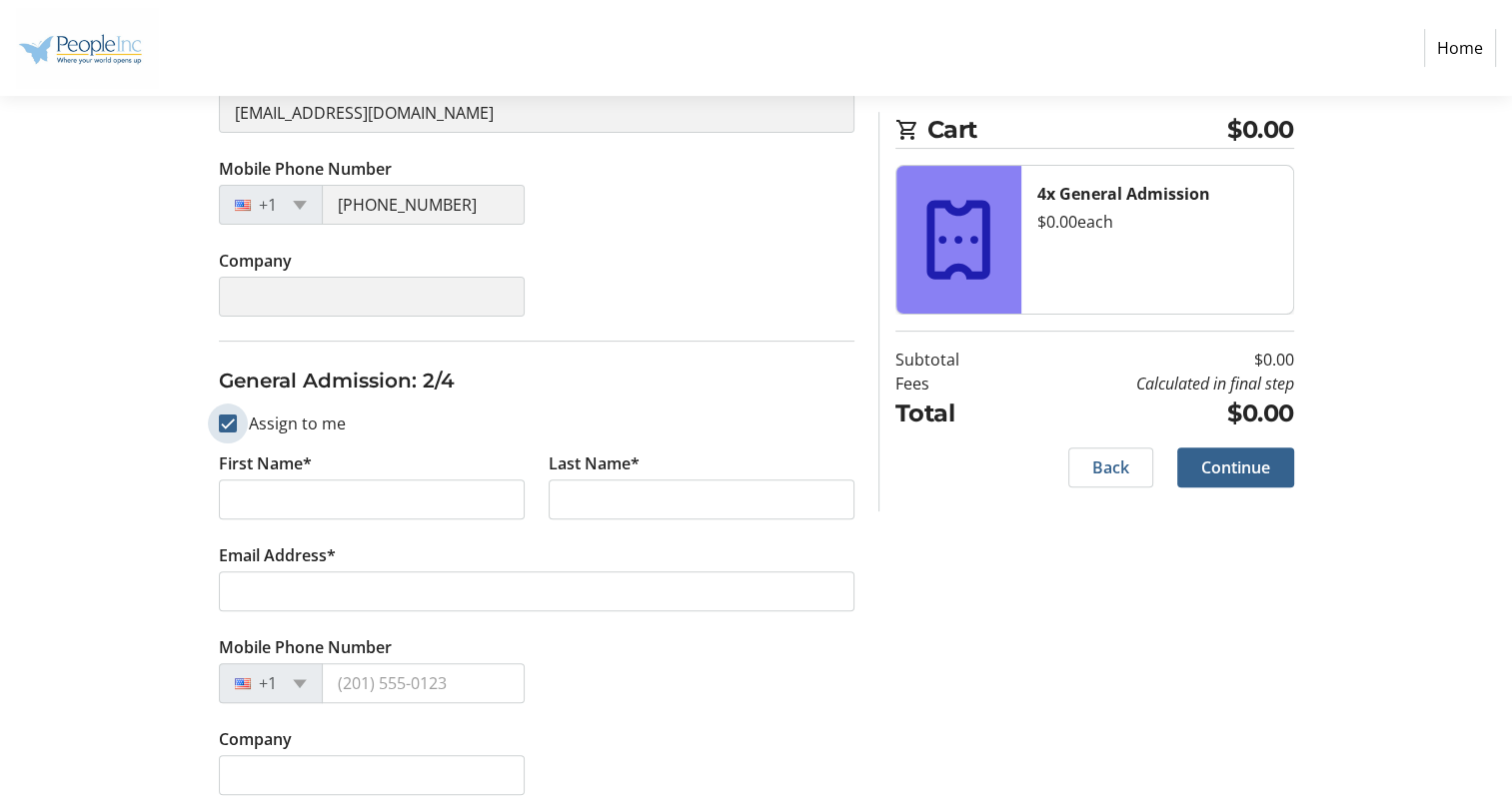 checkbox on "true" 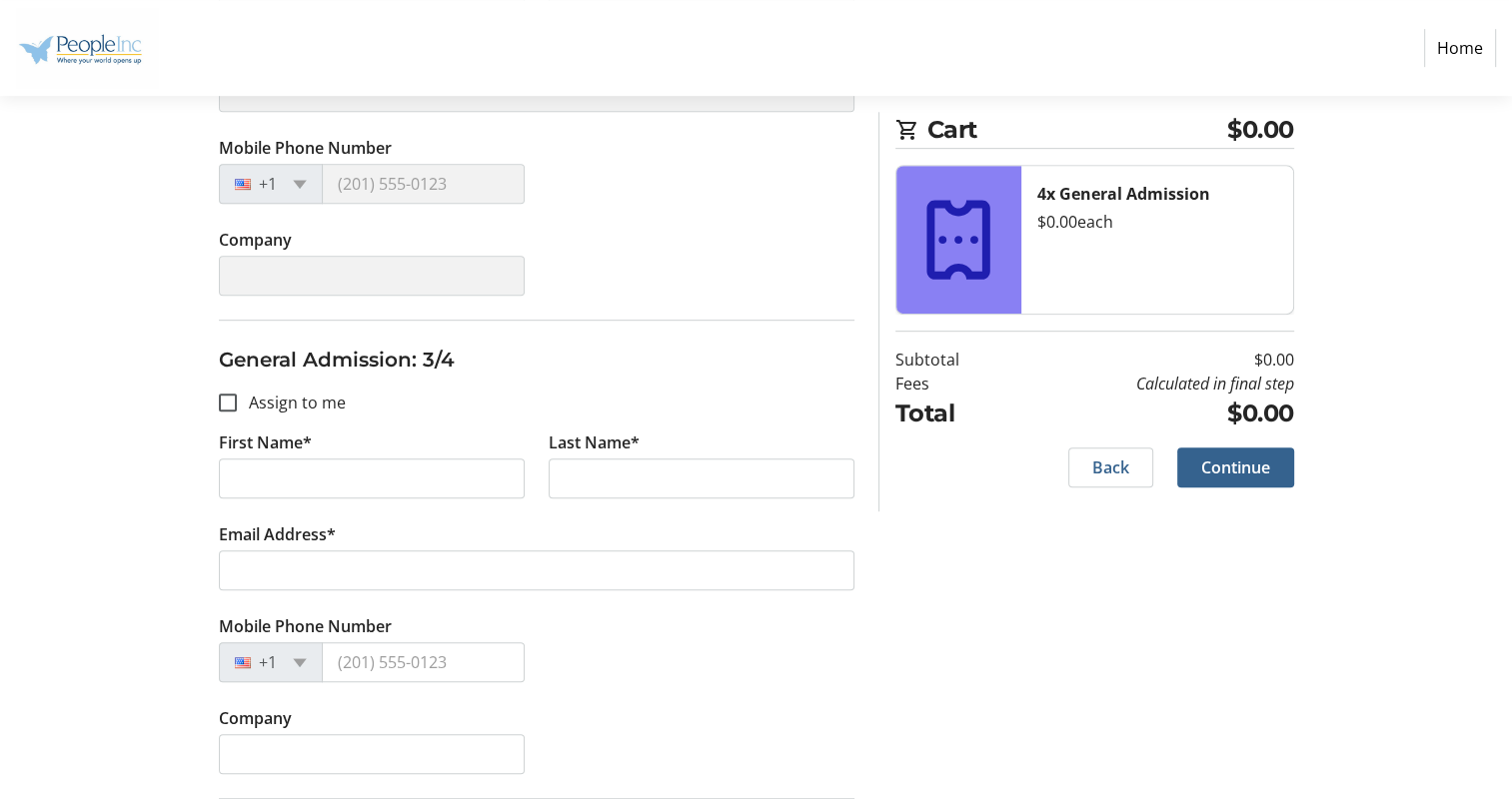 type on "[PERSON_NAME]" 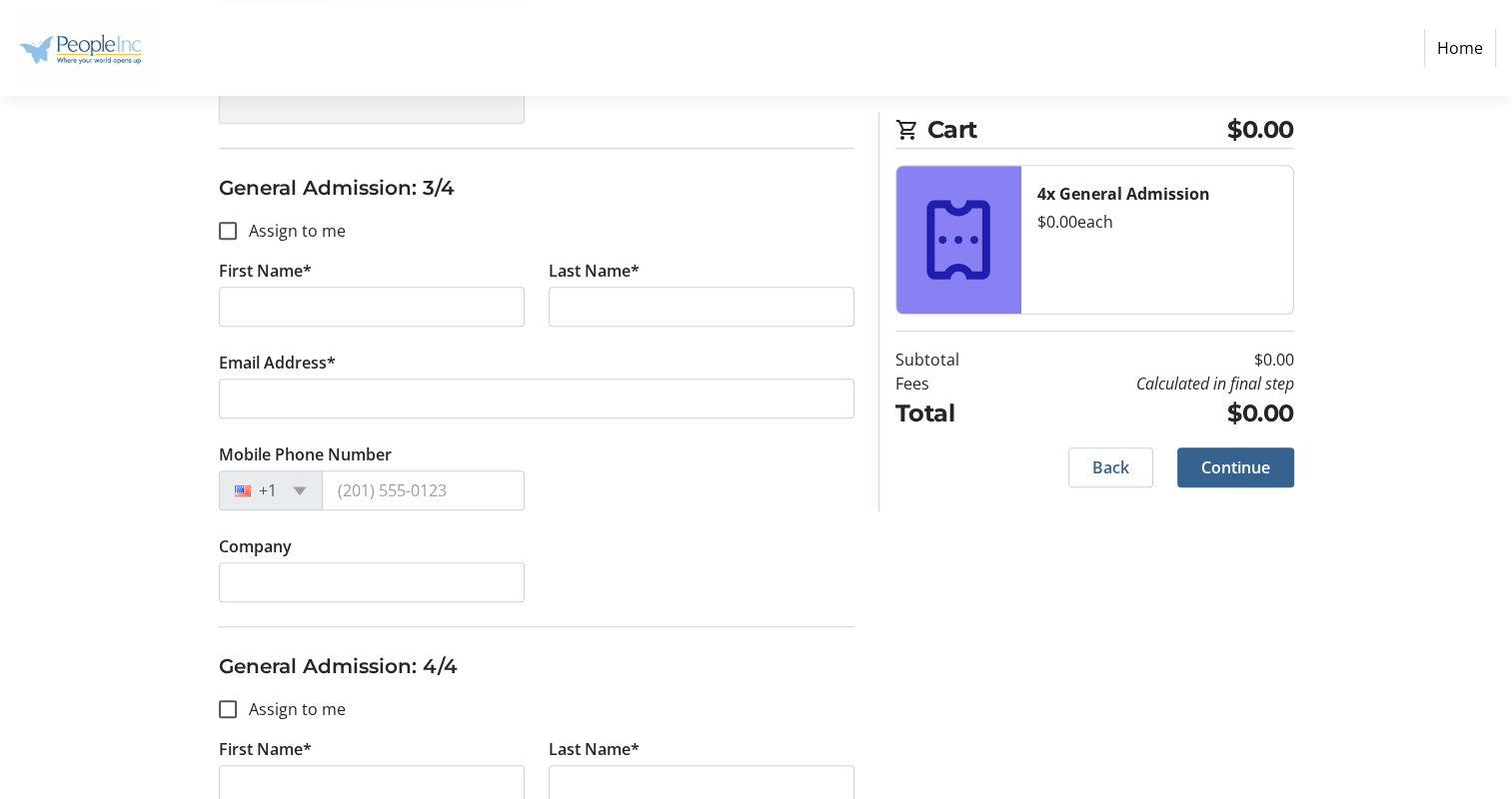scroll, scrollTop: 1071, scrollLeft: 0, axis: vertical 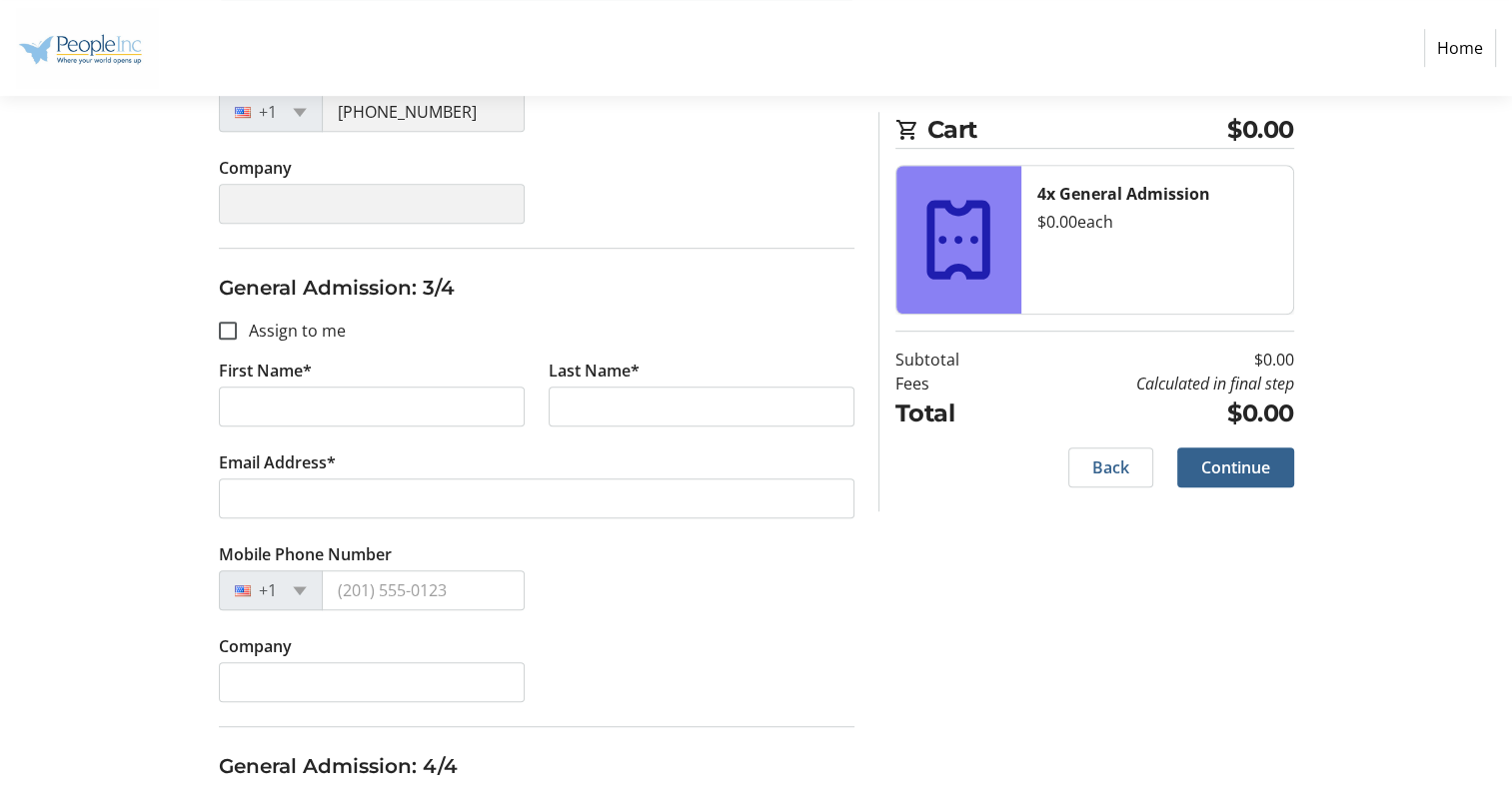 click on "First Name*" 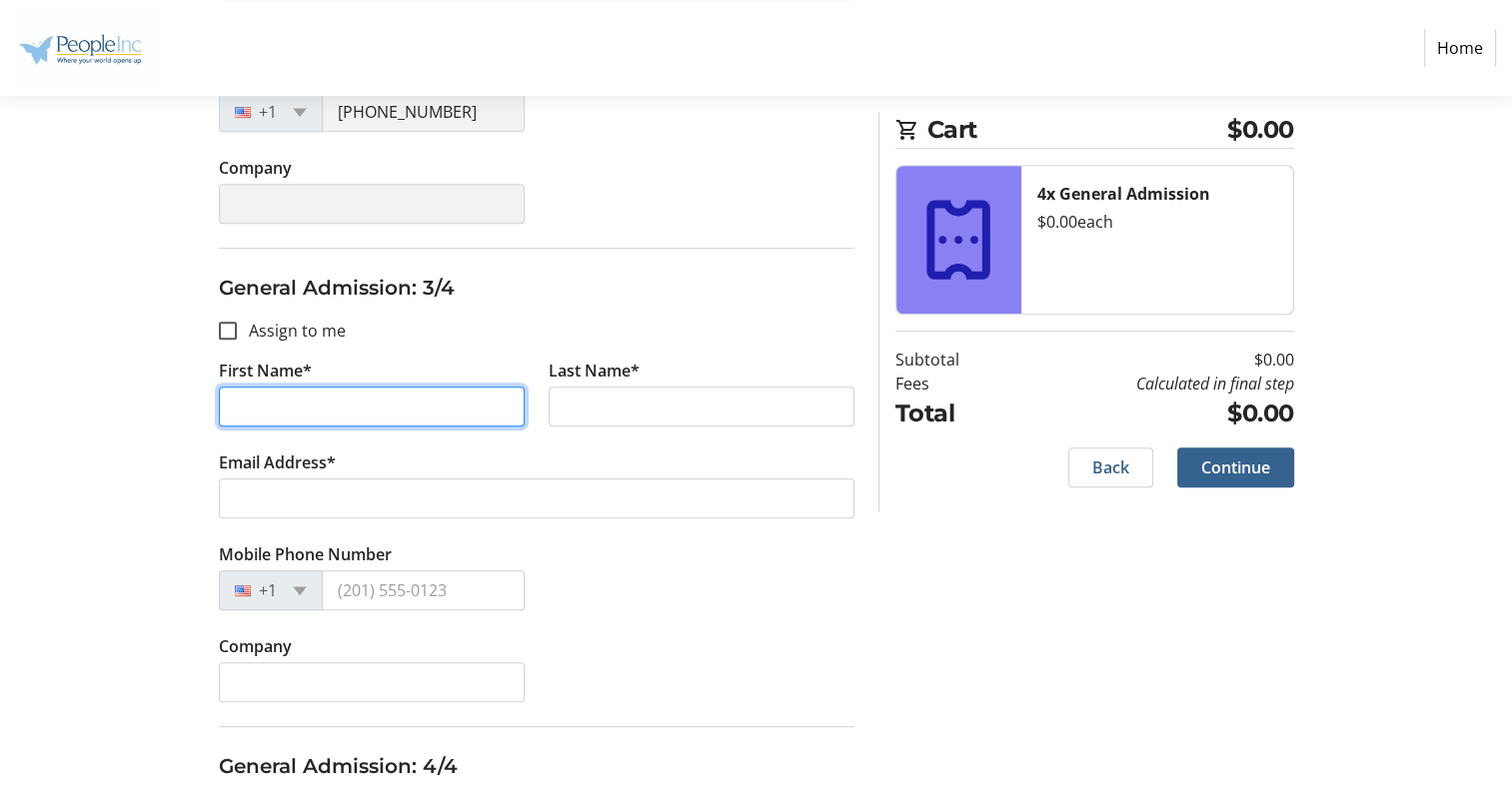 click on "First Name*" at bounding box center [372, 406] 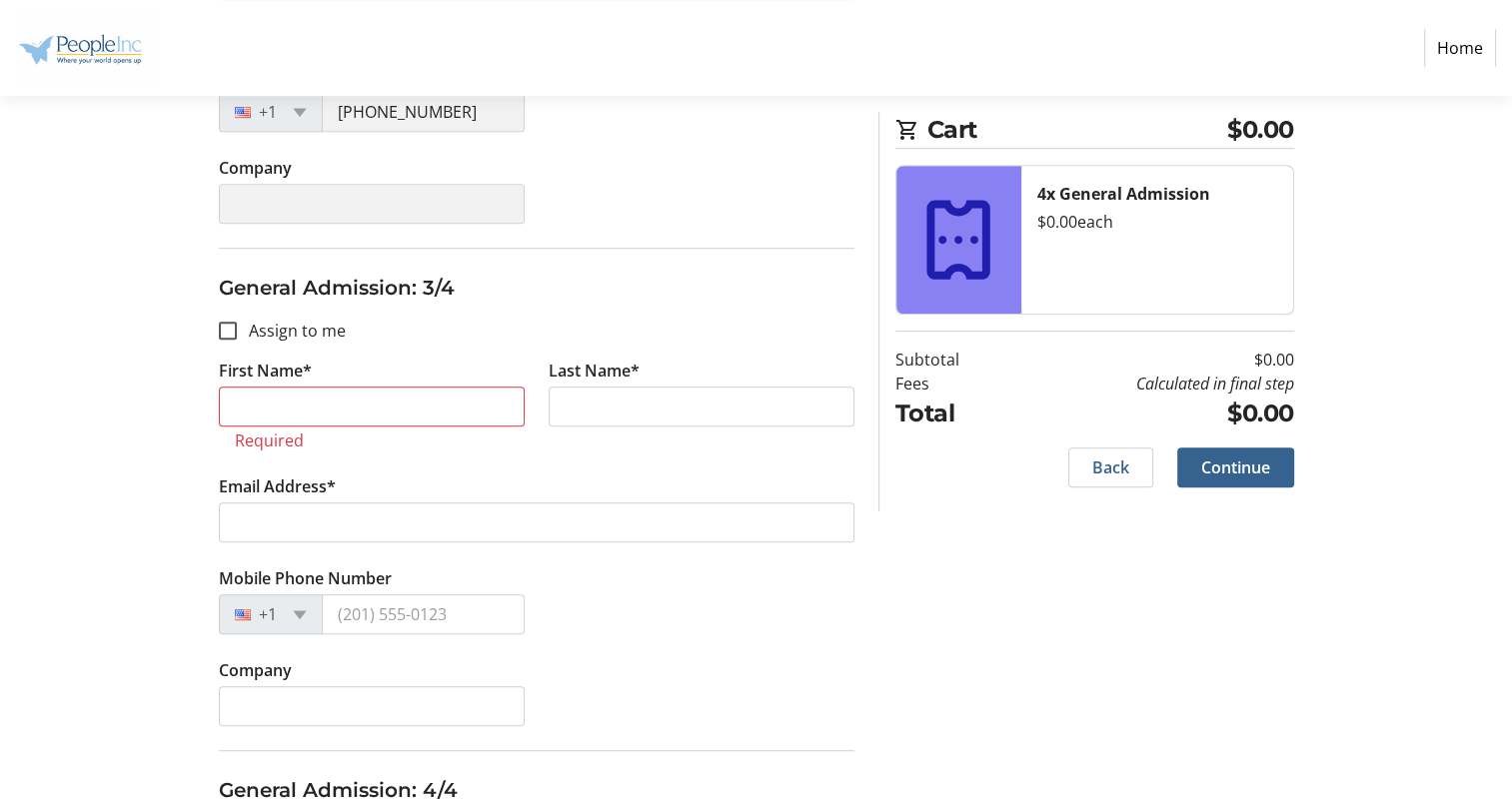 click on "Assign Tickets  Enter details for each attendee so that they receive their ticket directly.  General Admission: 1/4  Assign to me  First Name* Thalia Last Name* Lorenzo Email Address* thalymonroe18@gmail.com Mobile Phone Number +1 (716) 292-9051 Company General Admission: 2/4  Assign to me  First Name* Thalia Last Name* Lorenzo Email Address* thalymonroe18@gmail.com Mobile Phone Number +1 (716) 292-9051 Company General Admission: 3/4  Assign to me  First Name*  Required  Last Name* Email Address* Mobile Phone Number +1 Company General Admission: 4/4  Assign to me  First Name* Last Name* Email Address* Mobile Phone Number +1 Company Cart $0.00 4x General Admission  $0.00   each  Subtotal  $0.00  Fees  Calculated in final step  Total  $0.00   Back   Continue" 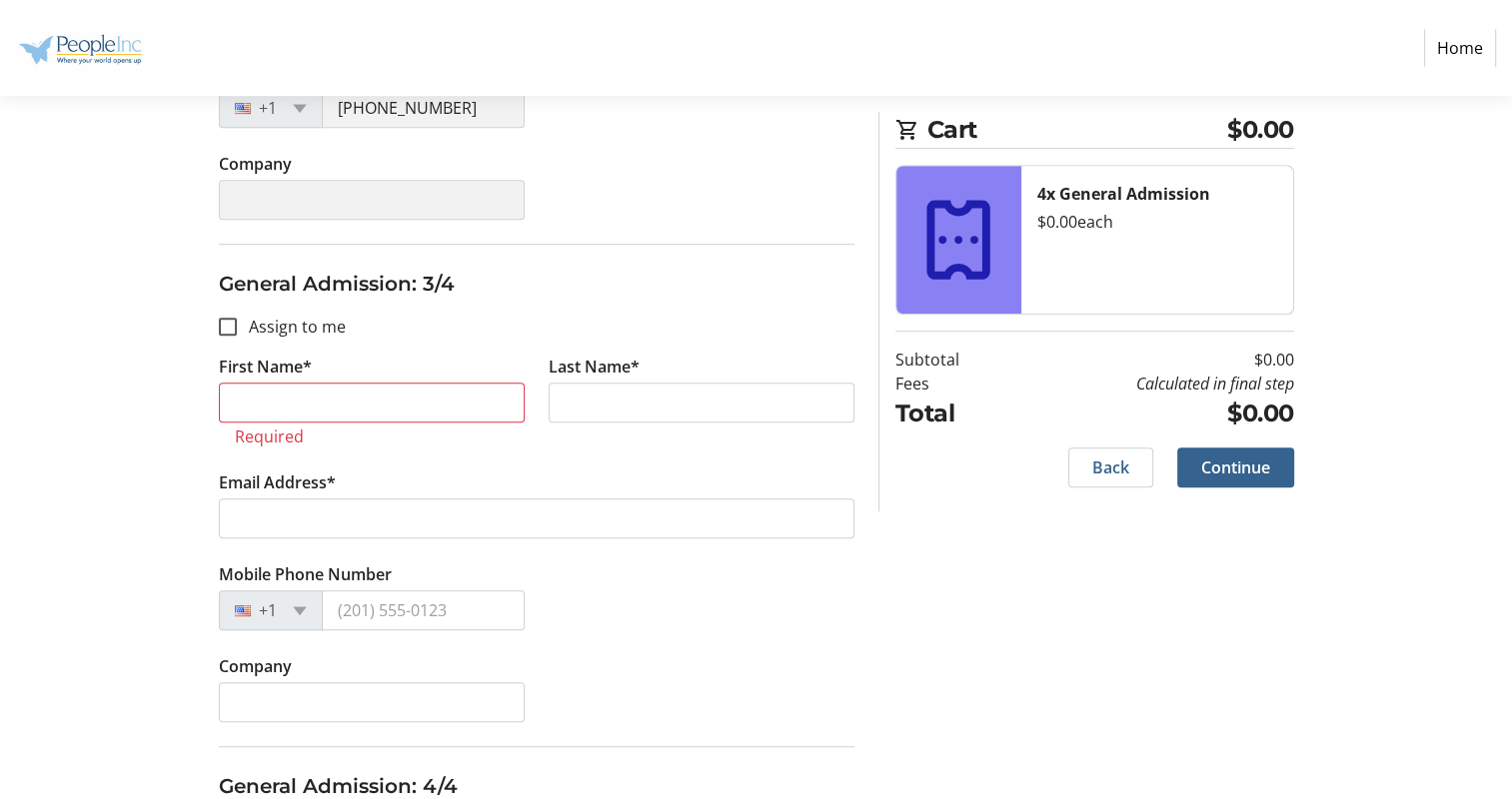 scroll, scrollTop: 1099, scrollLeft: 0, axis: vertical 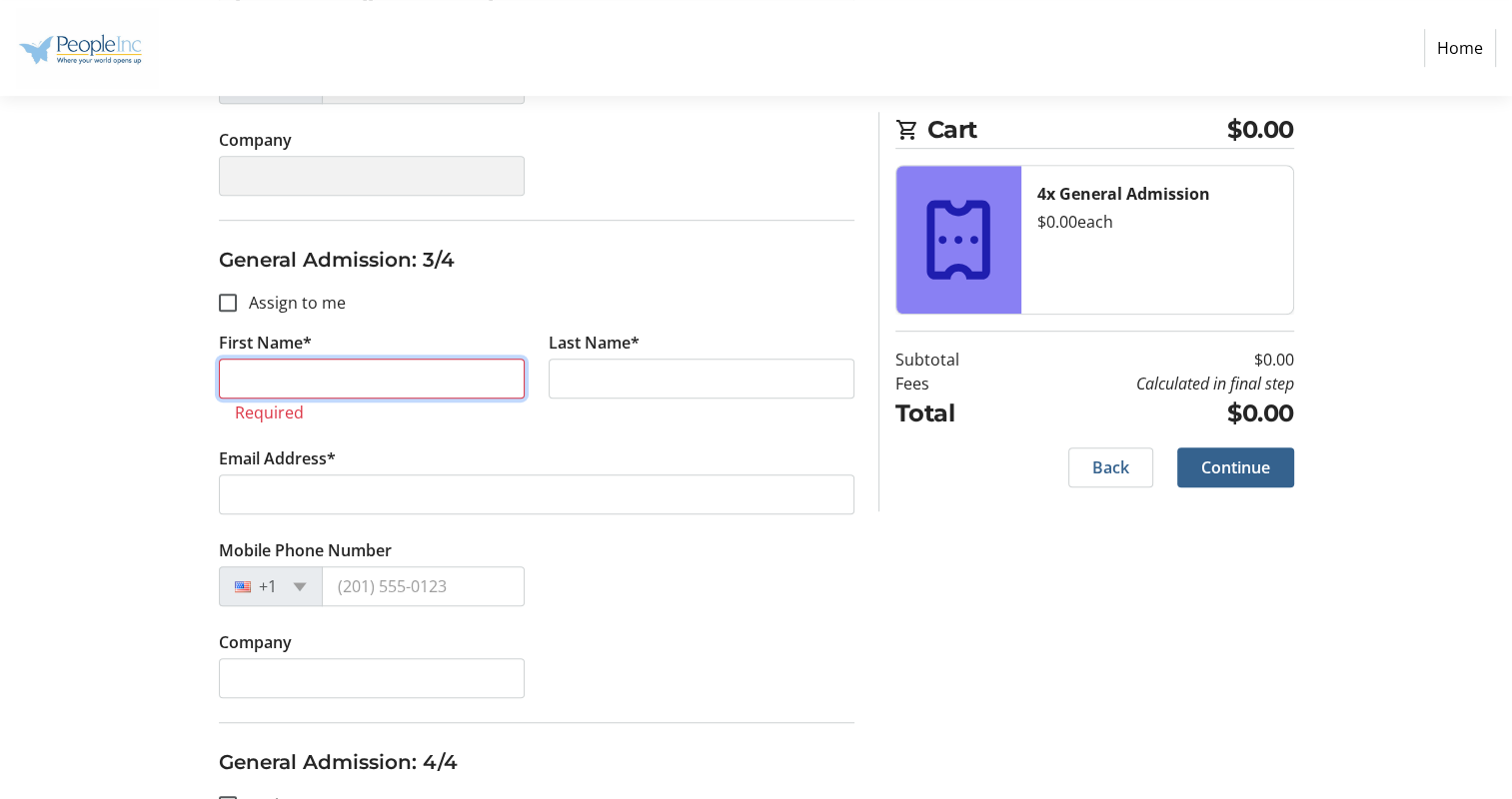 click on "First Name*" at bounding box center [372, 379] 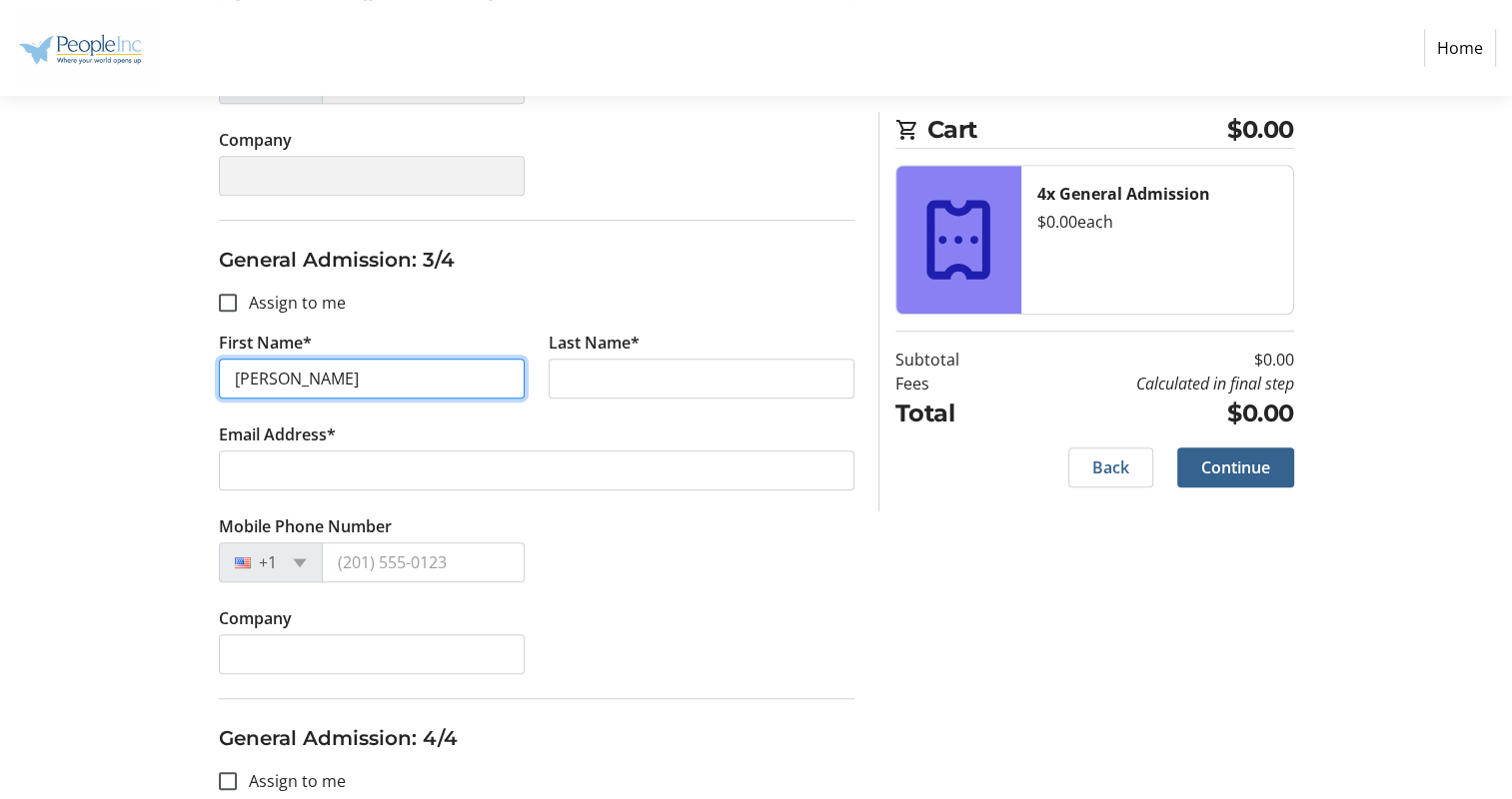 type on "[PERSON_NAME]" 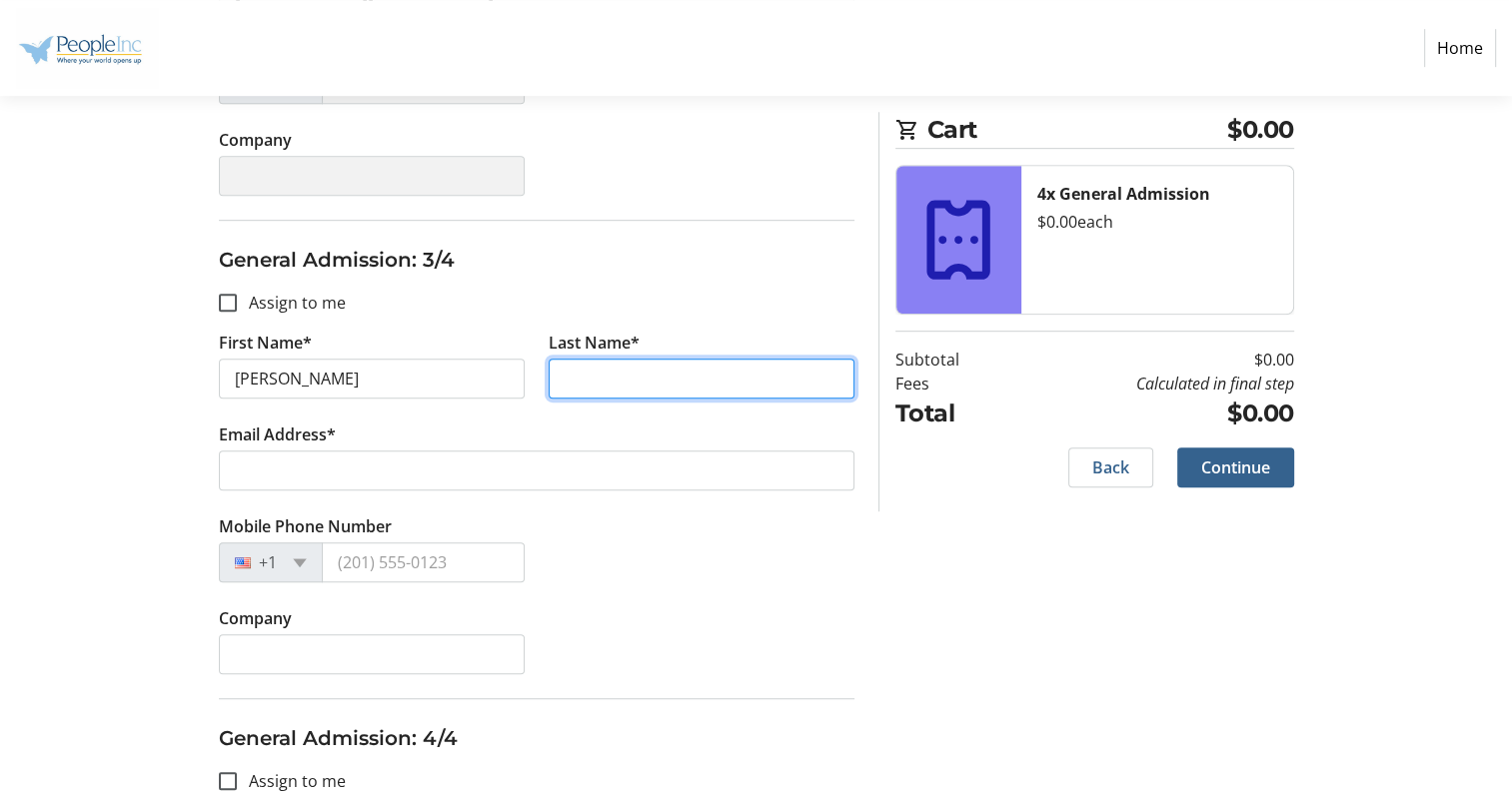 click on "Last Name*" at bounding box center (702, 379) 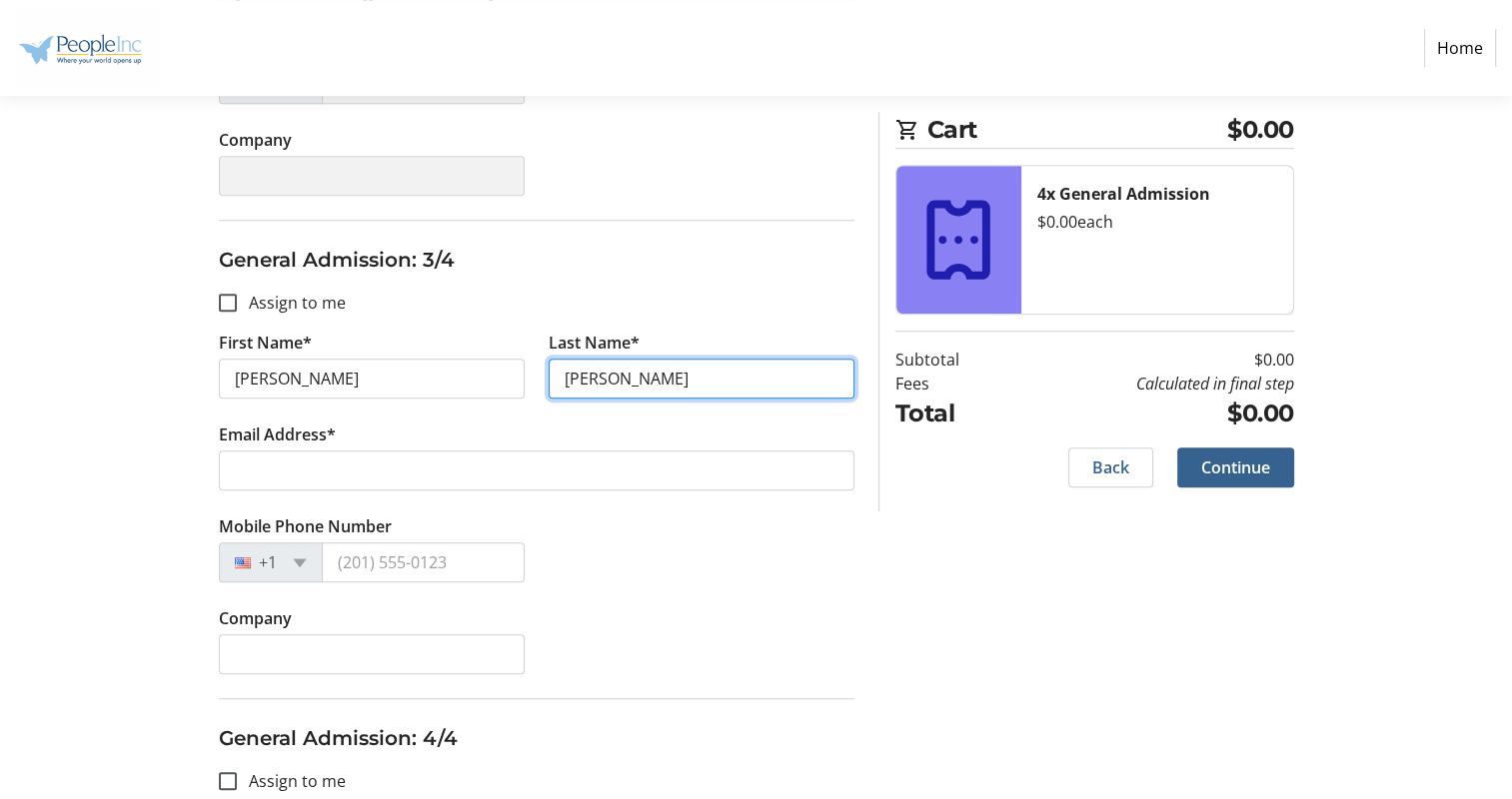 type on "[PERSON_NAME]" 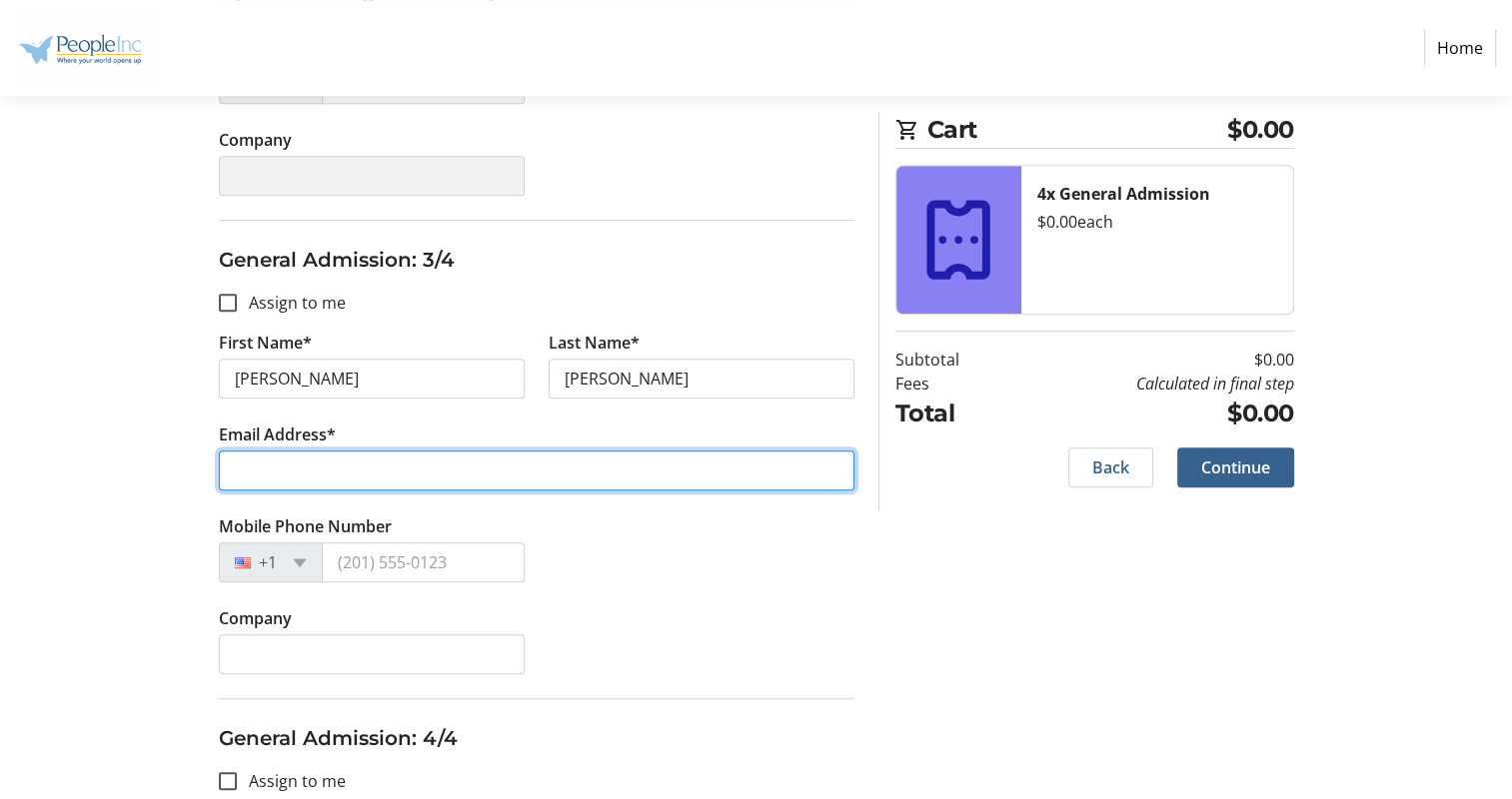 click on "Email Address*" at bounding box center (537, 470) 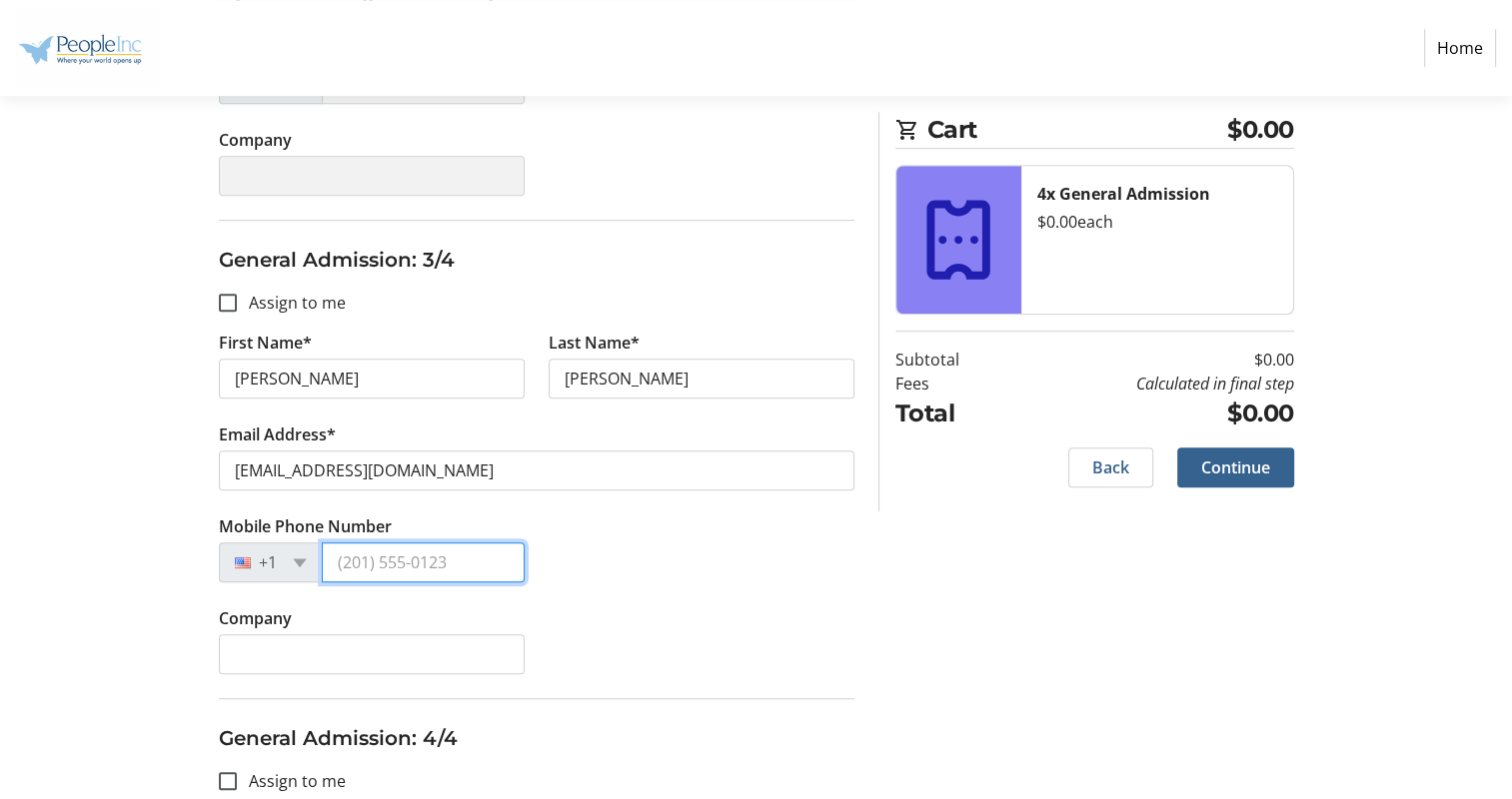 type on "[PHONE_NUMBER]" 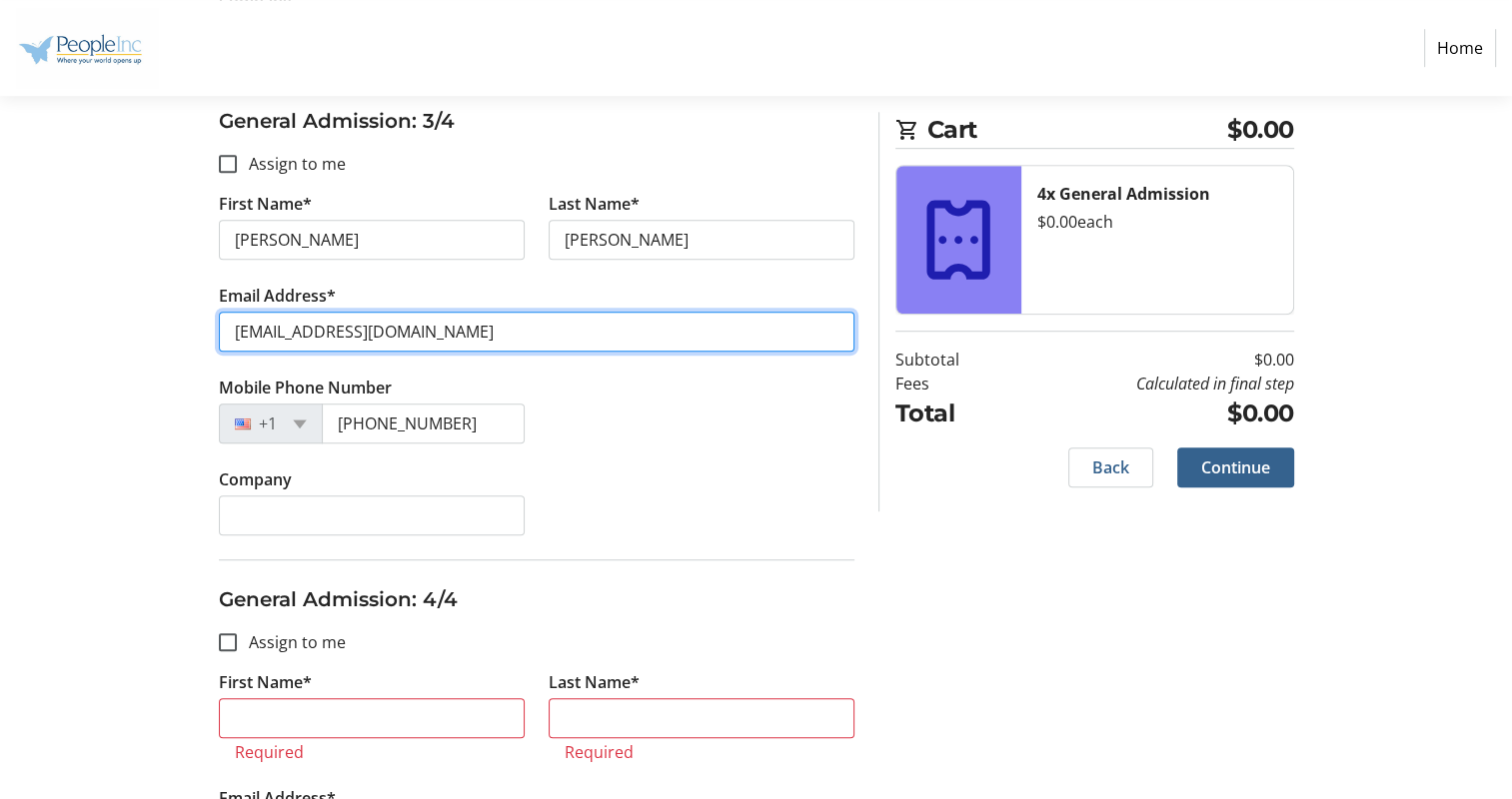 scroll, scrollTop: 1398, scrollLeft: 0, axis: vertical 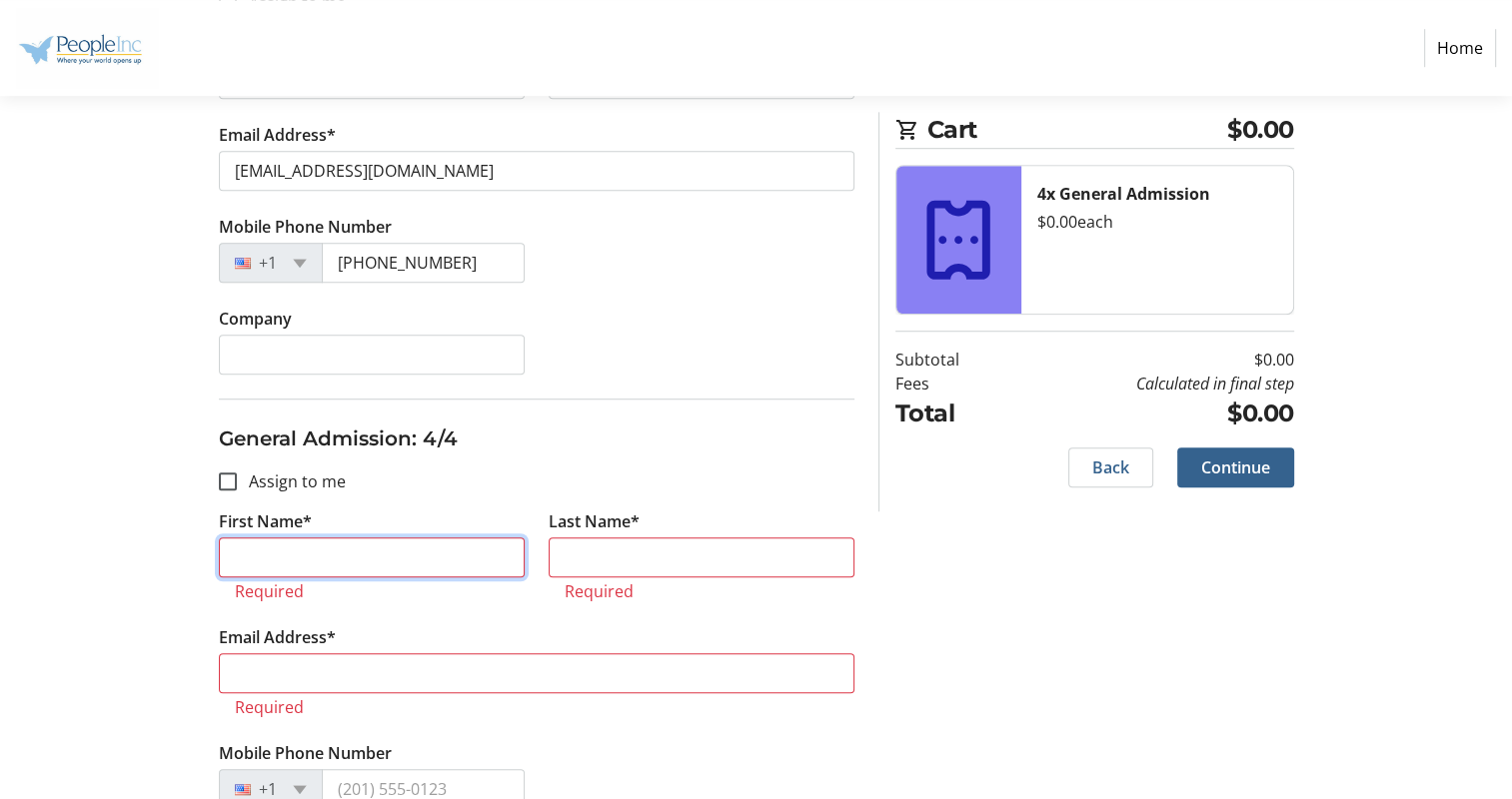 click on "First Name*" at bounding box center (372, 557) 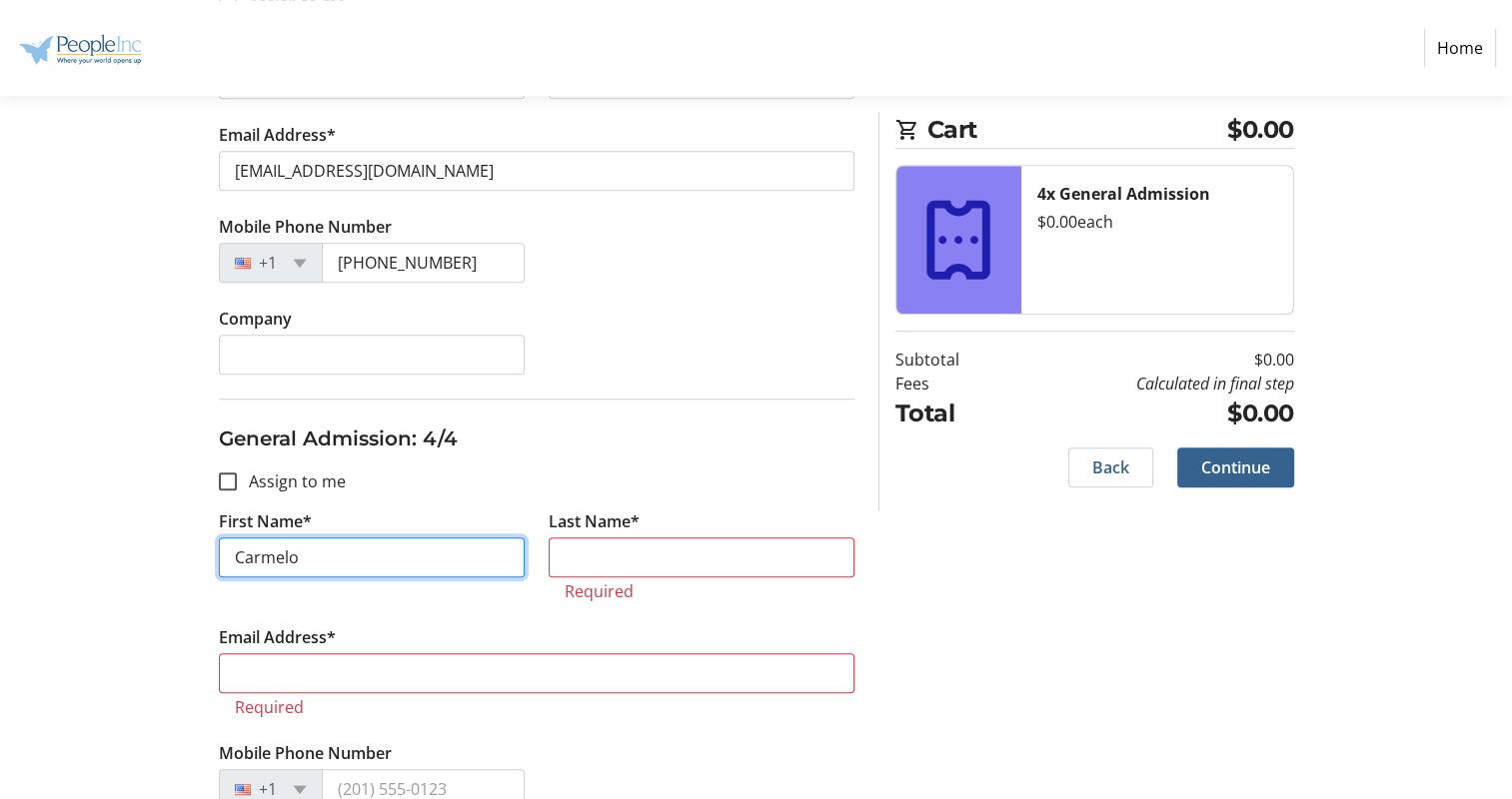 type on "Carmelo" 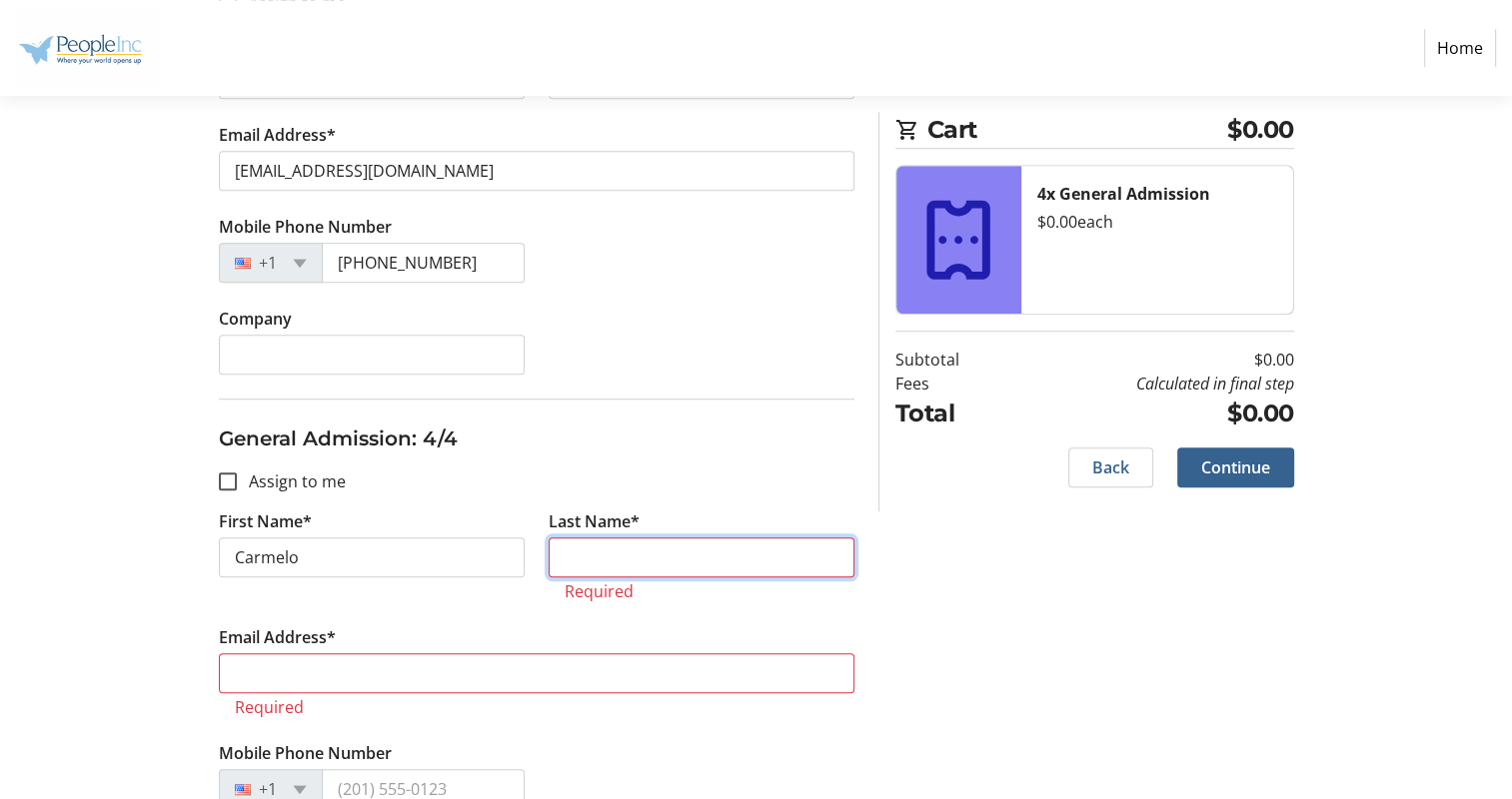 click on "Last Name*" at bounding box center [702, 557] 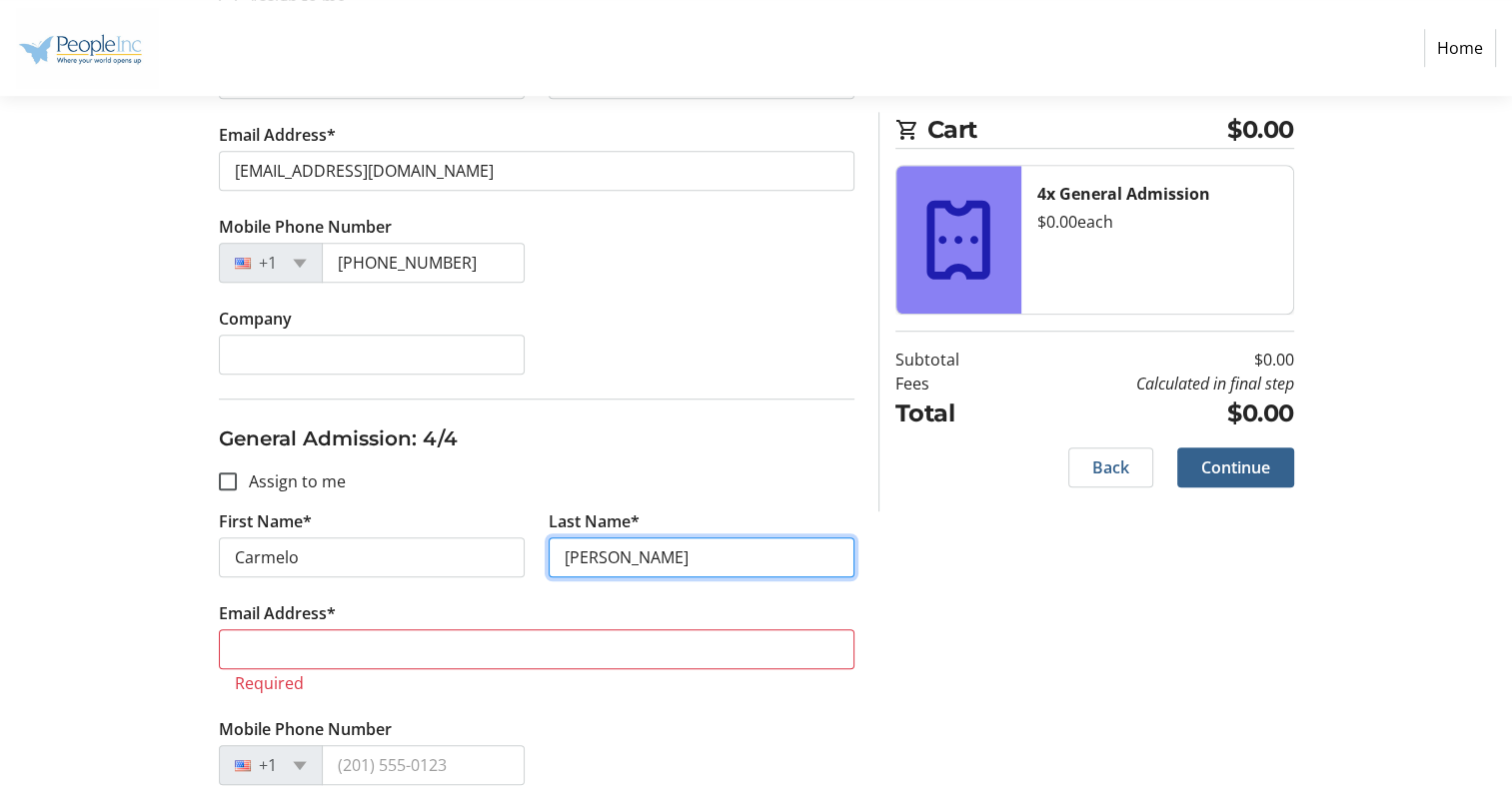 type on "[PERSON_NAME]" 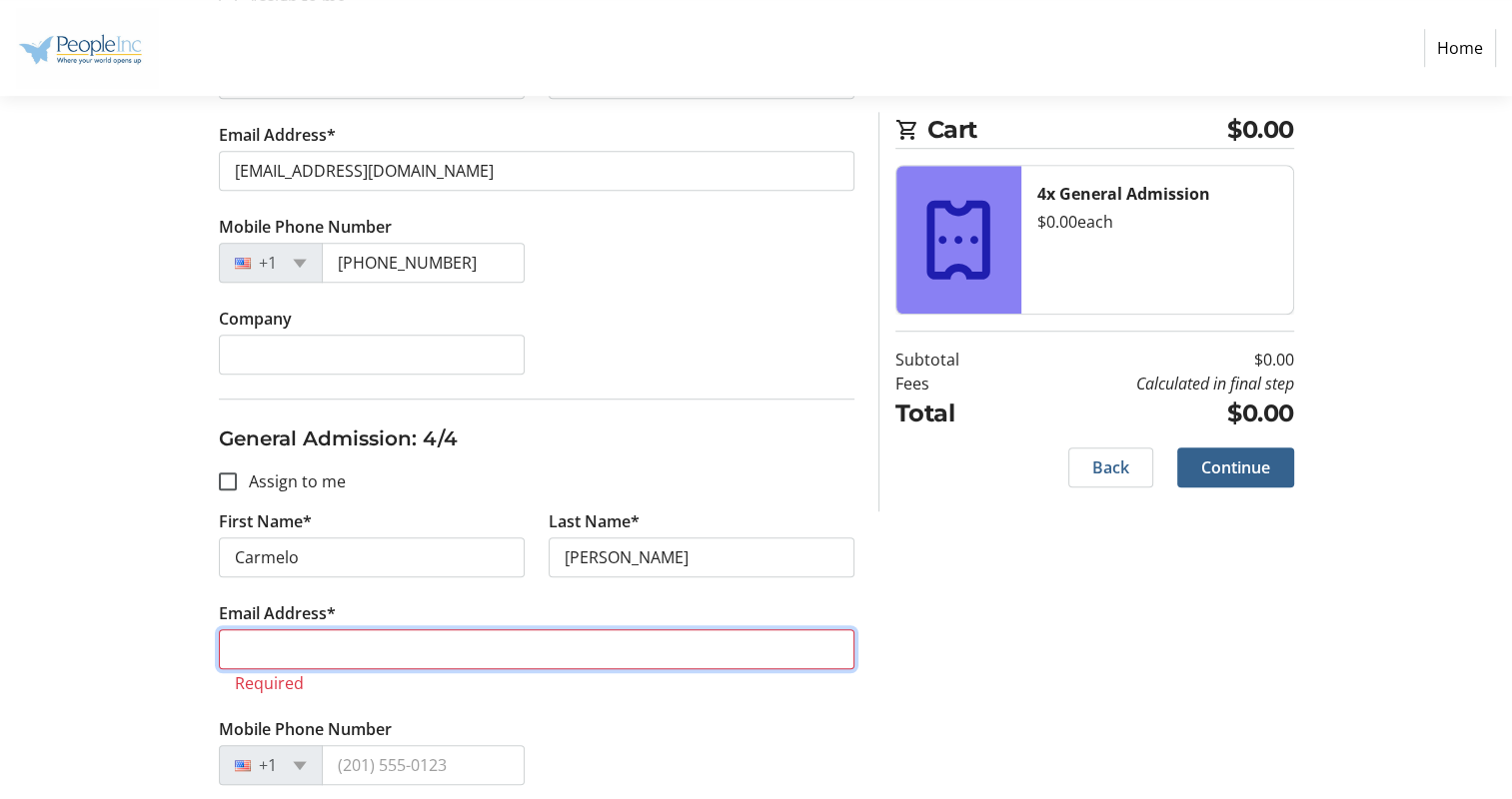 click on "Email Address*" at bounding box center (537, 649) 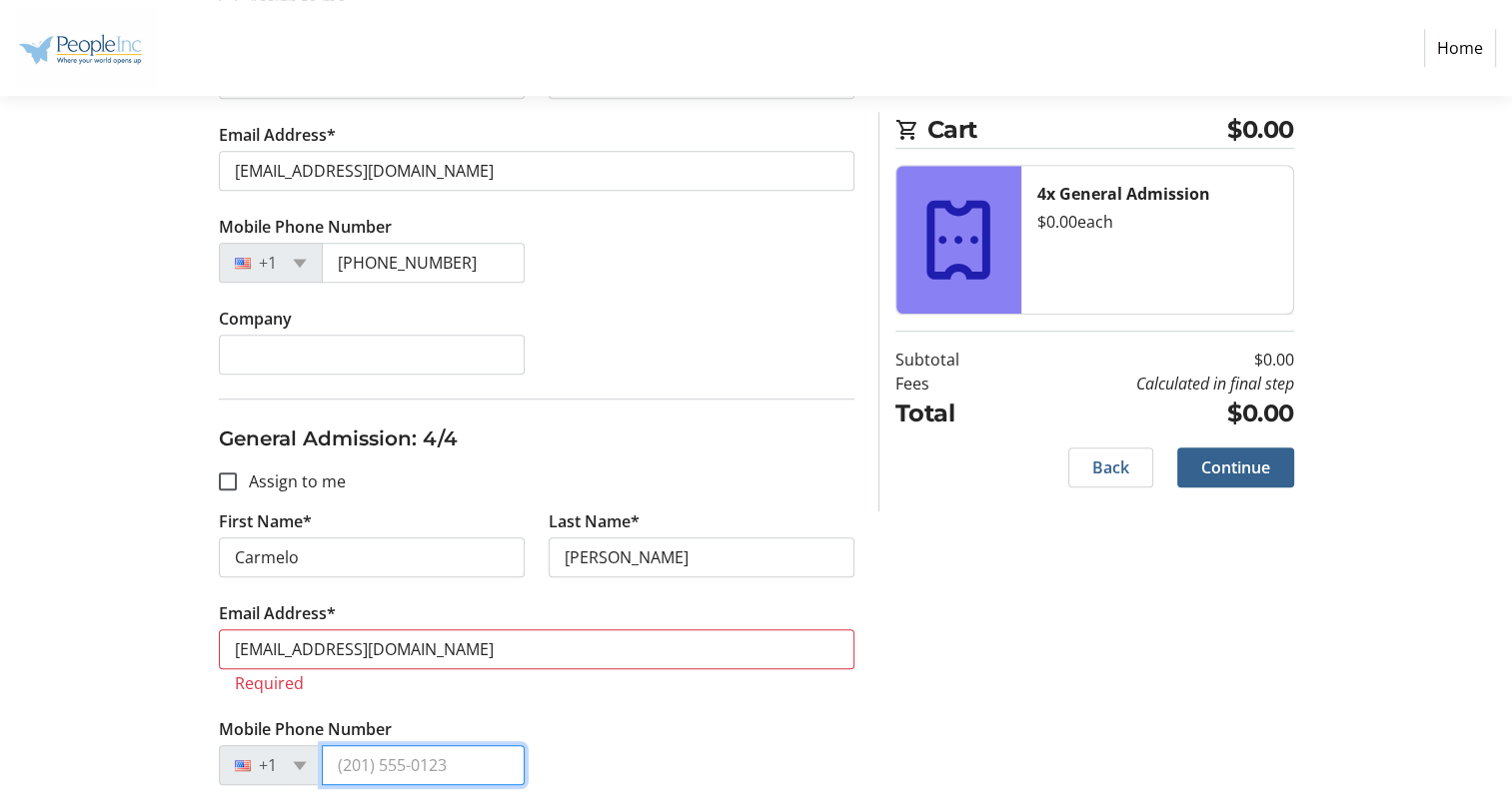 type on "[PHONE_NUMBER]" 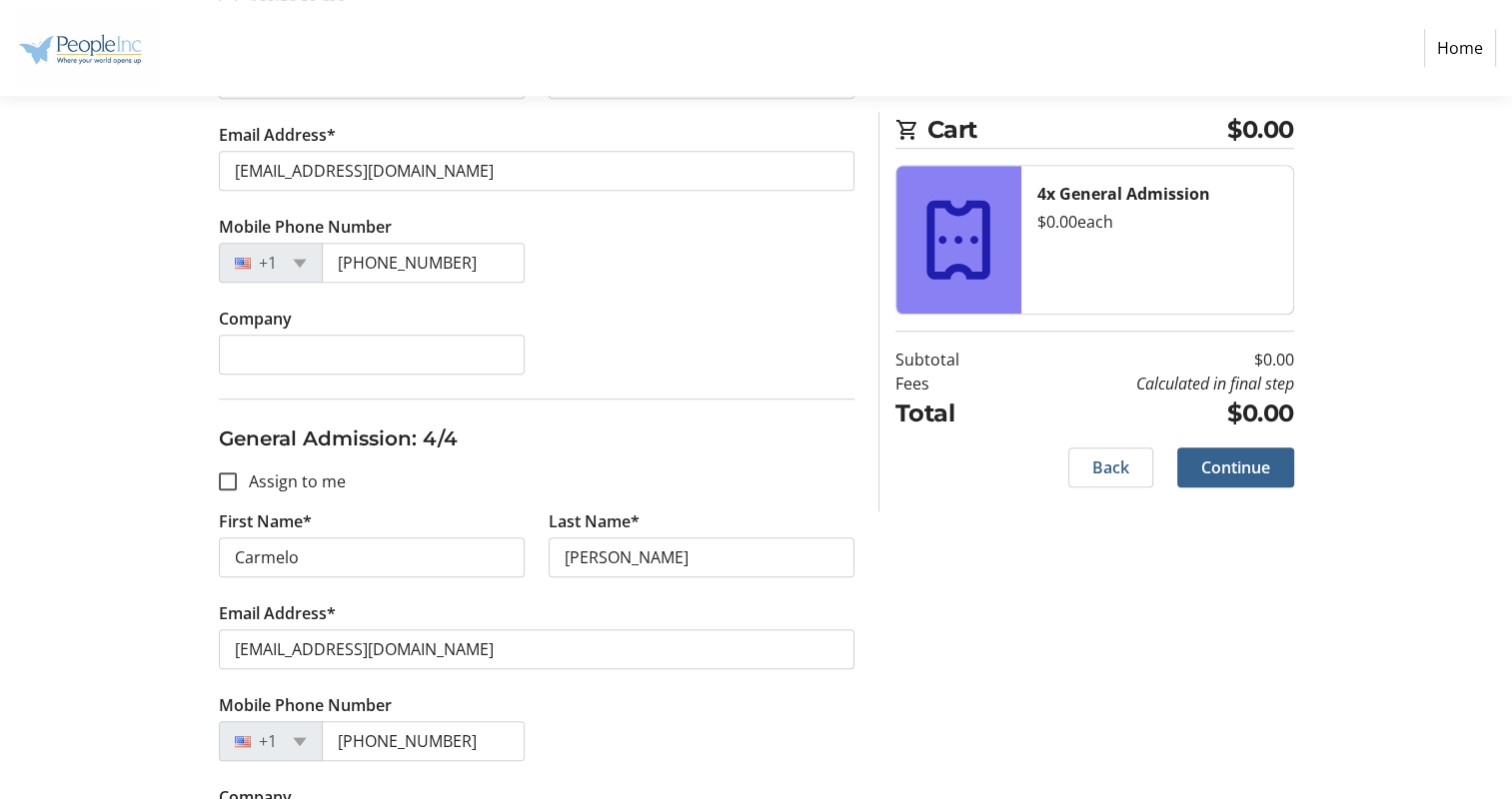 click on "Mobile Phone Number +1 (716) 292-9051" 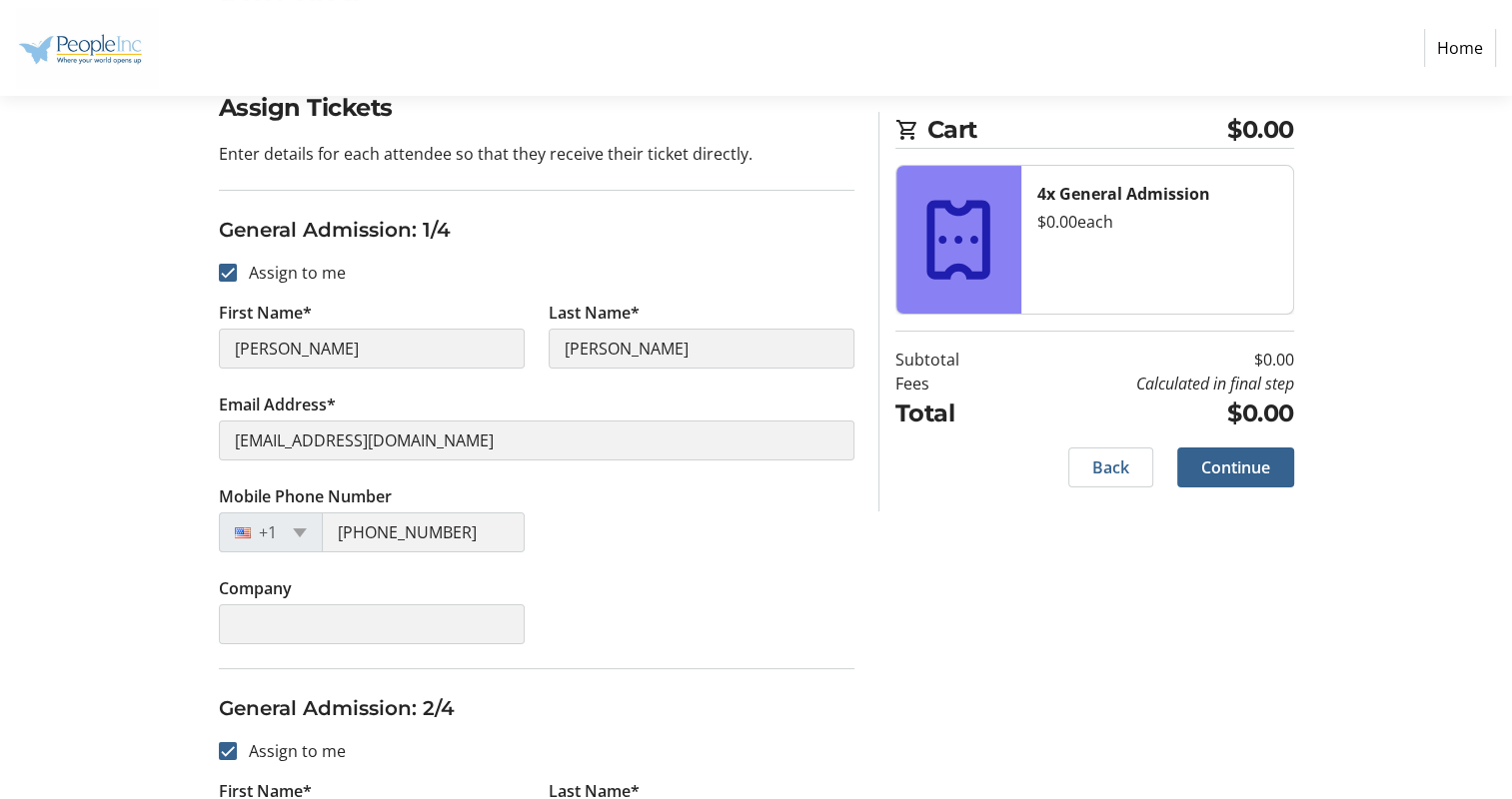 scroll, scrollTop: 471, scrollLeft: 0, axis: vertical 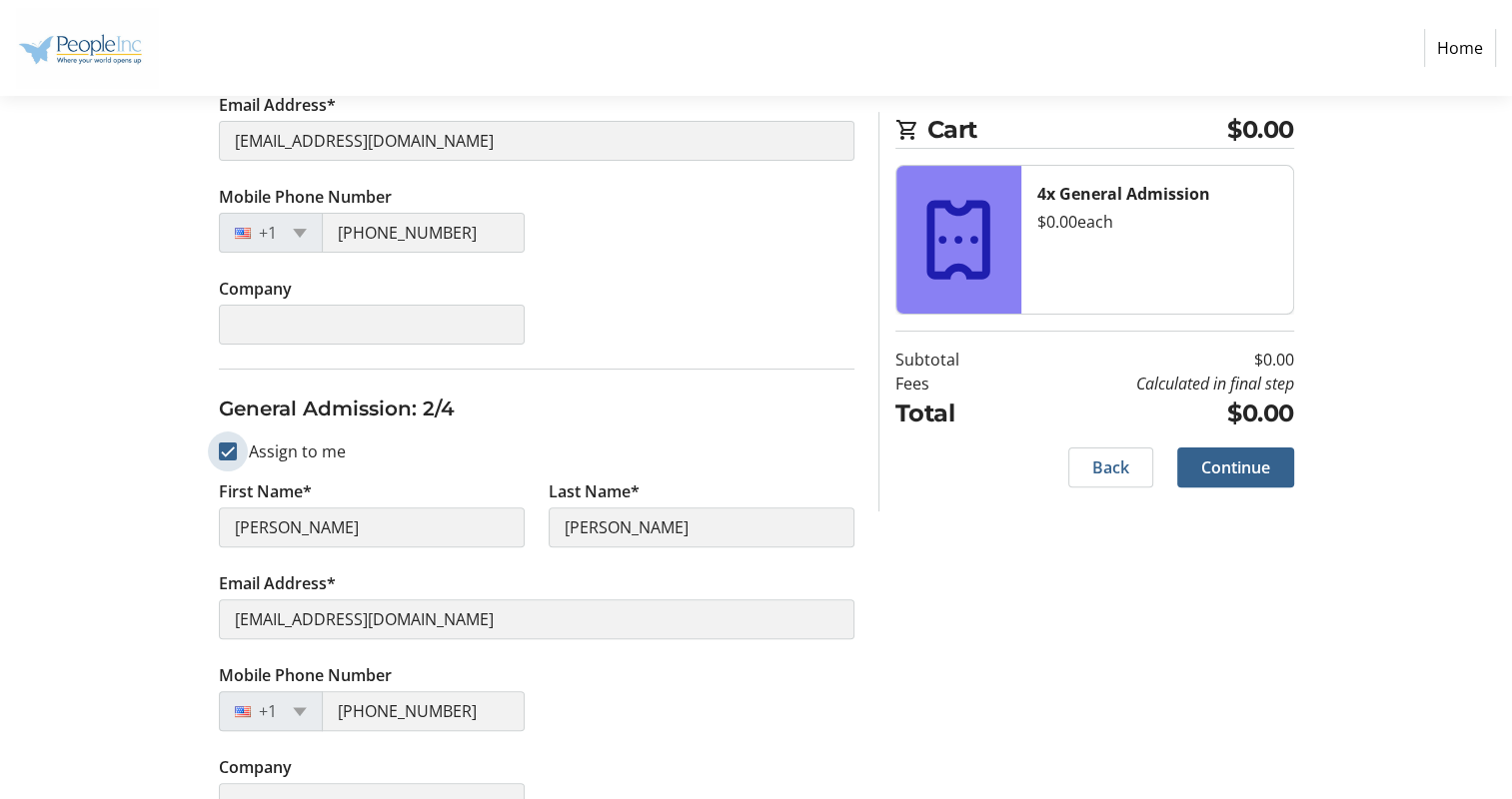 click on "Assign to me" at bounding box center (228, 451) 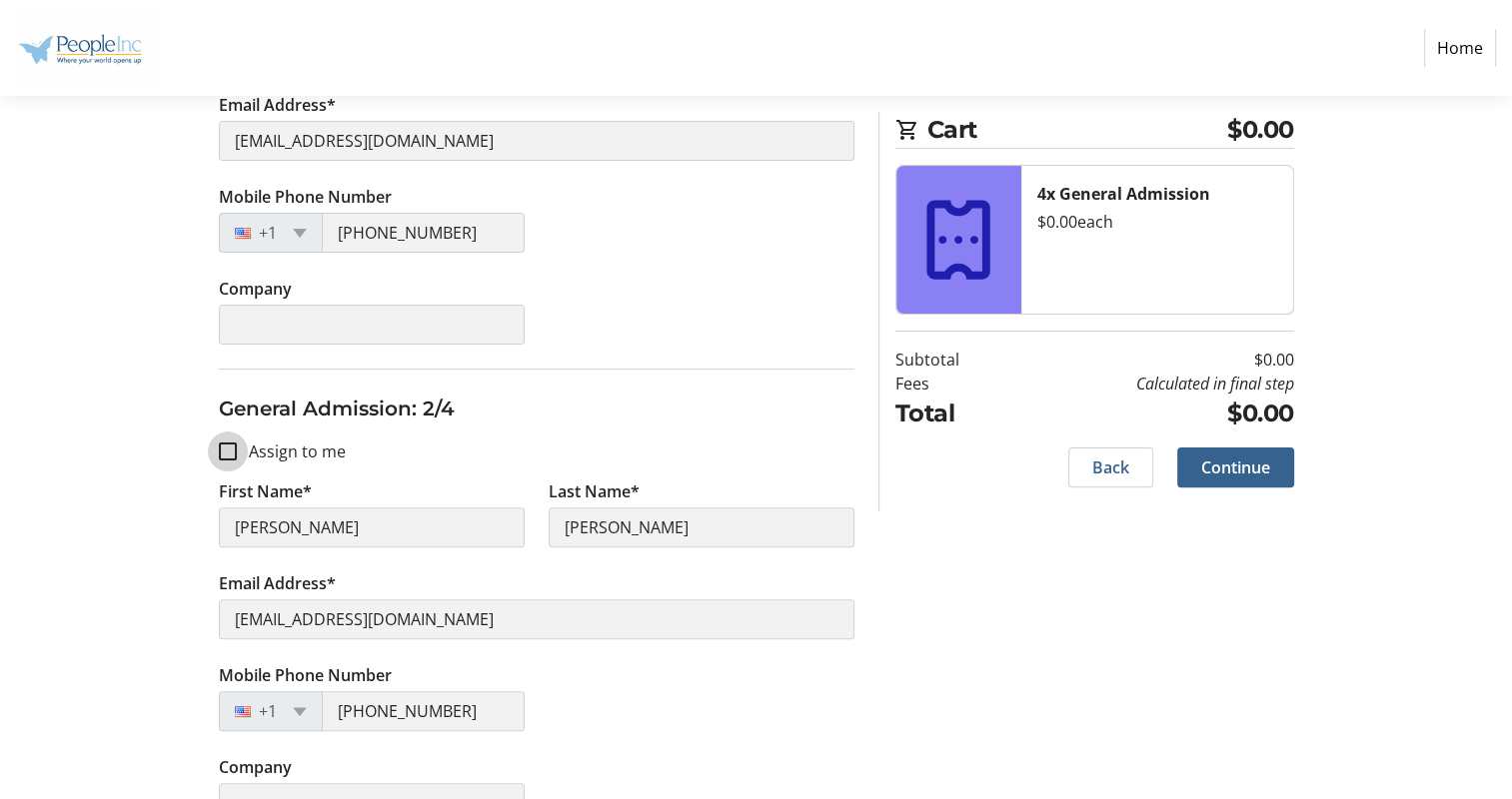 checkbox on "false" 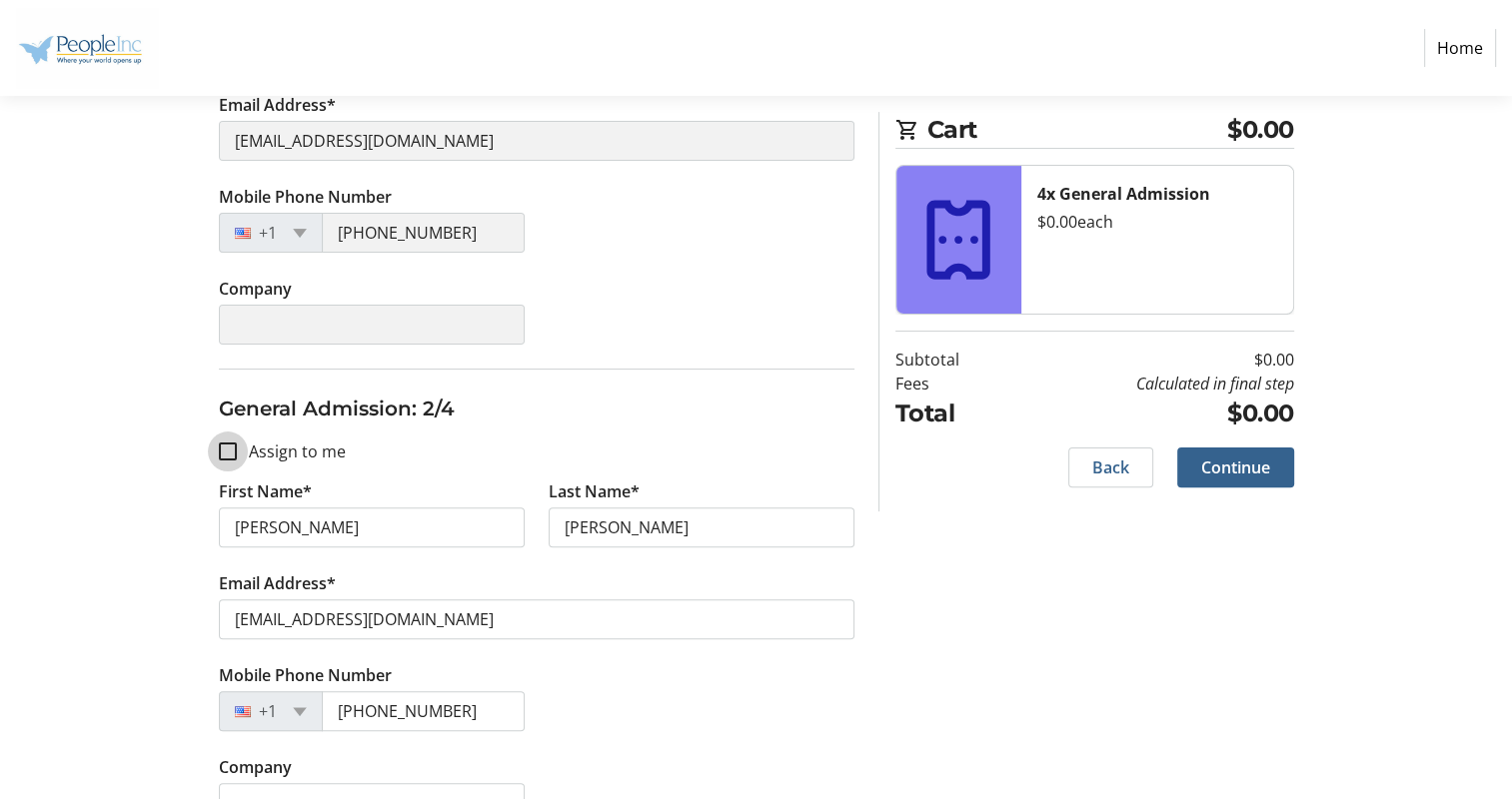 type 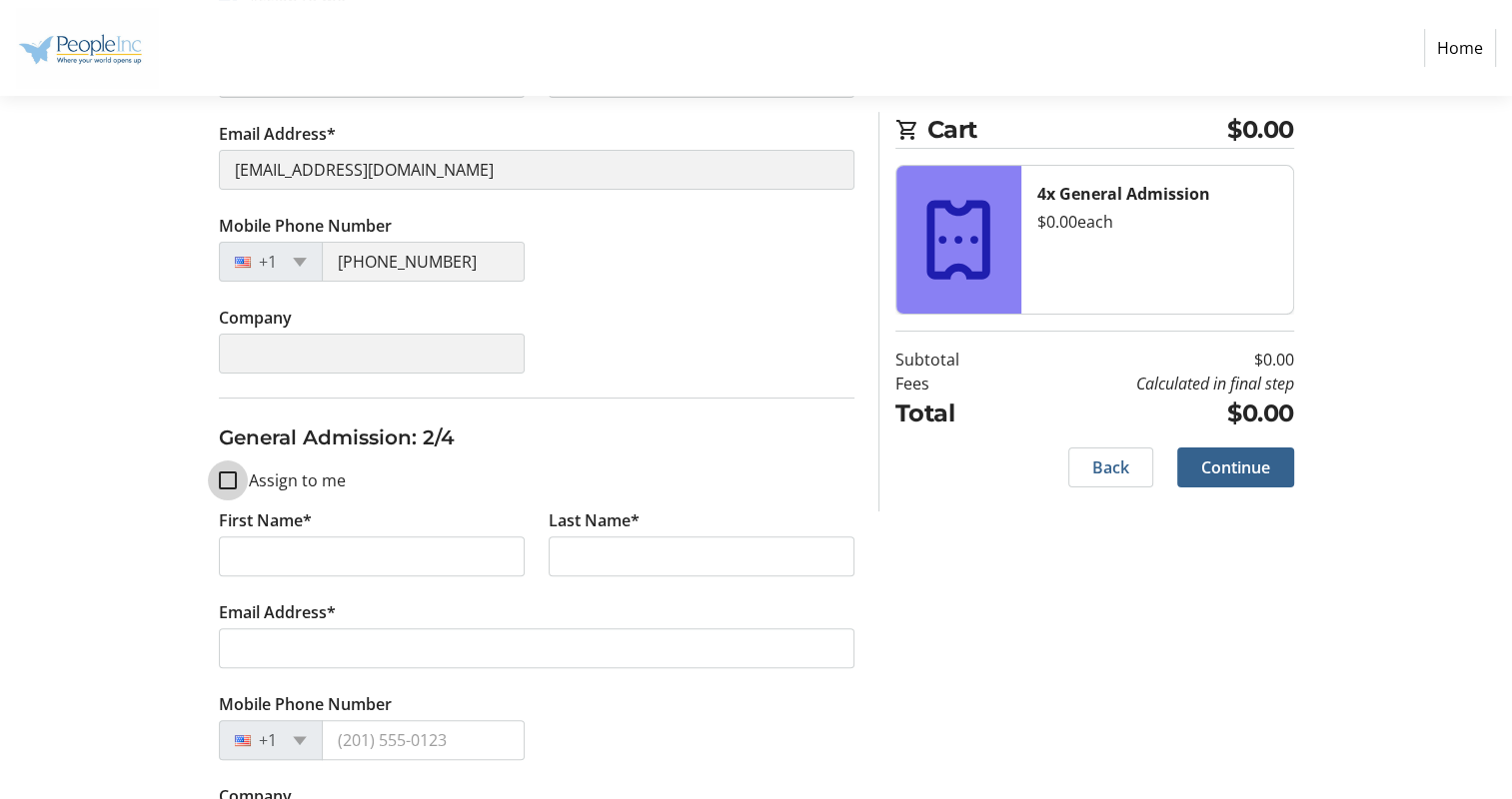 scroll, scrollTop: 471, scrollLeft: 0, axis: vertical 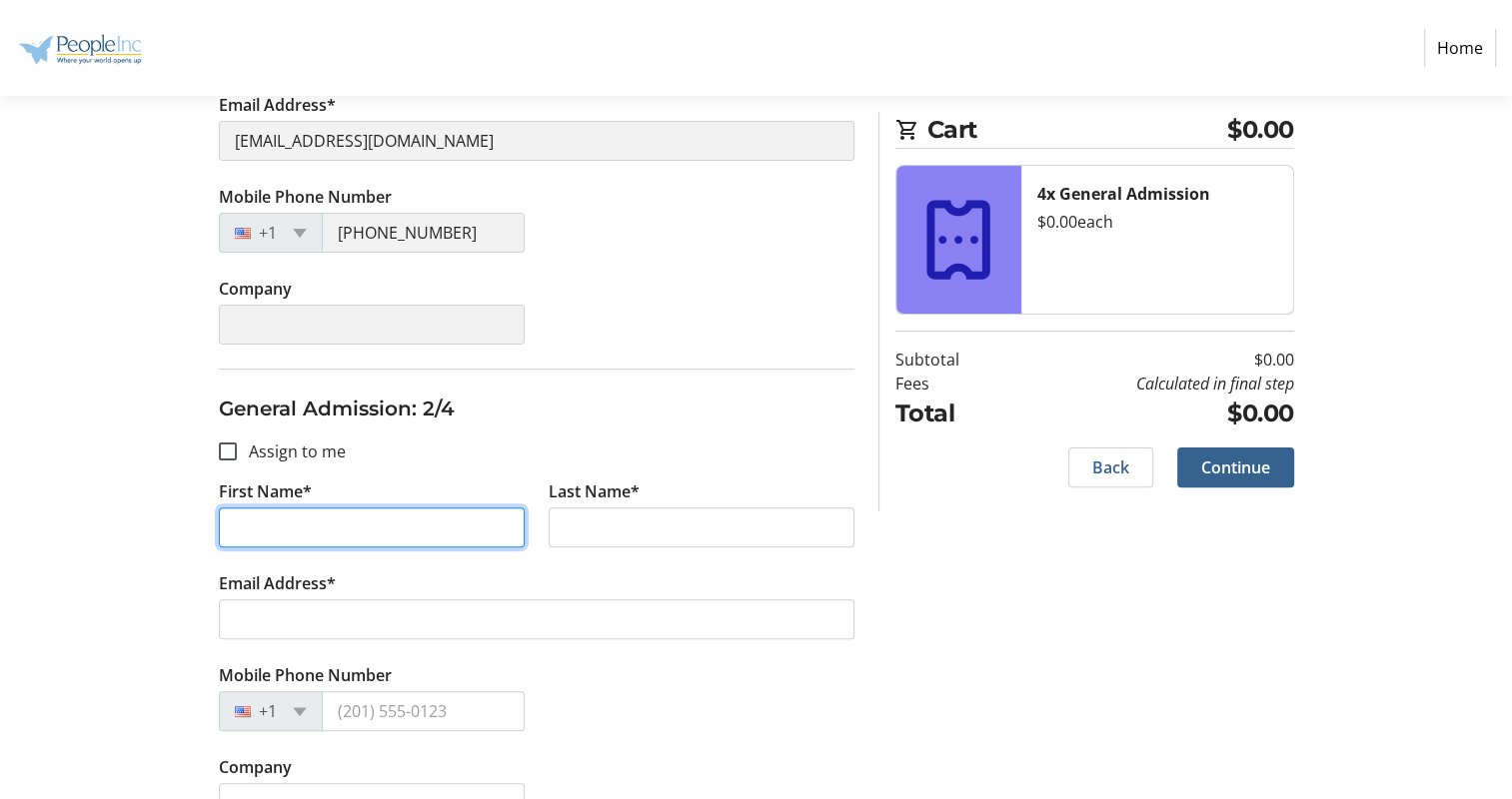 click on "First Name*" at bounding box center (372, 527) 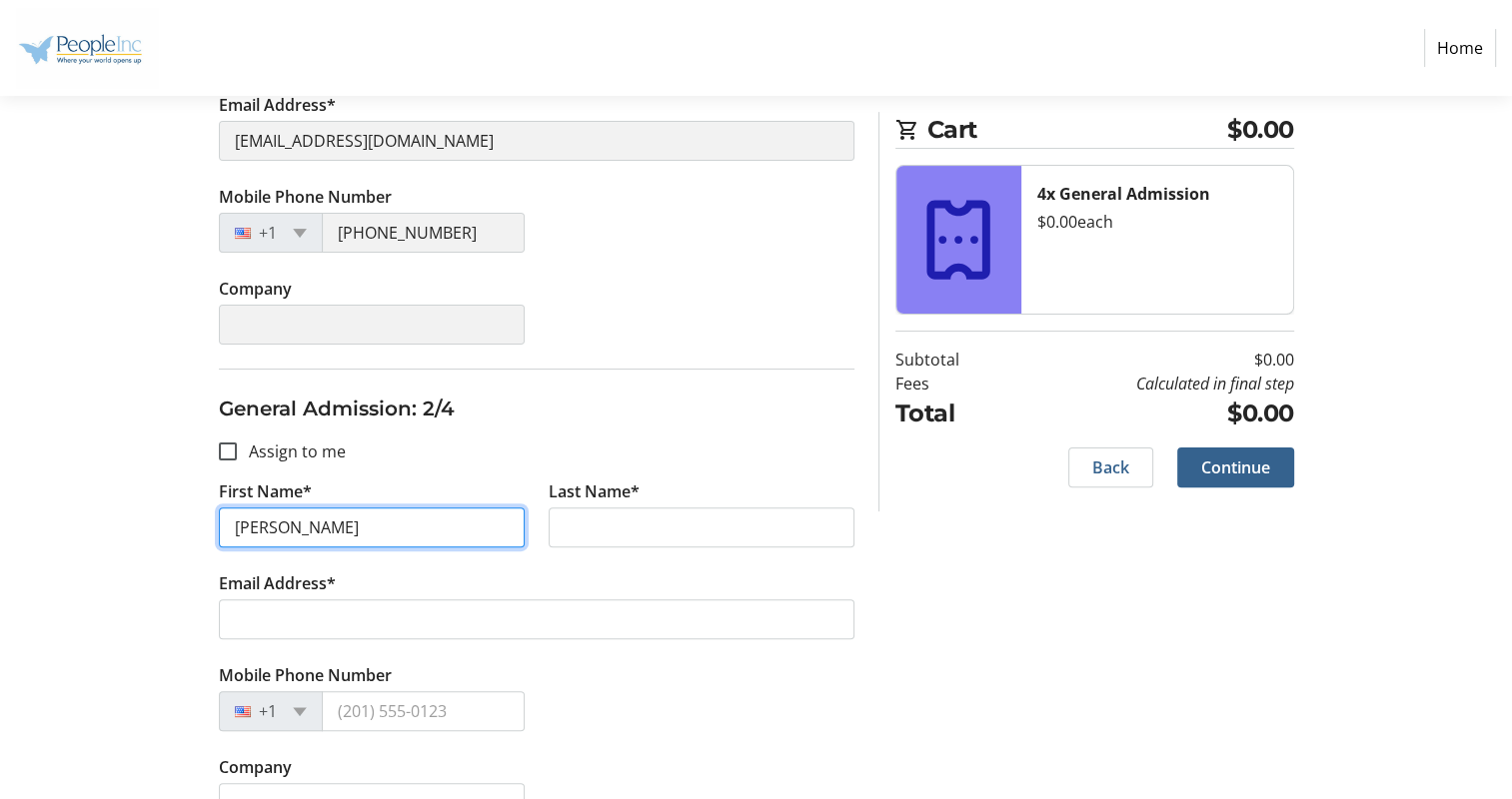 type on "[PERSON_NAME]" 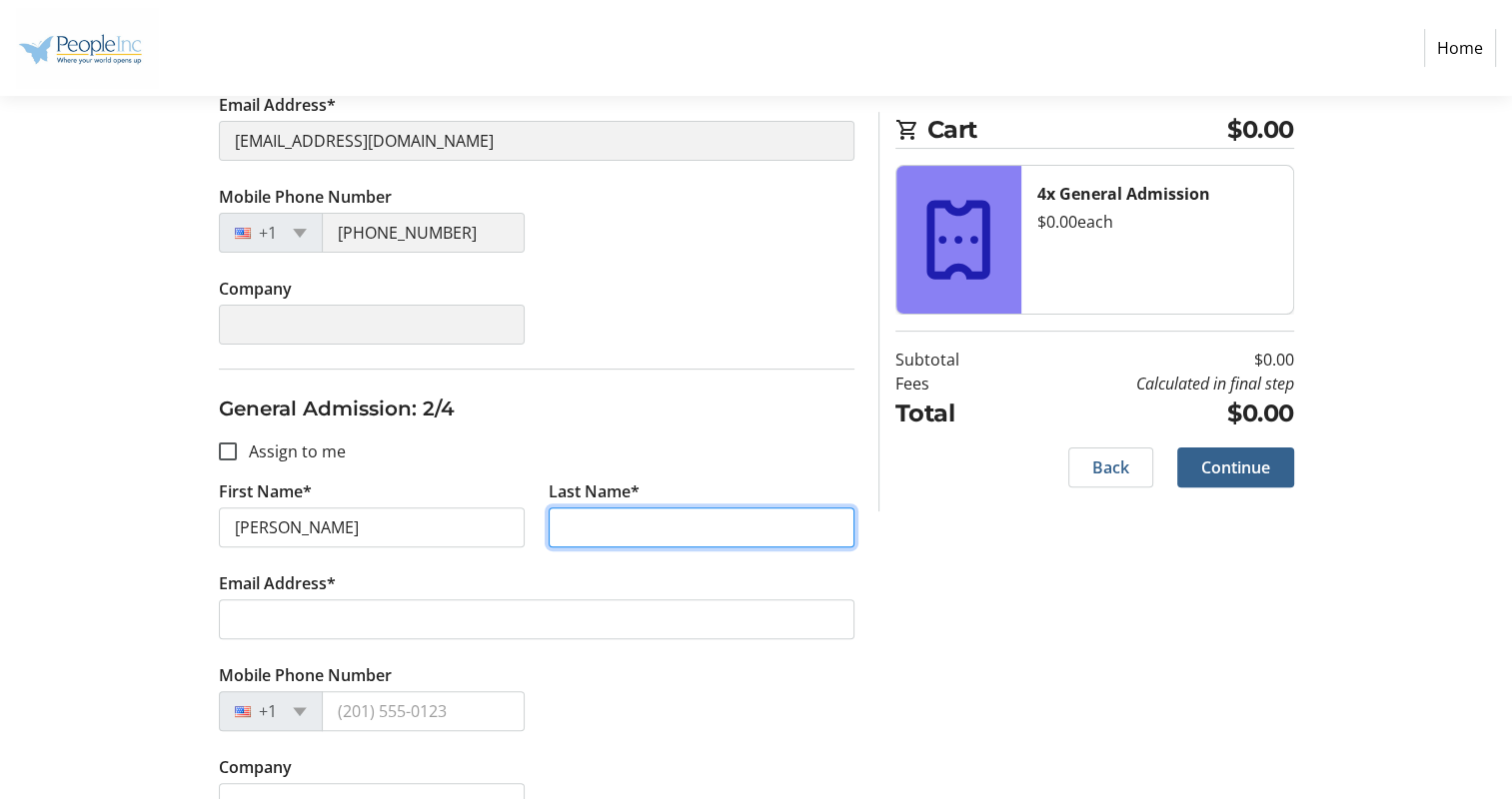 click on "Last Name*" at bounding box center (702, 527) 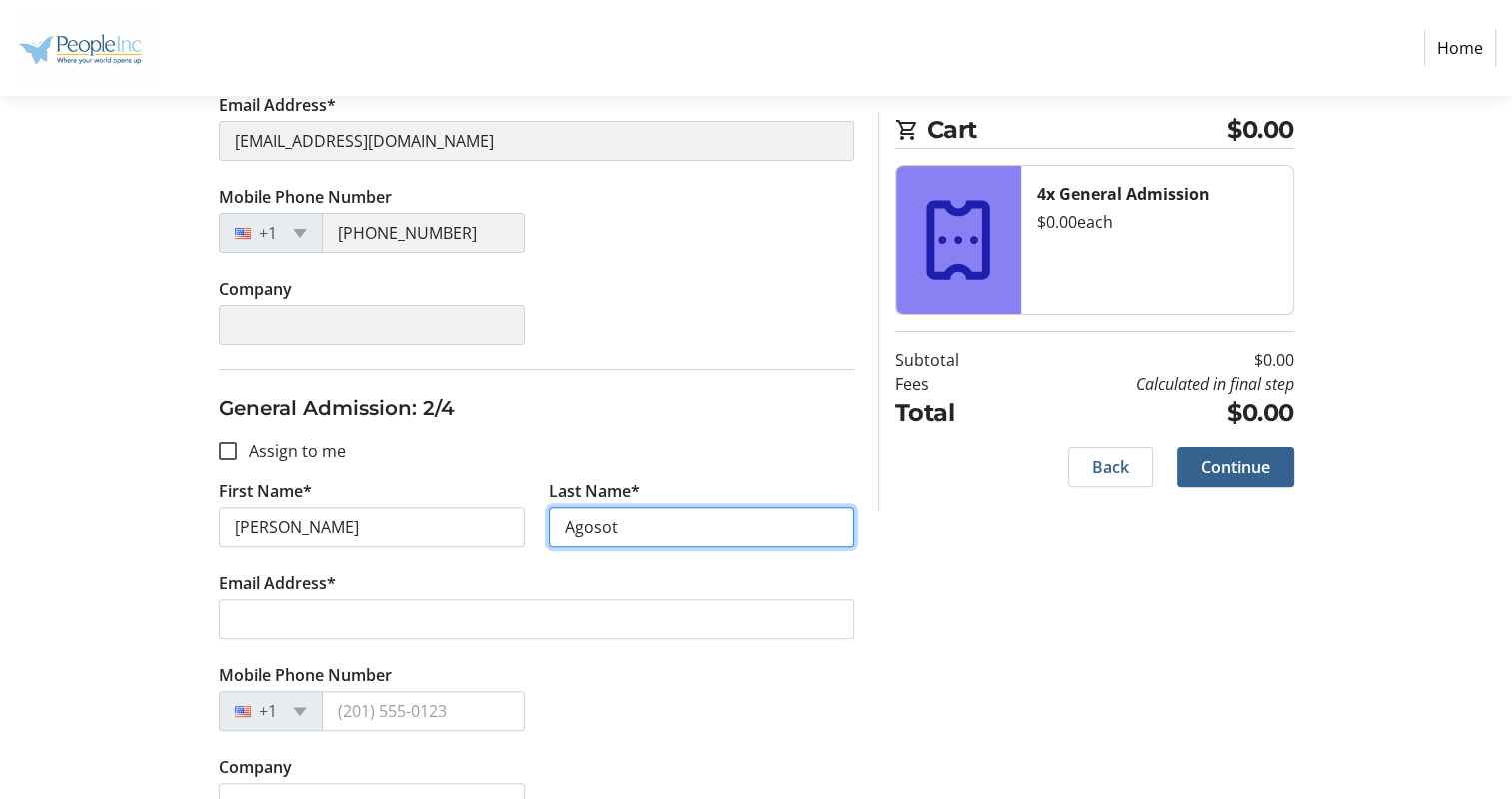 type on "Agosot" 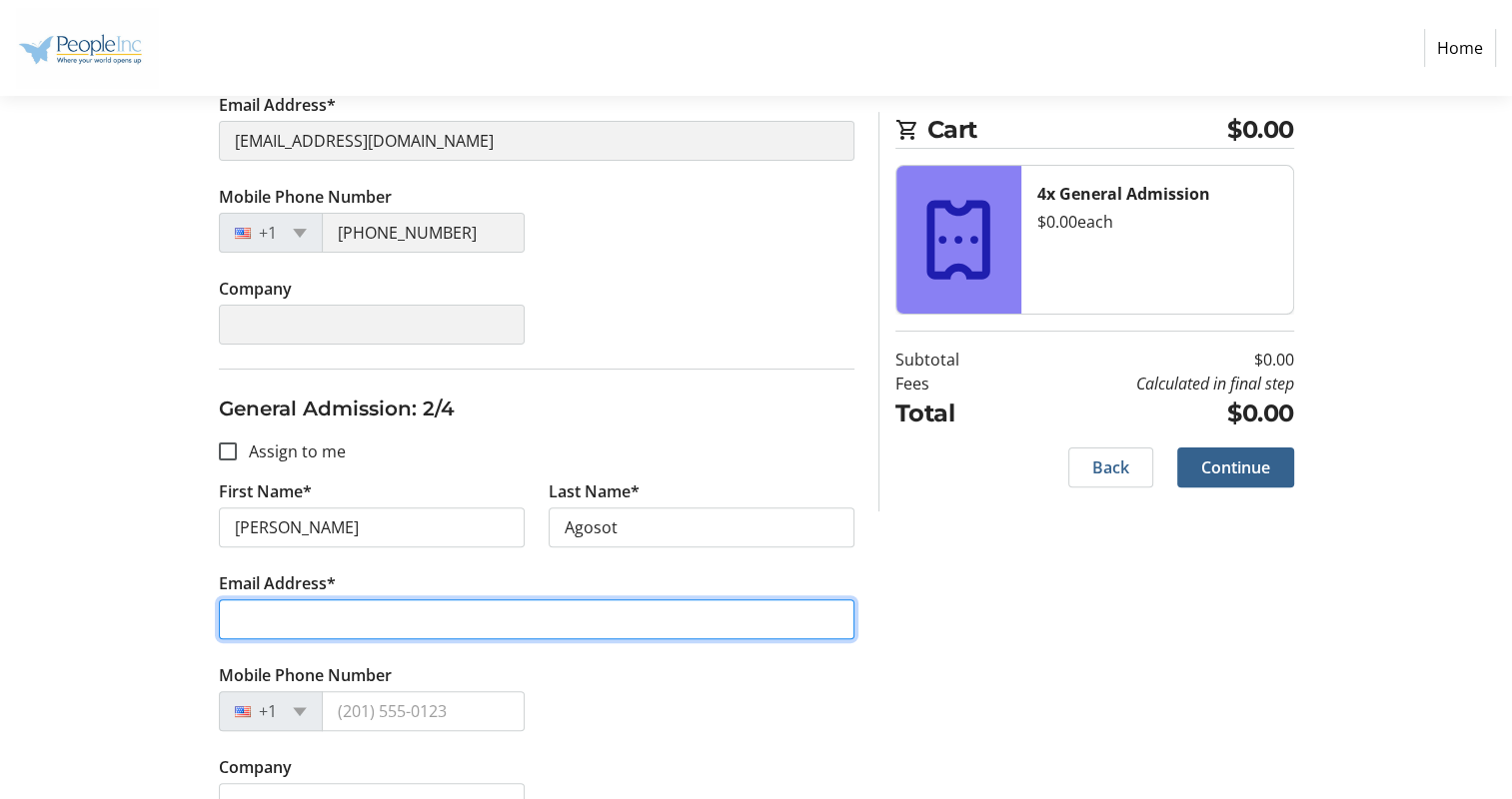 click on "Email Address*" at bounding box center (537, 619) 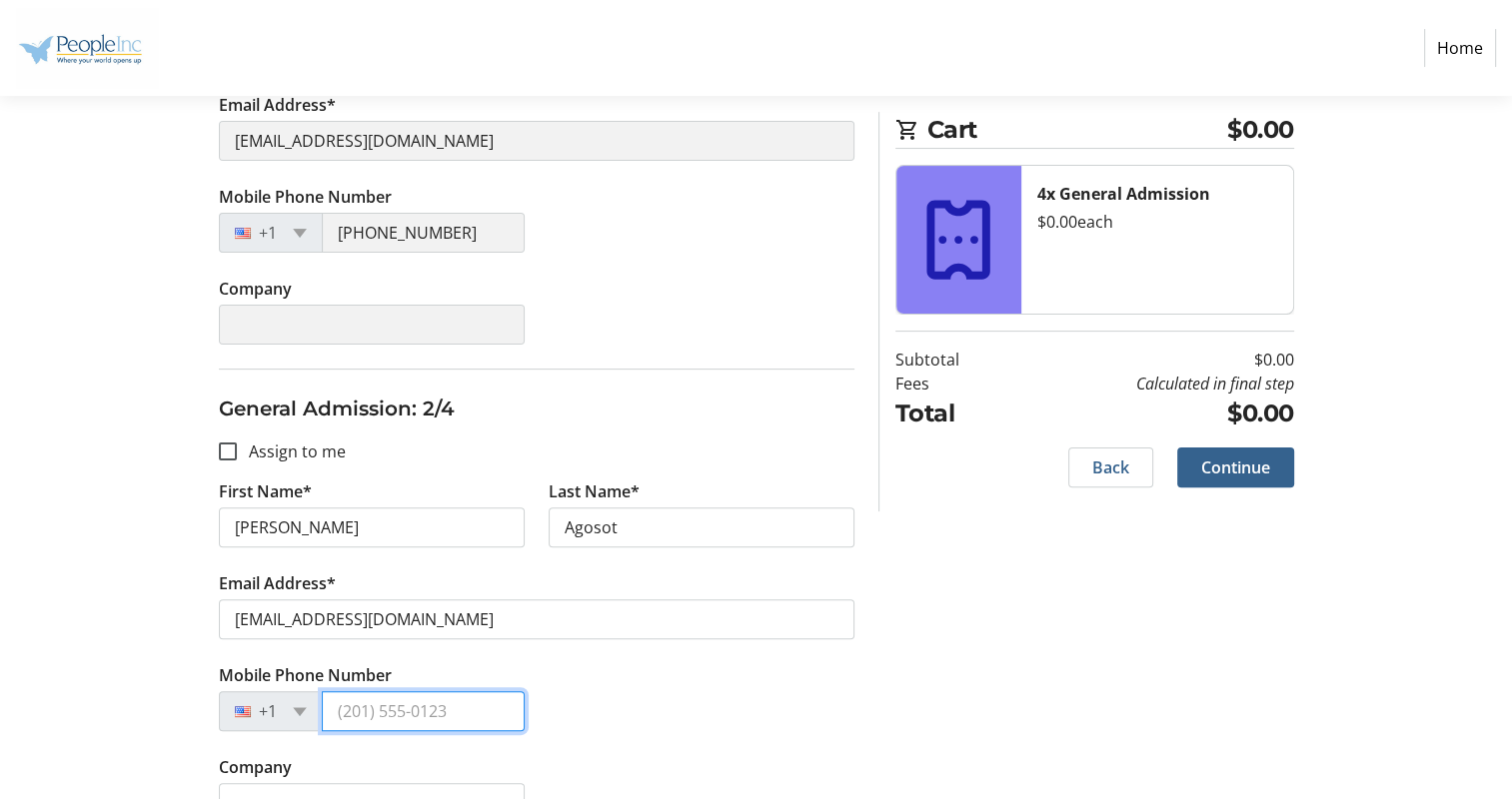 type on "[PHONE_NUMBER]" 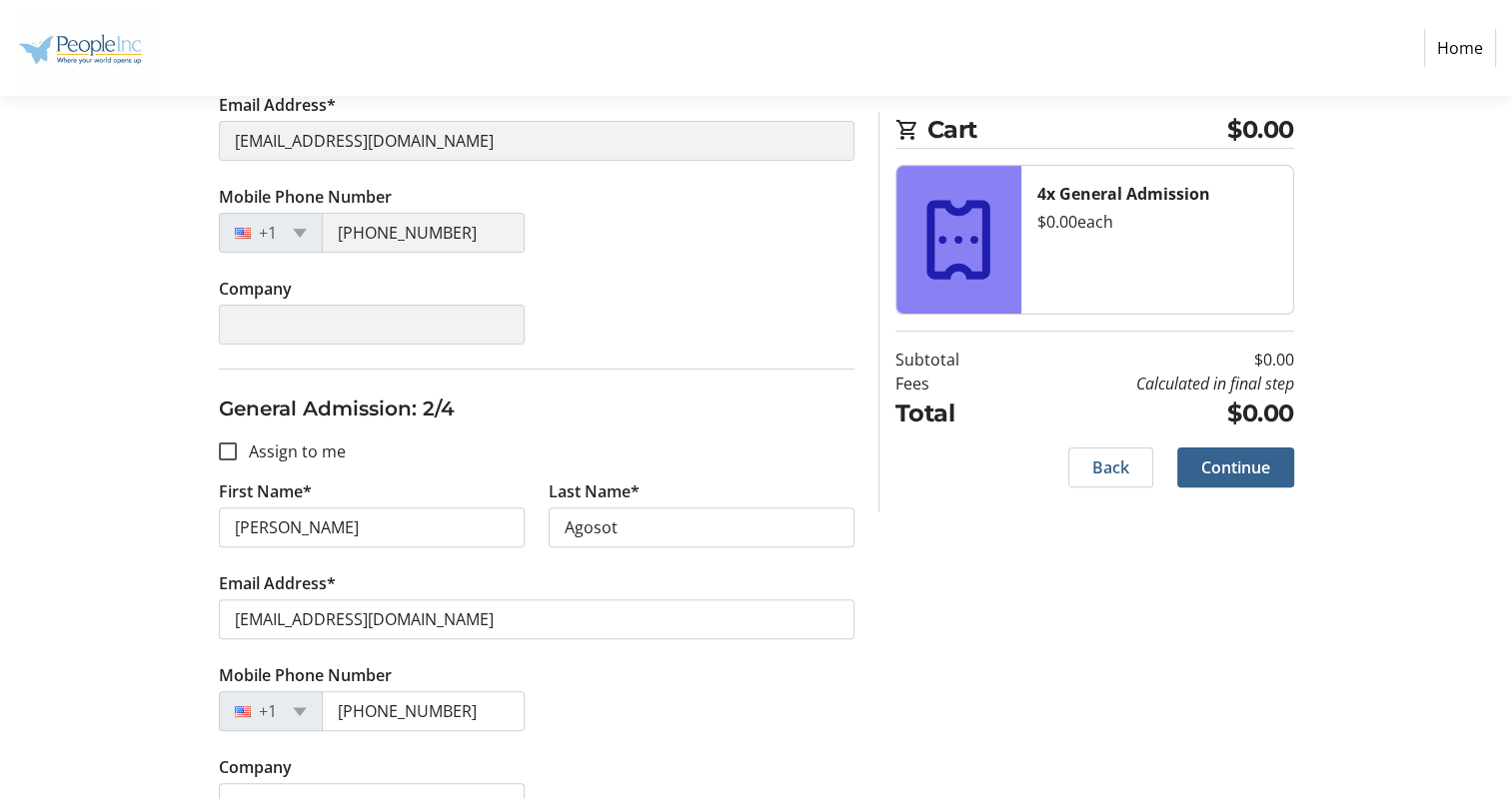 click on "Mobile Phone Number +1 (716) 292-9051" 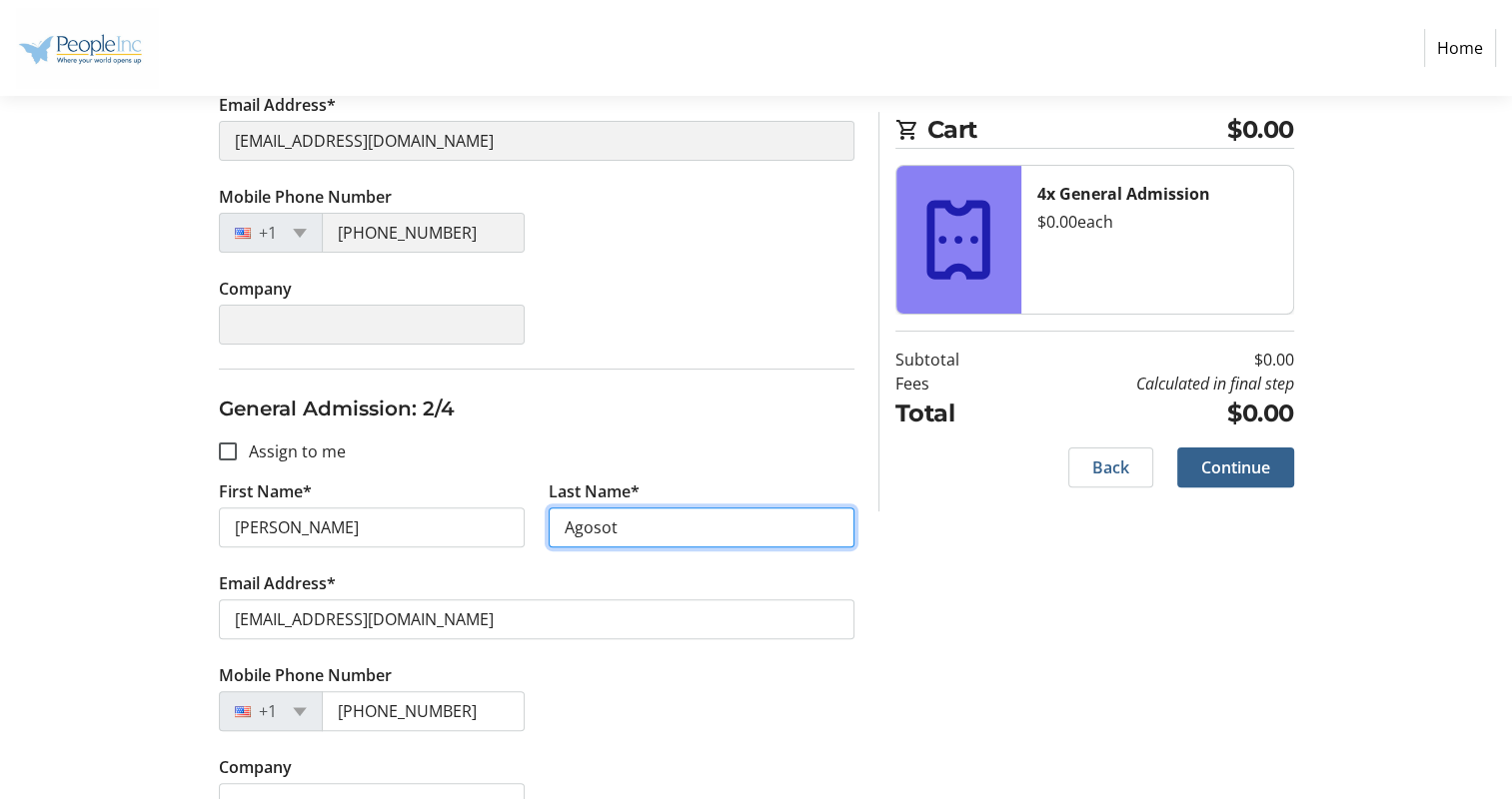 click on "Agosot" at bounding box center (702, 527) 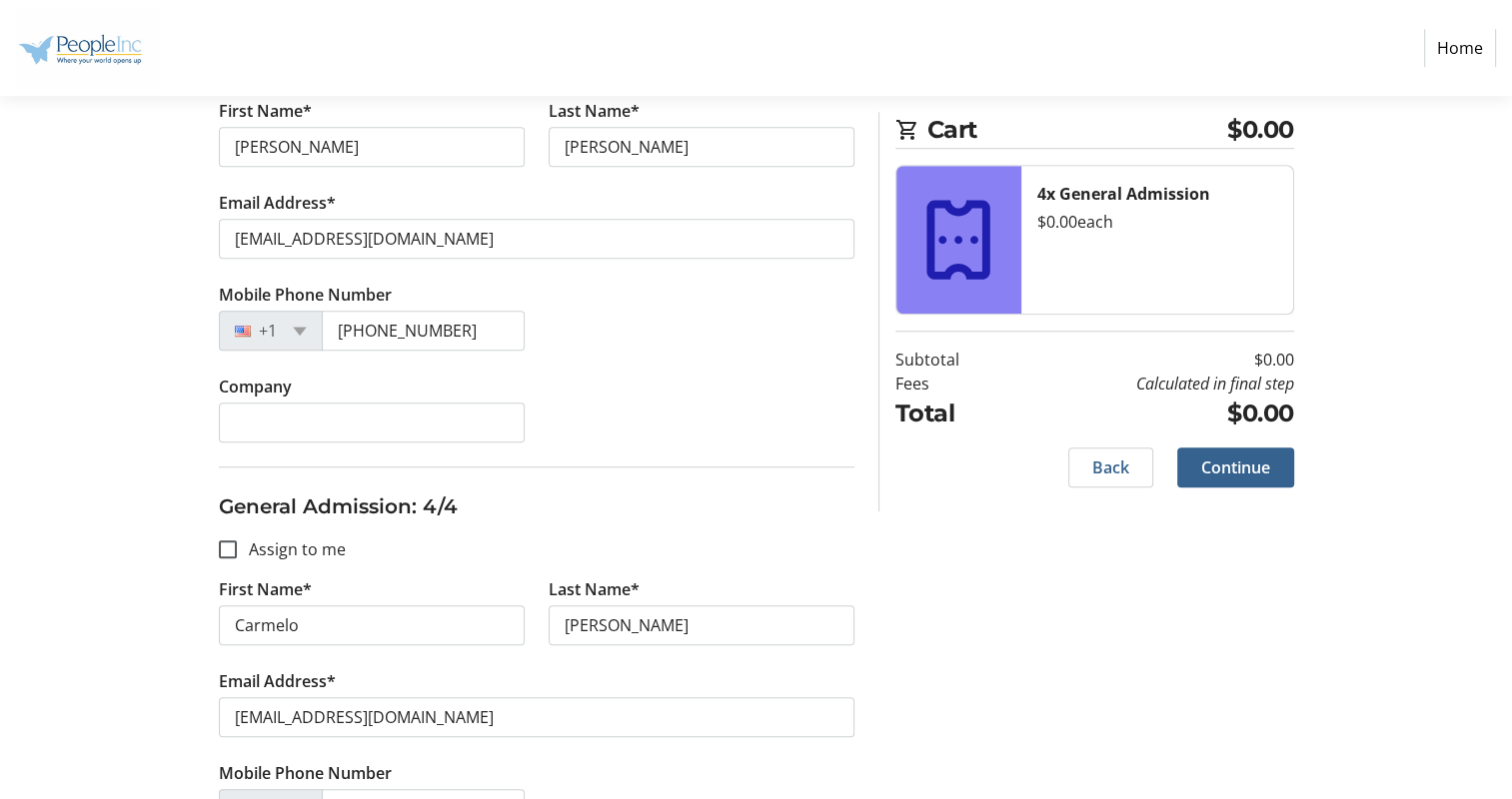 scroll, scrollTop: 1470, scrollLeft: 0, axis: vertical 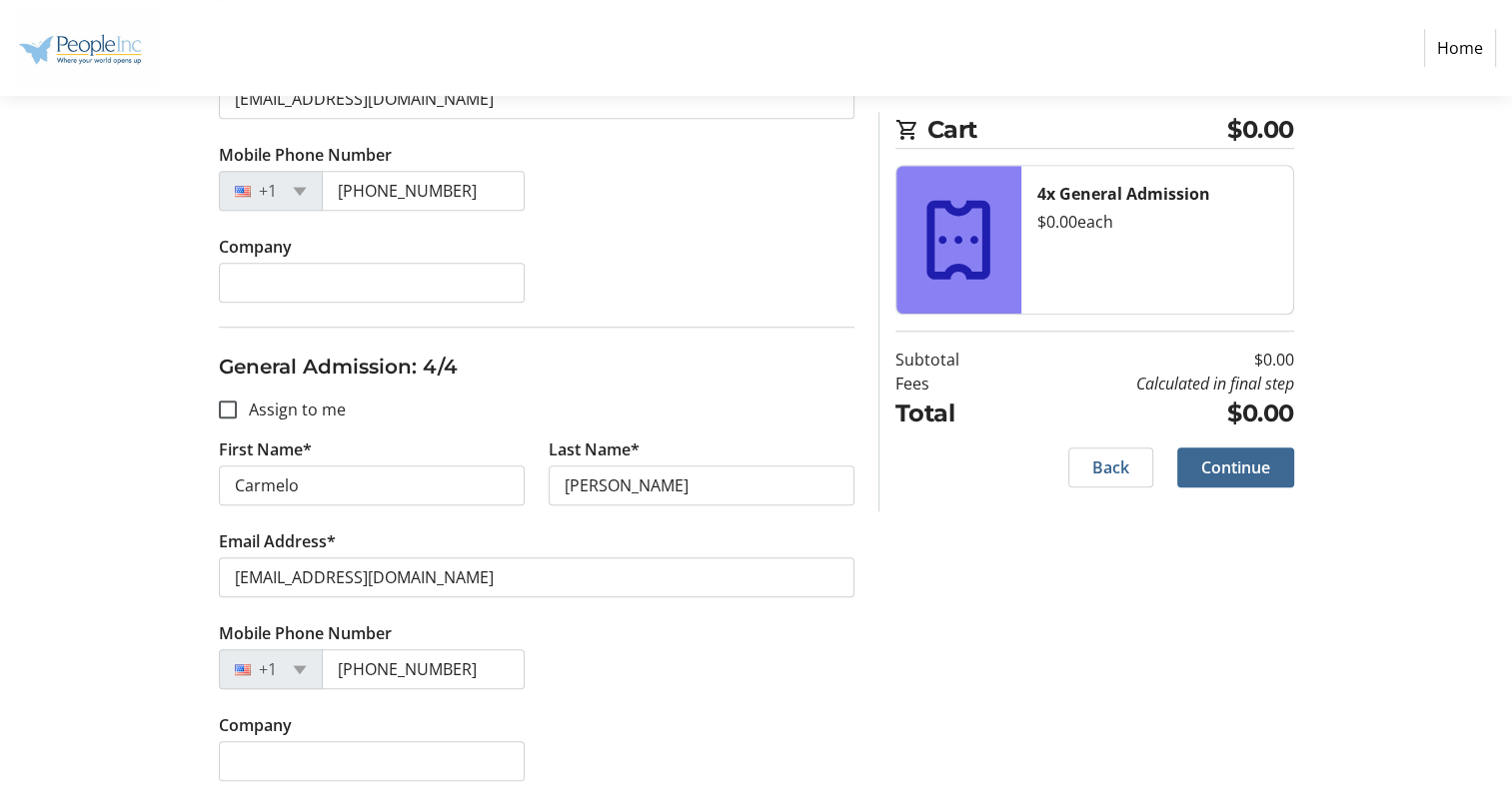 type on "Agosto" 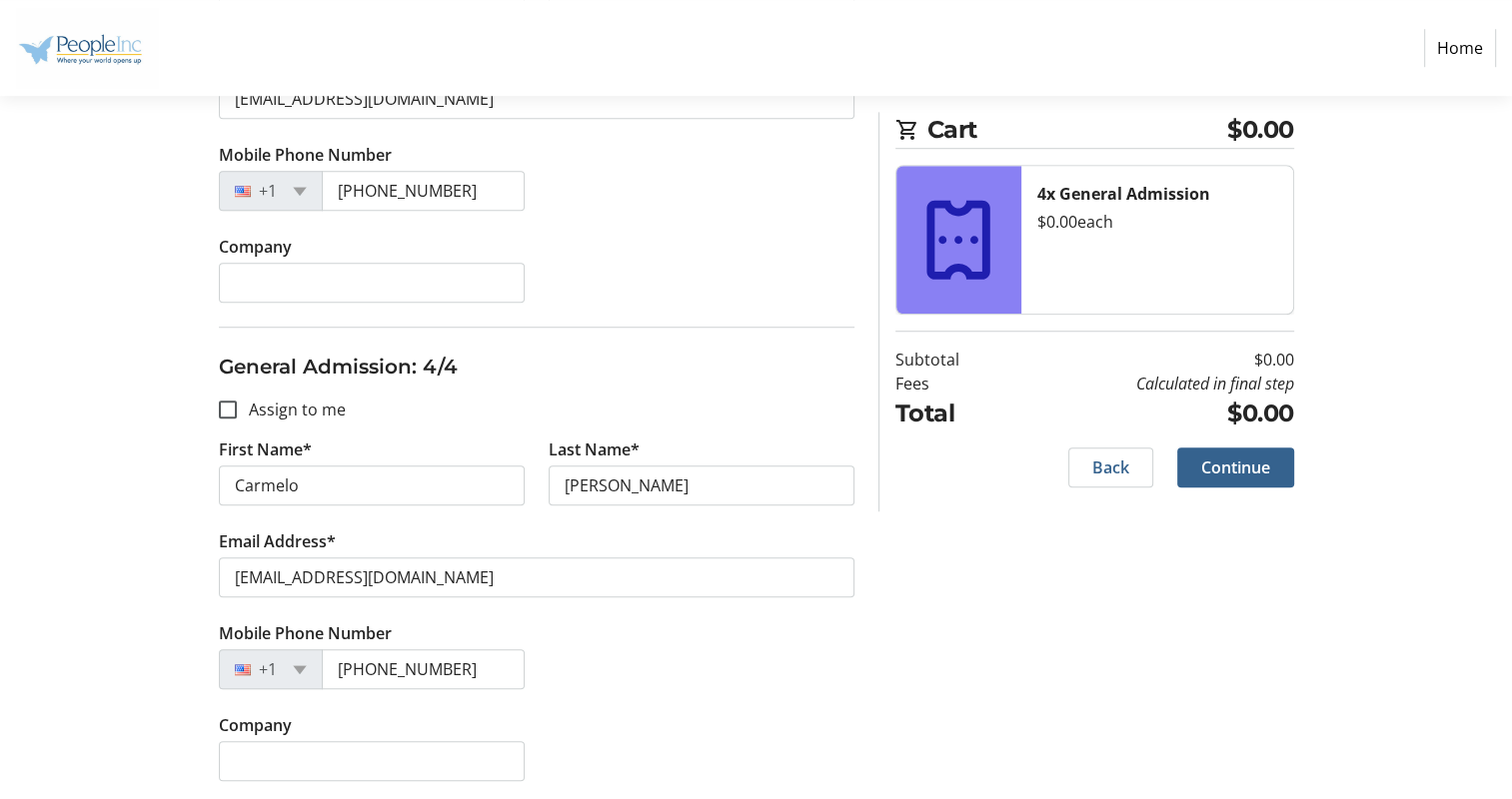 click on "Continue" 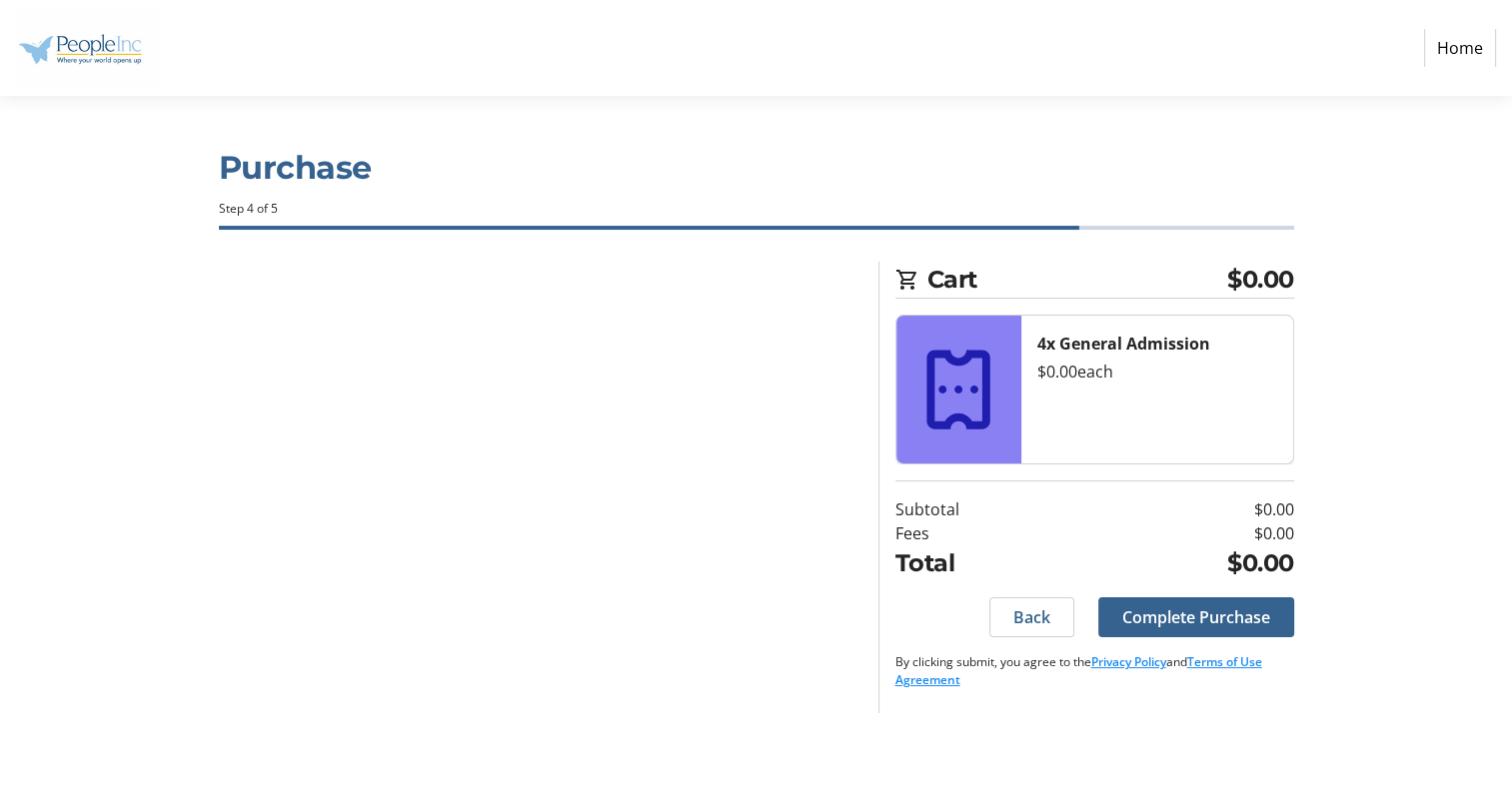 scroll, scrollTop: 0, scrollLeft: 0, axis: both 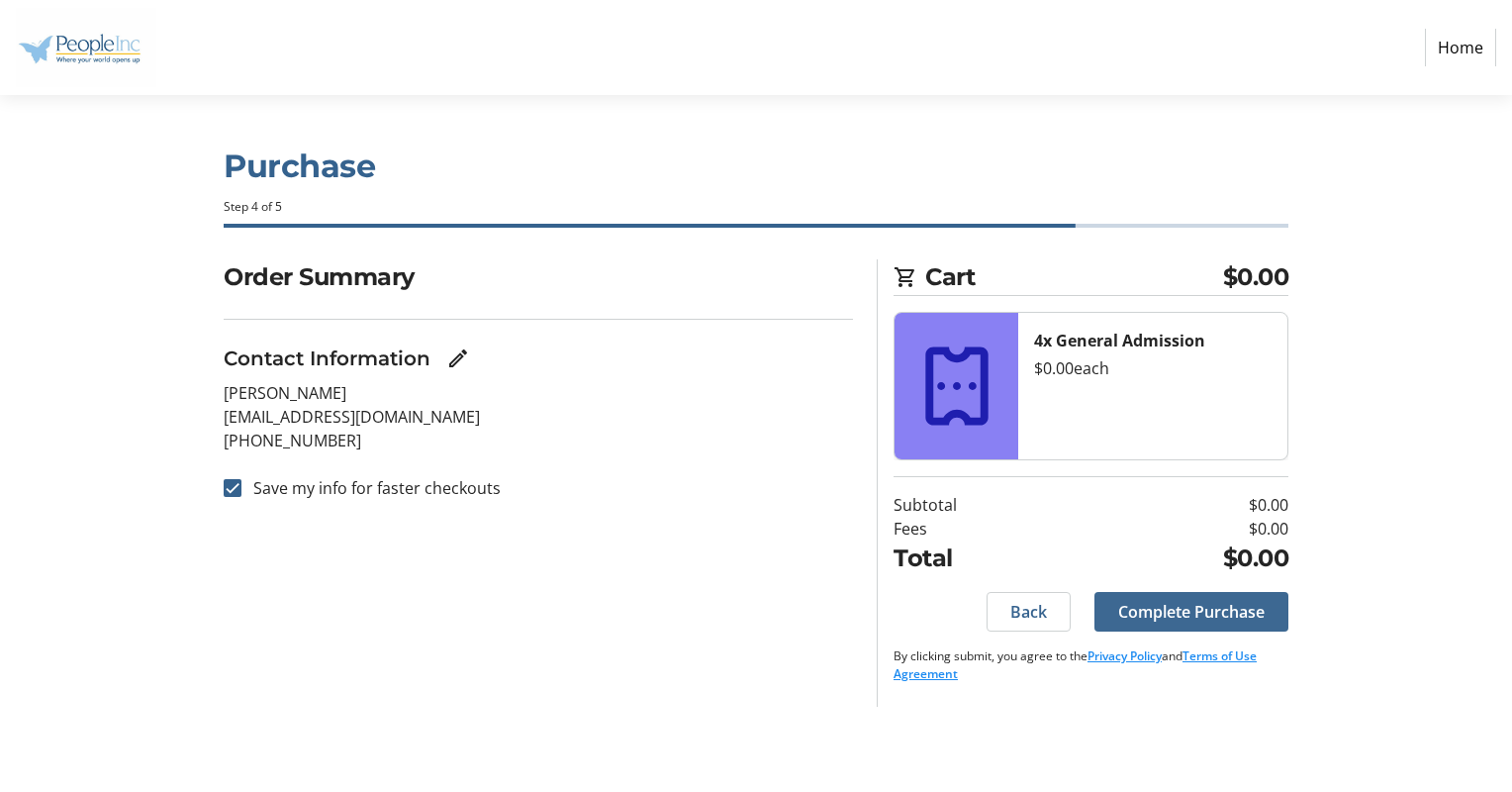 click on "Complete Purchase" 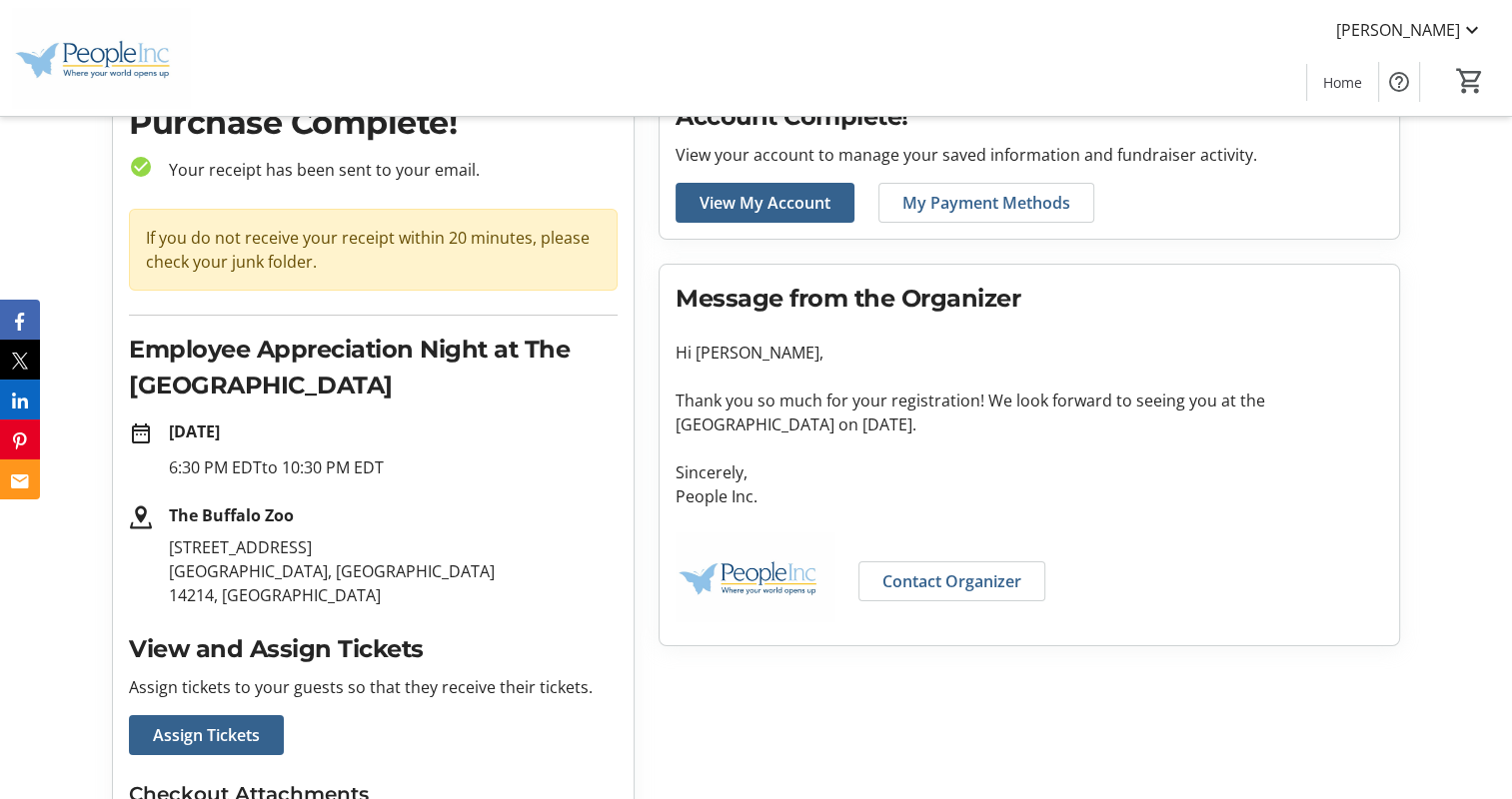 scroll, scrollTop: 405, scrollLeft: 0, axis: vertical 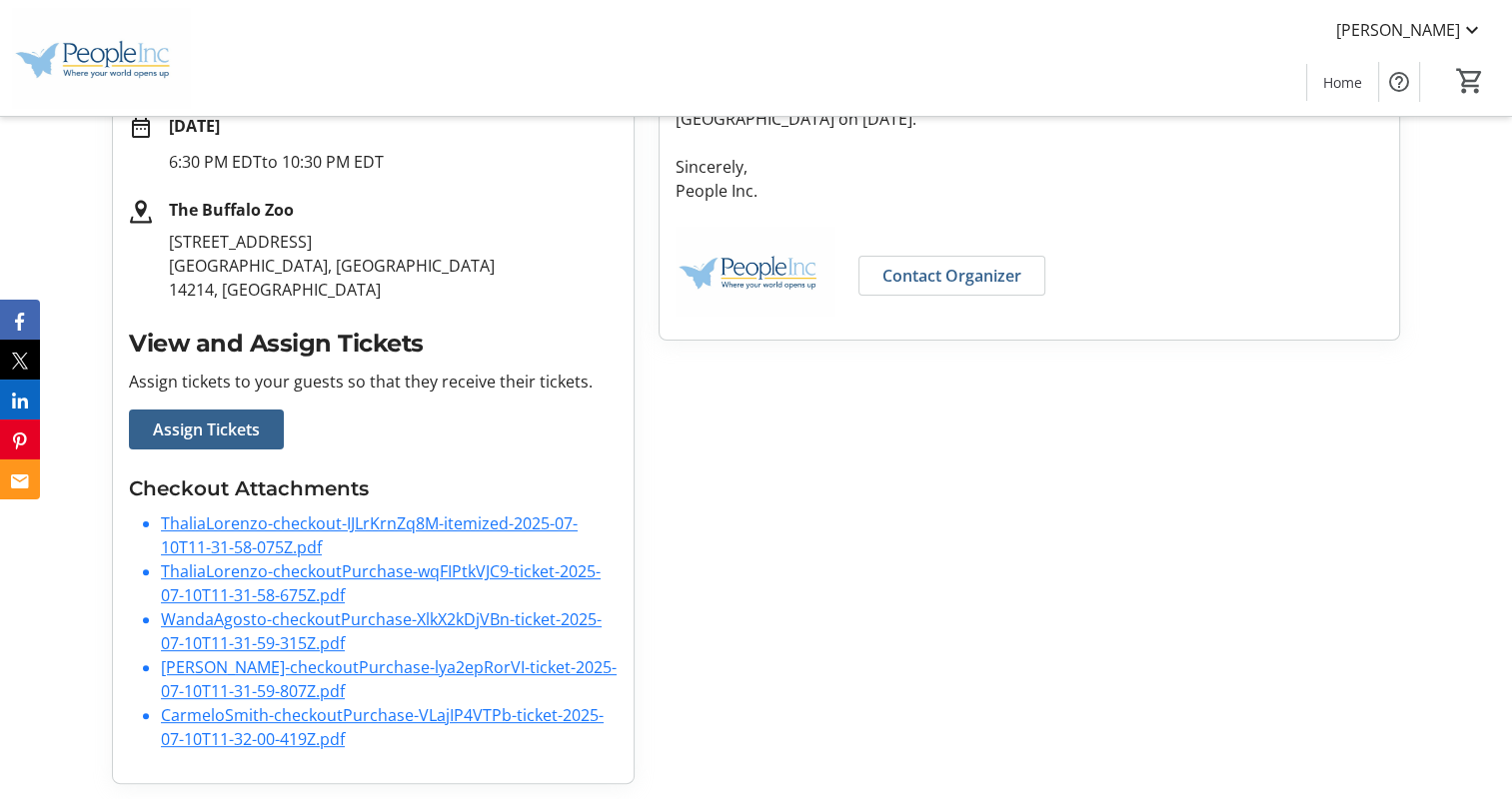 click on "ThaliaLorenzo-checkout-IJLrKrnZq8M-itemized-2025-07-10T11-31-58-075Z.pdf" 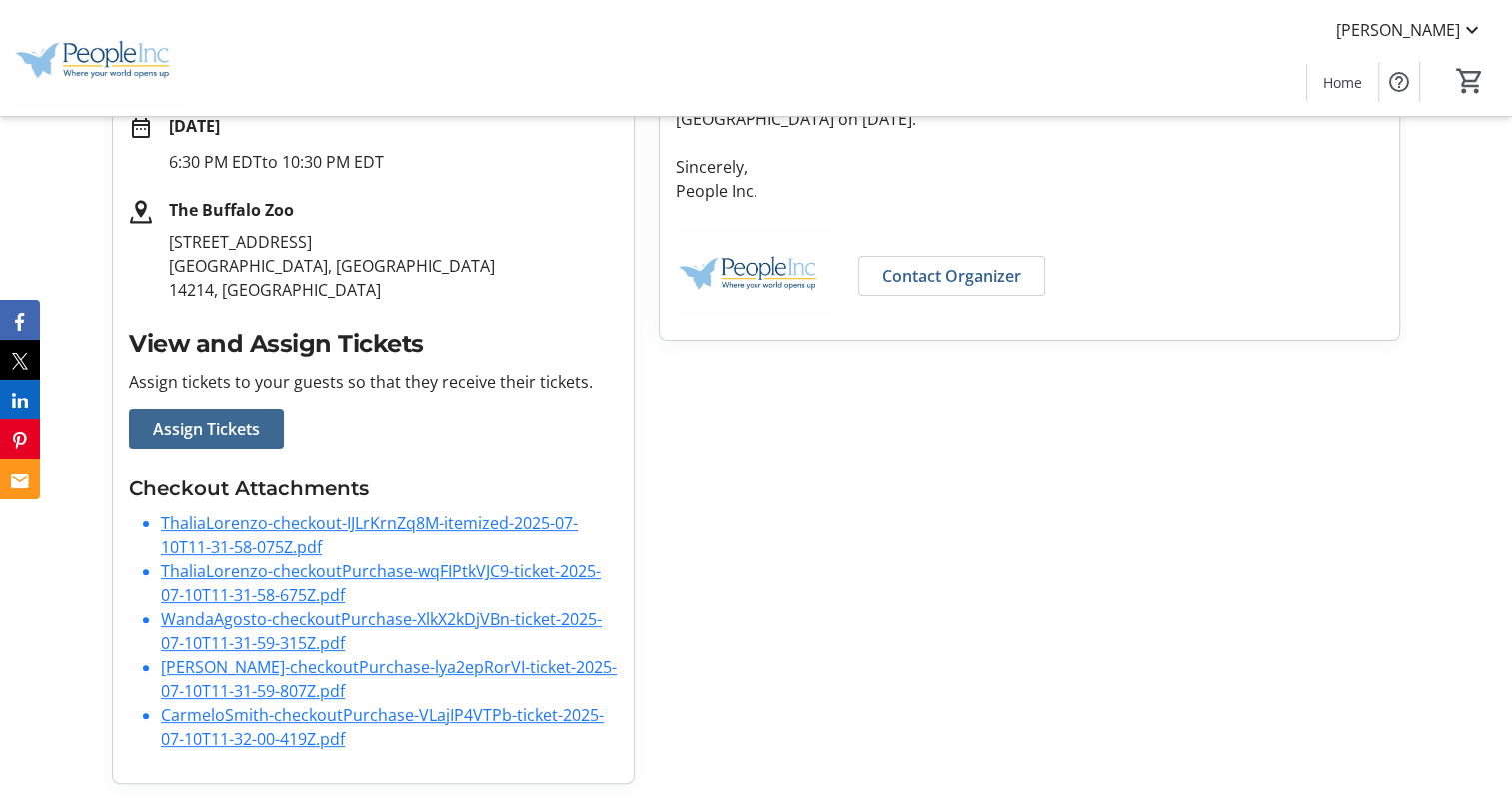 click 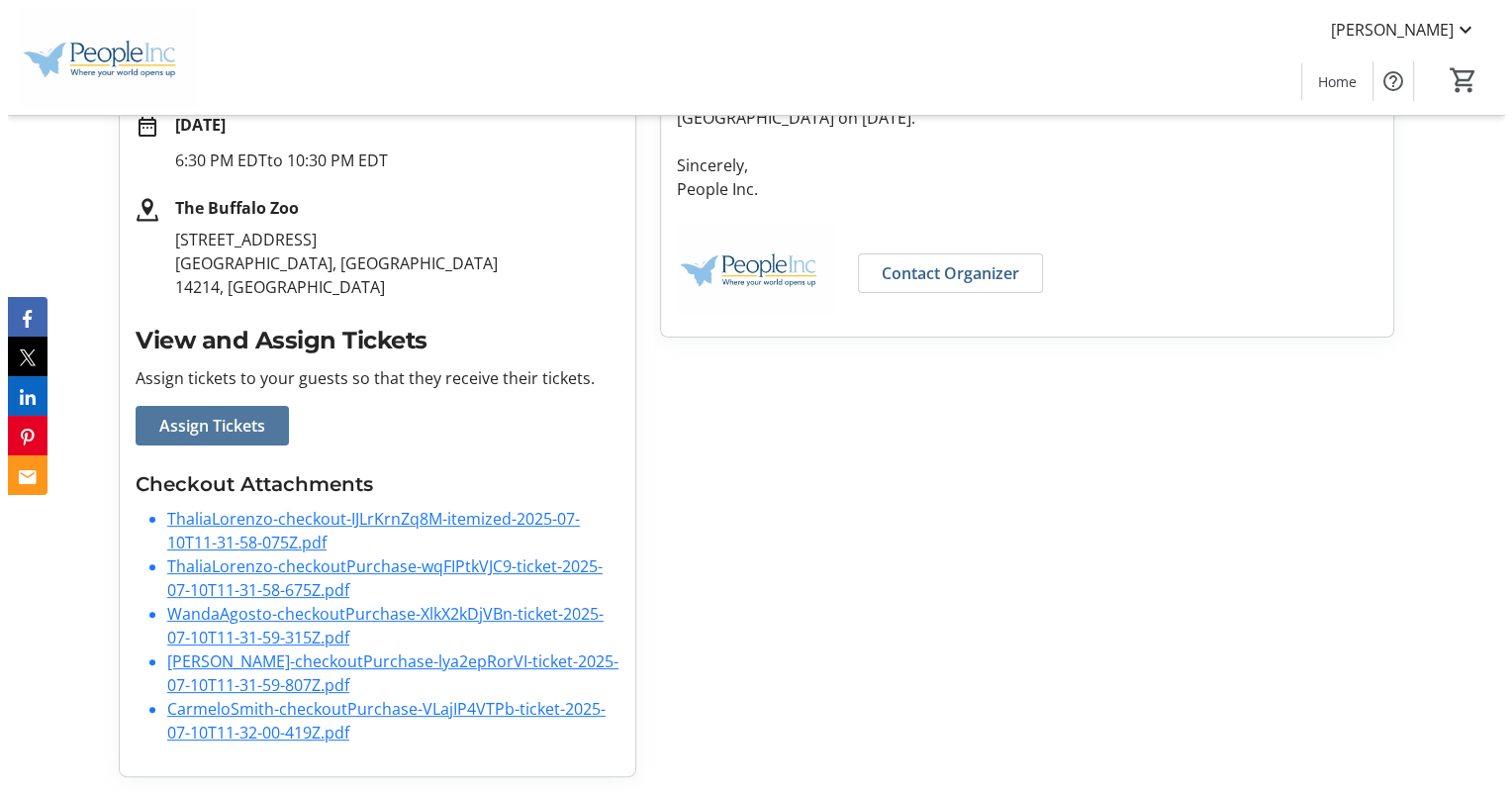 scroll, scrollTop: 0, scrollLeft: 0, axis: both 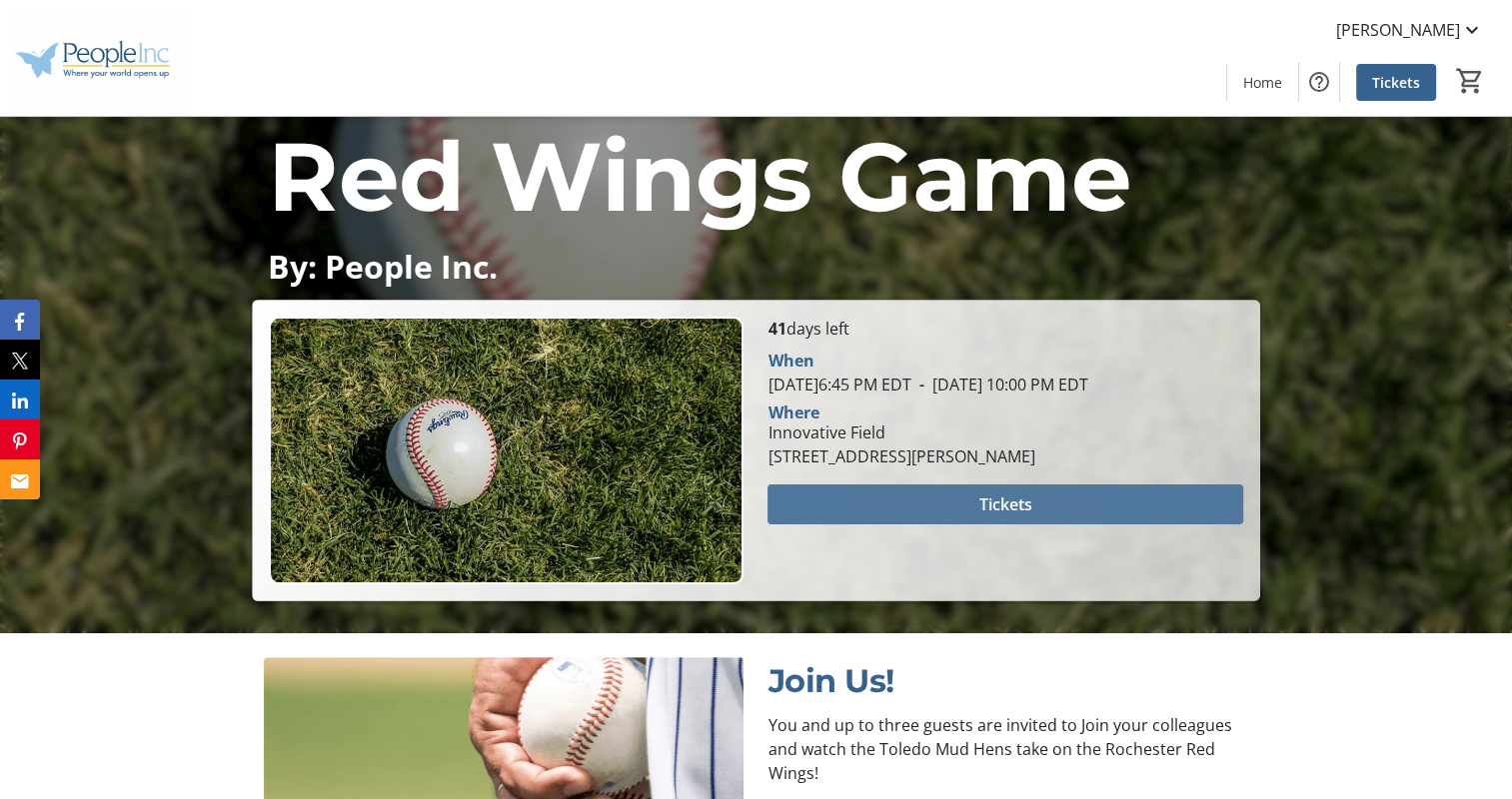 click at bounding box center (1004, 504) 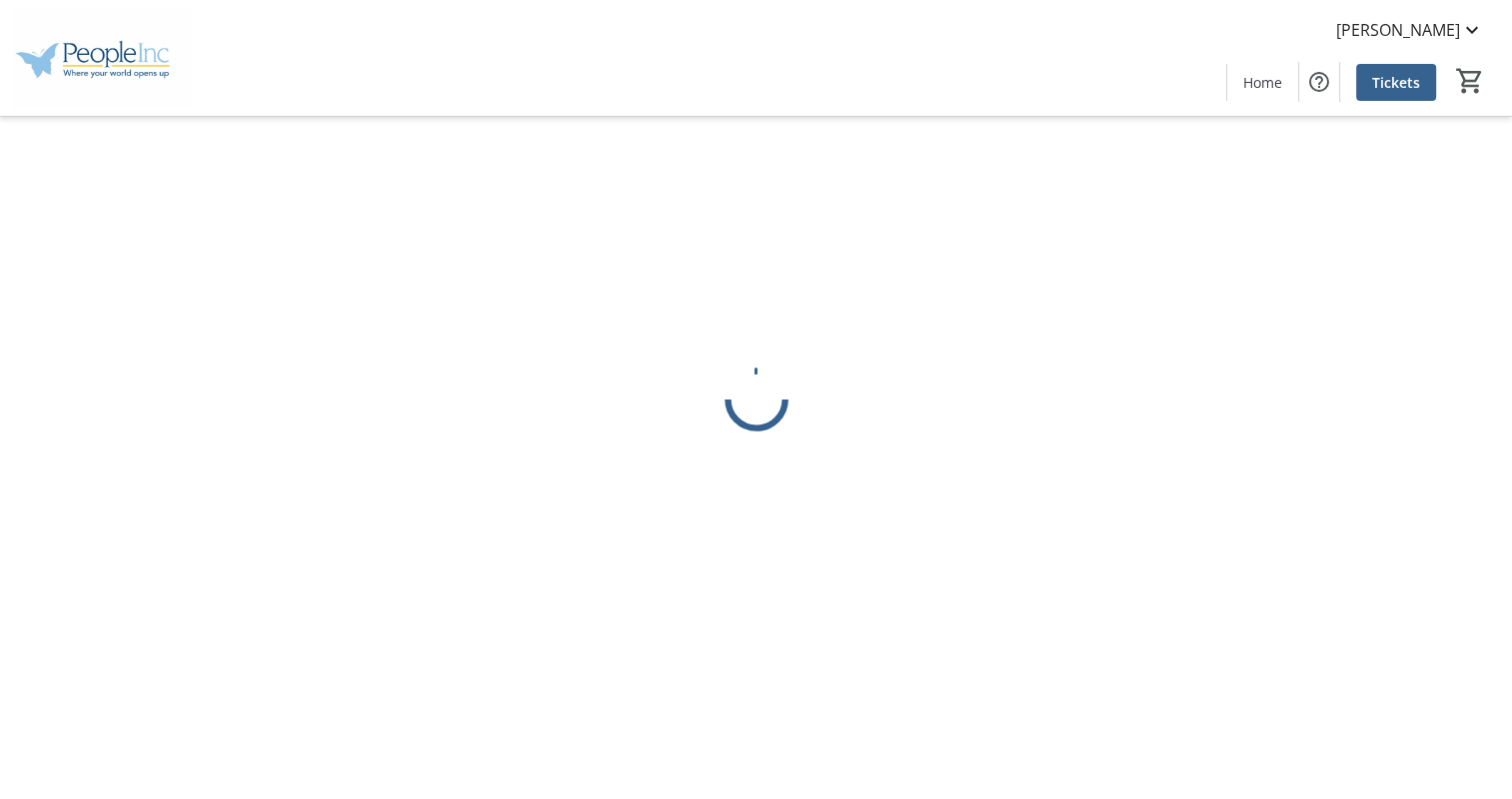 scroll, scrollTop: 0, scrollLeft: 0, axis: both 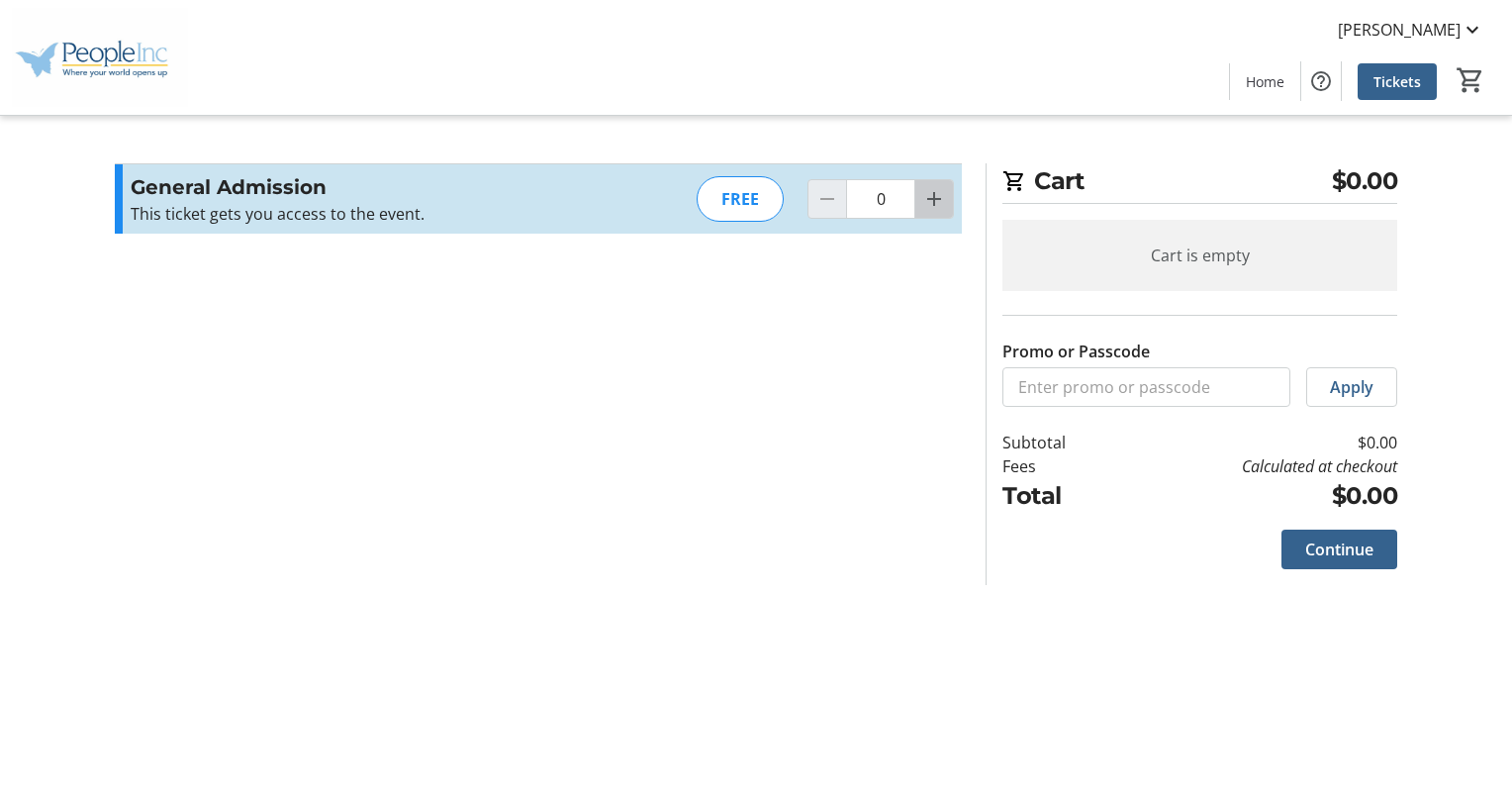 click 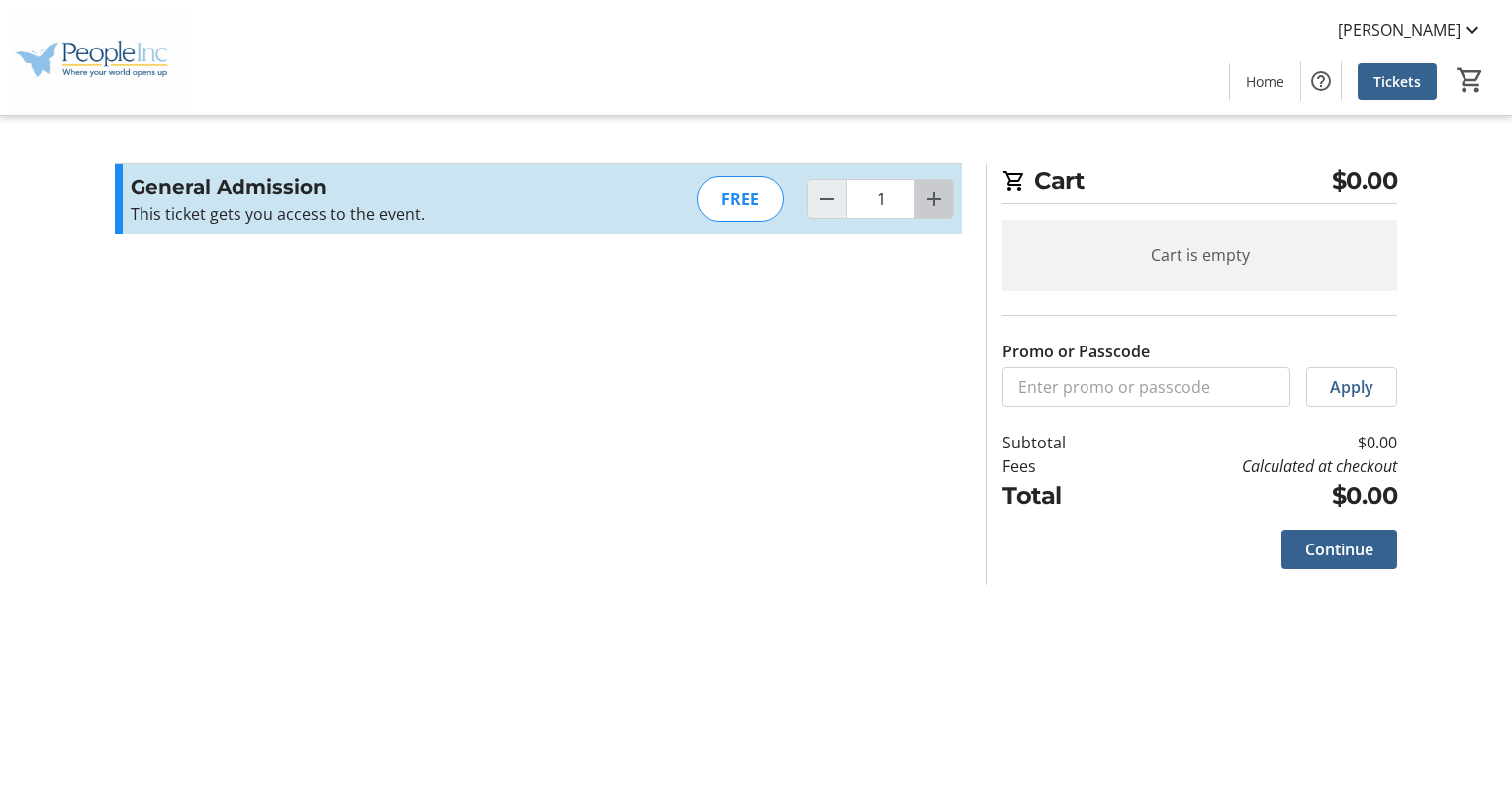 click 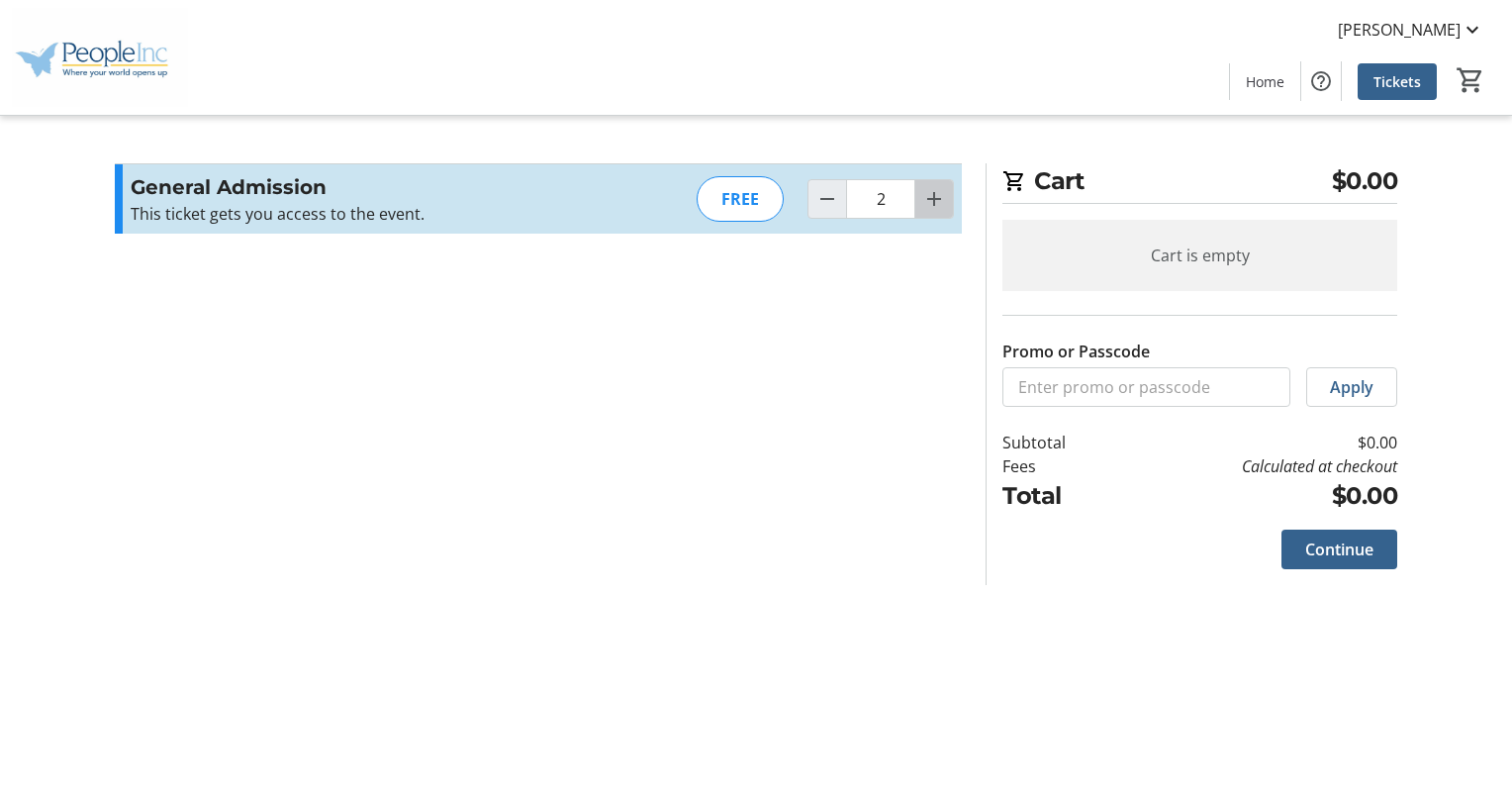 click 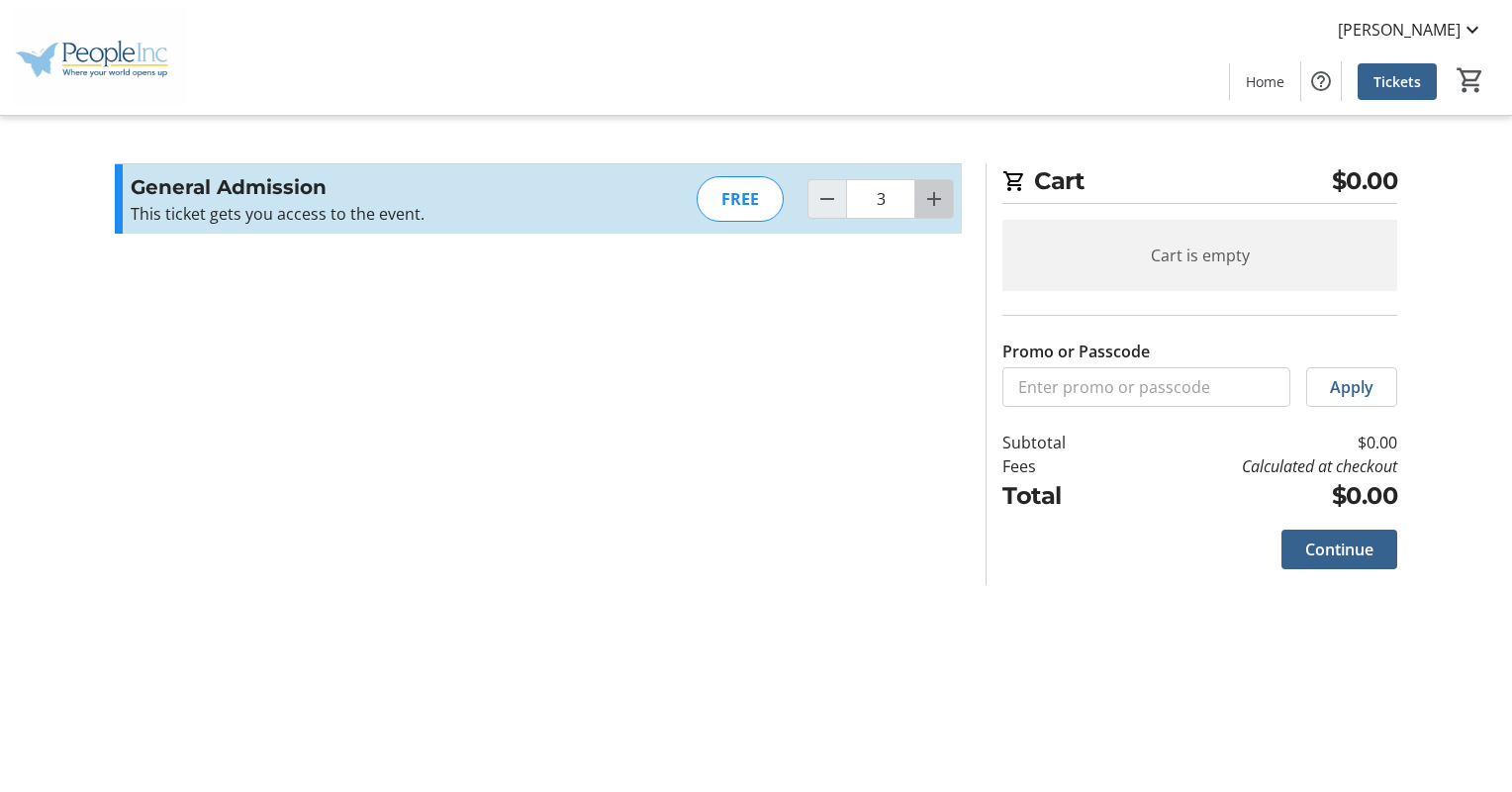 click 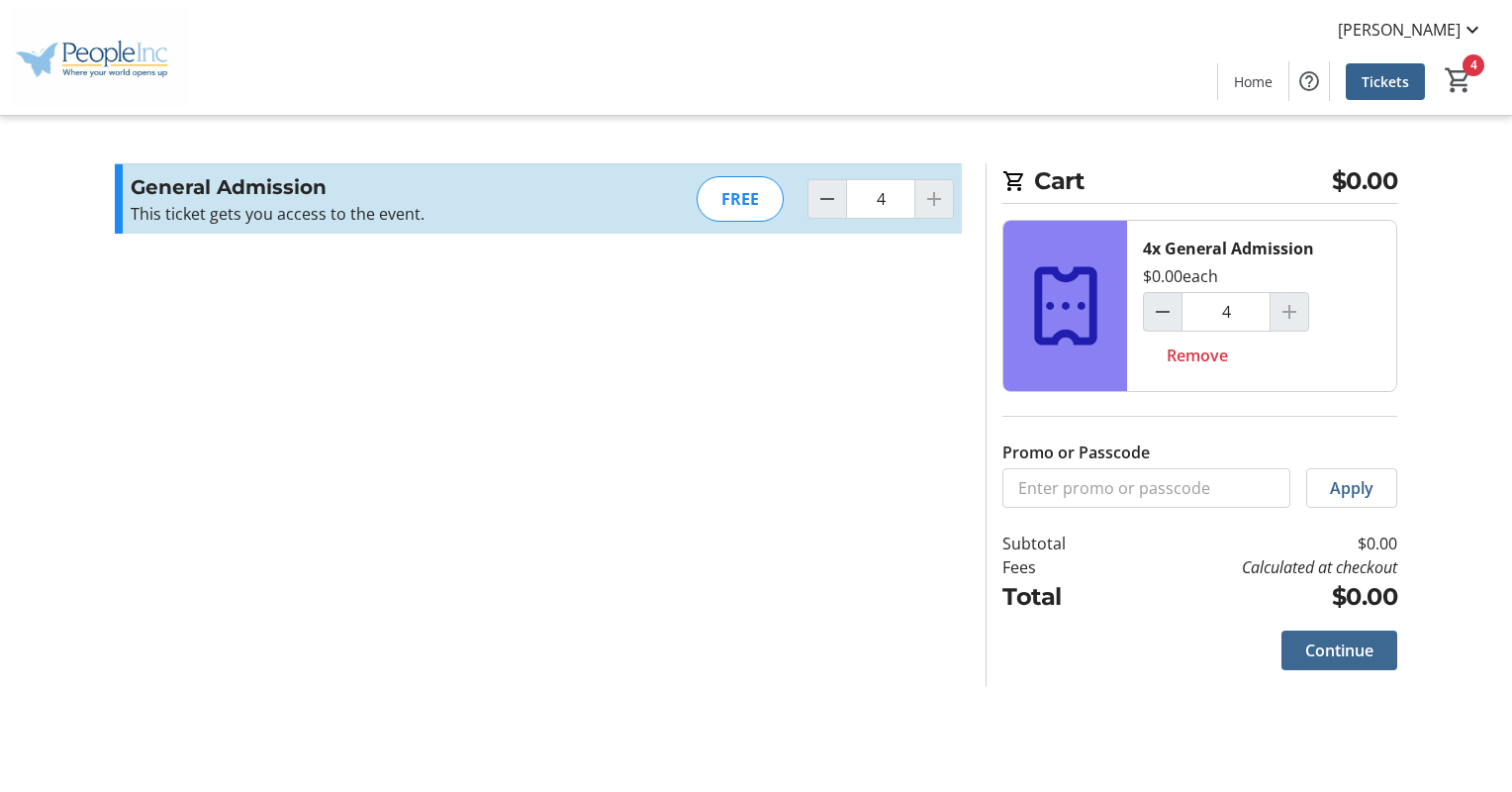 click on "Continue" 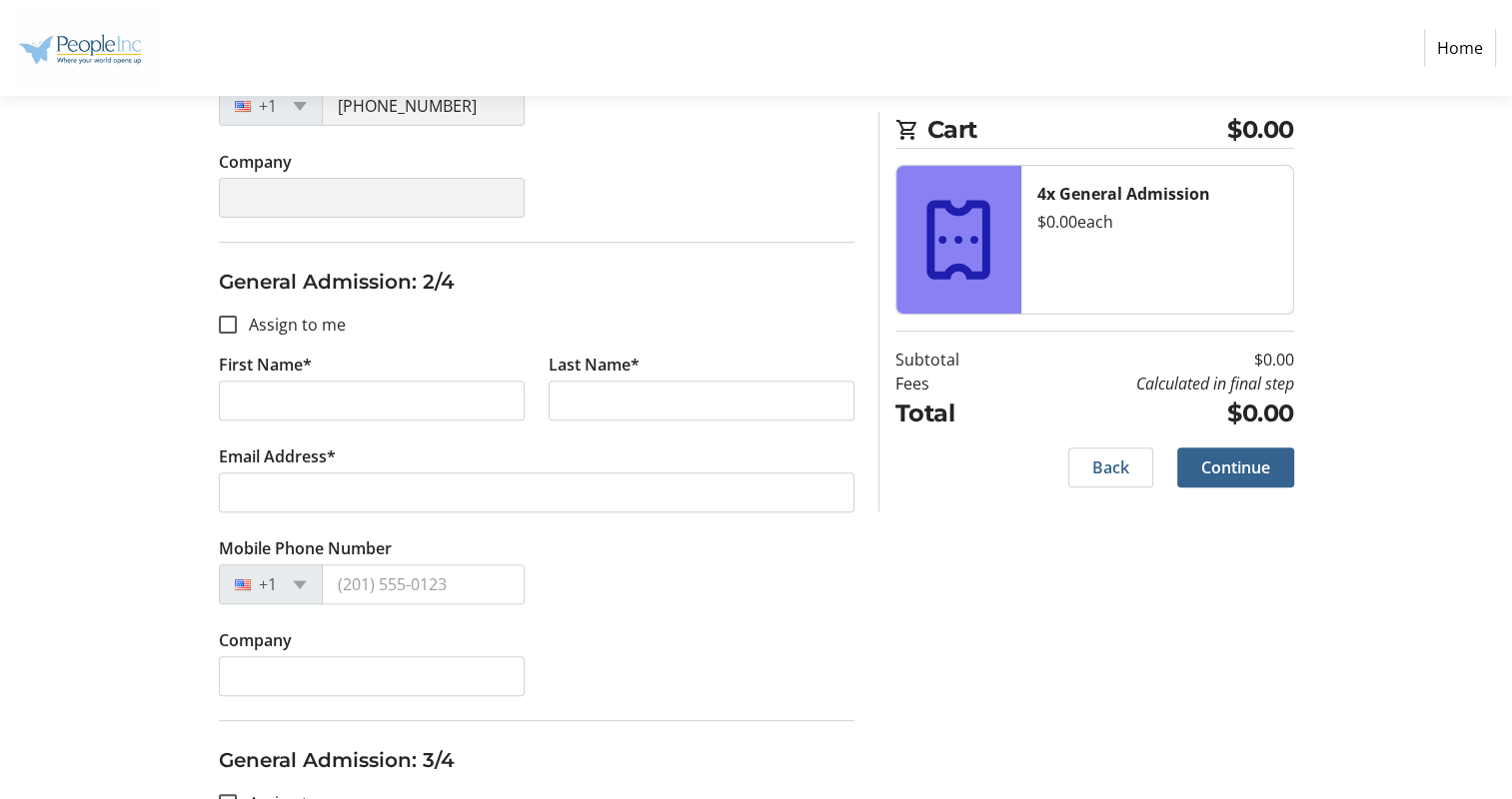 scroll, scrollTop: 599, scrollLeft: 0, axis: vertical 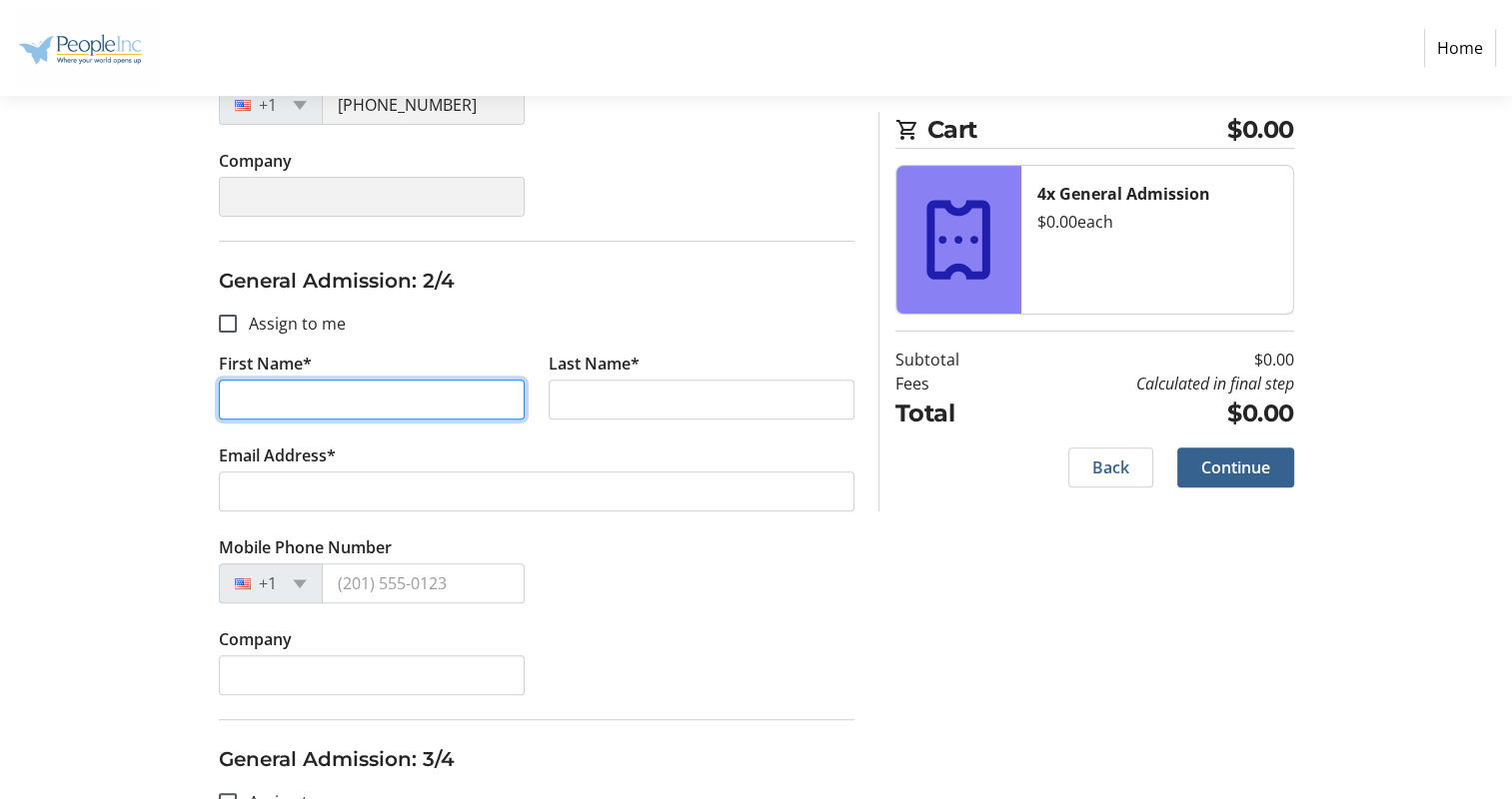 click on "First Name*" at bounding box center (372, 400) 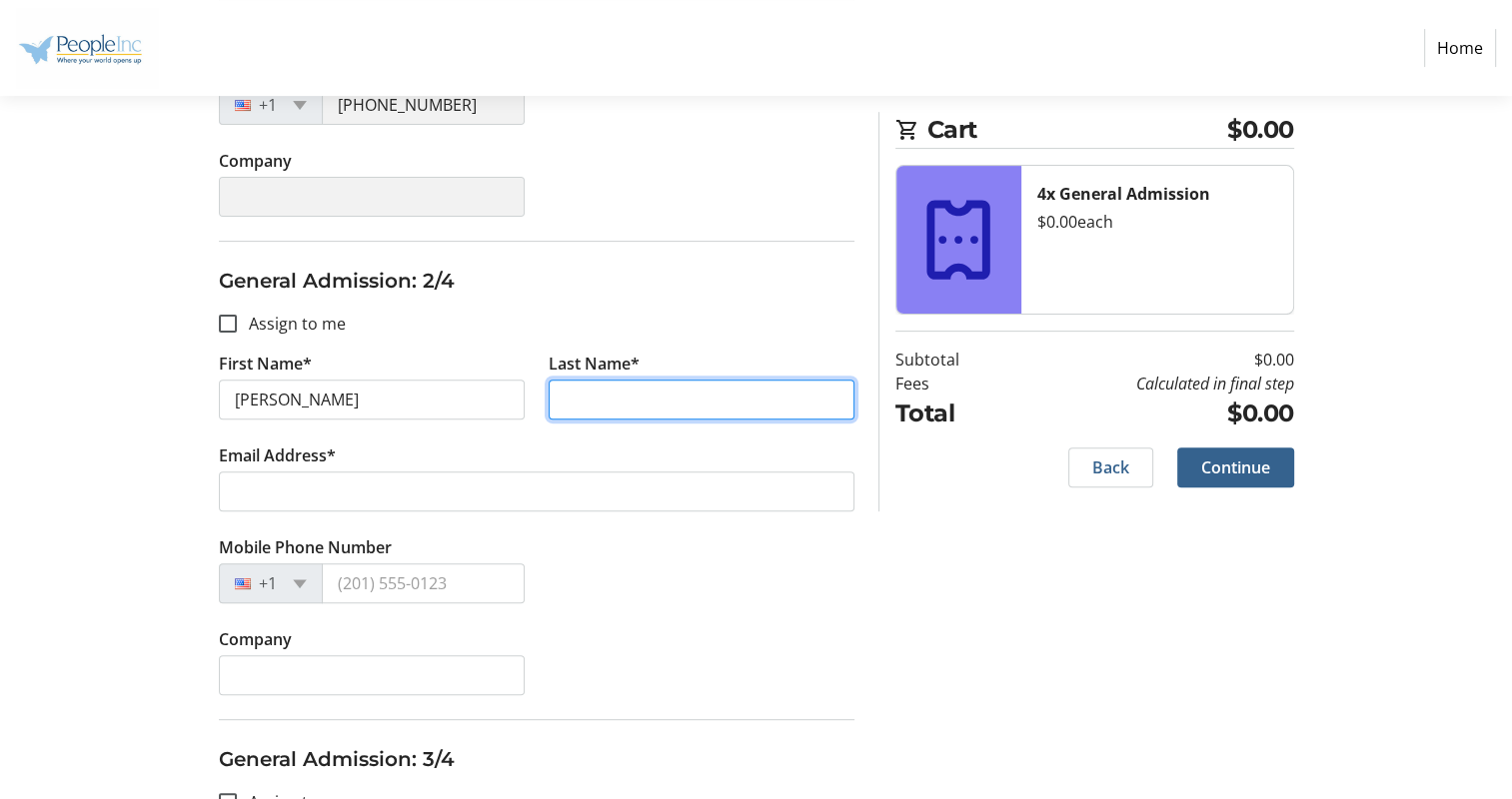 type on "Agosto" 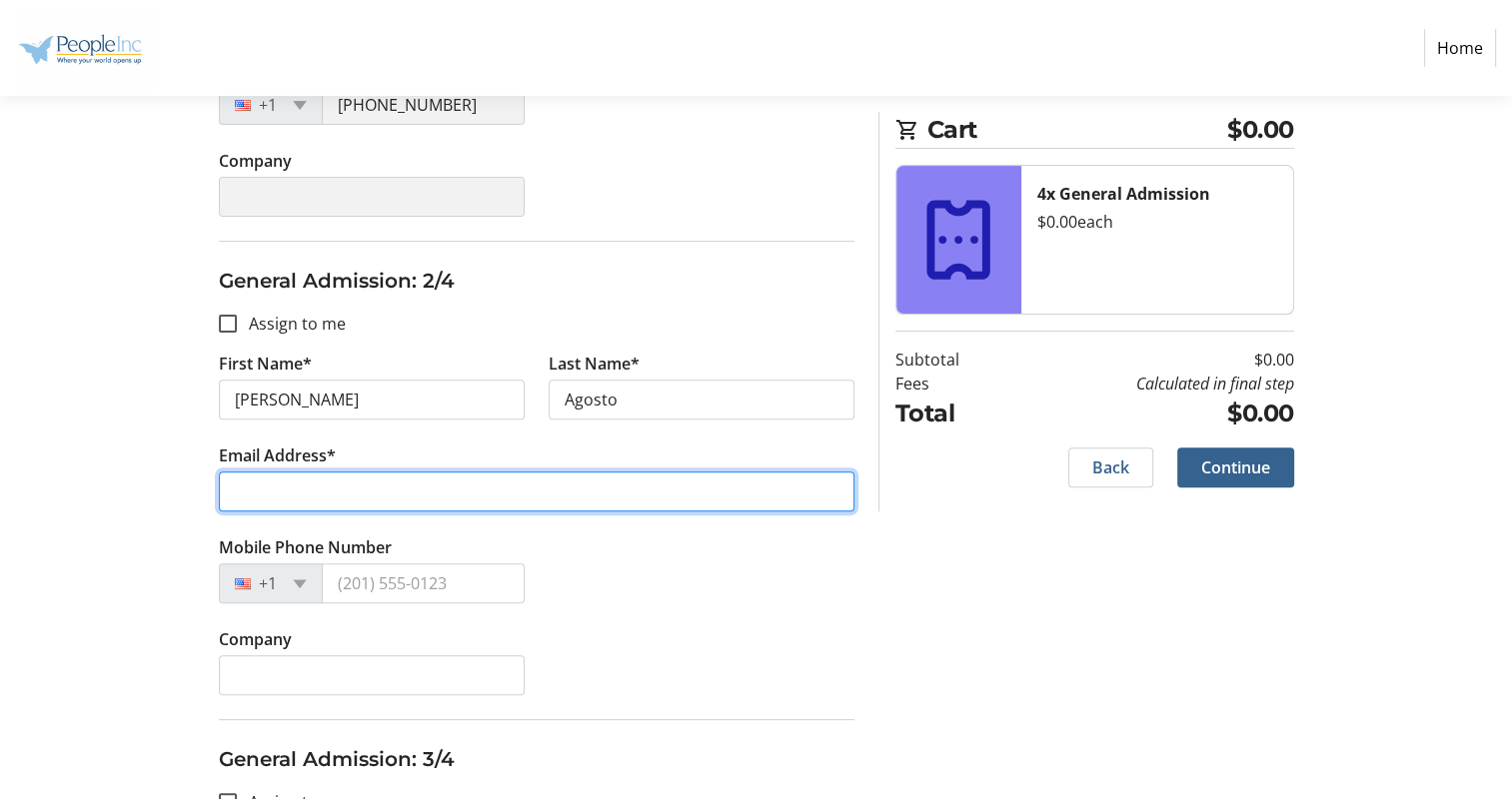 type on "[EMAIL_ADDRESS][DOMAIN_NAME]" 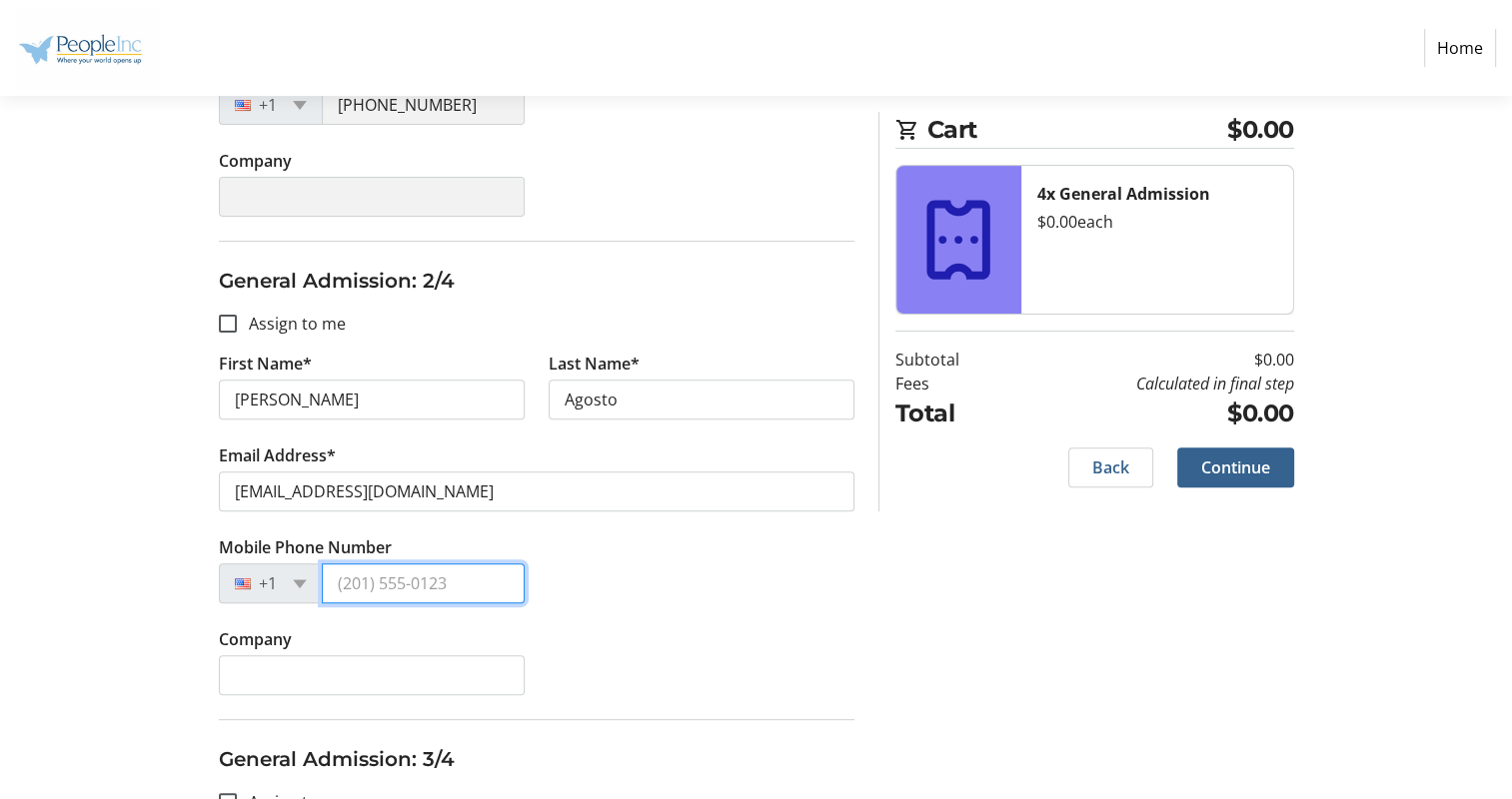 type on "[PHONE_NUMBER]" 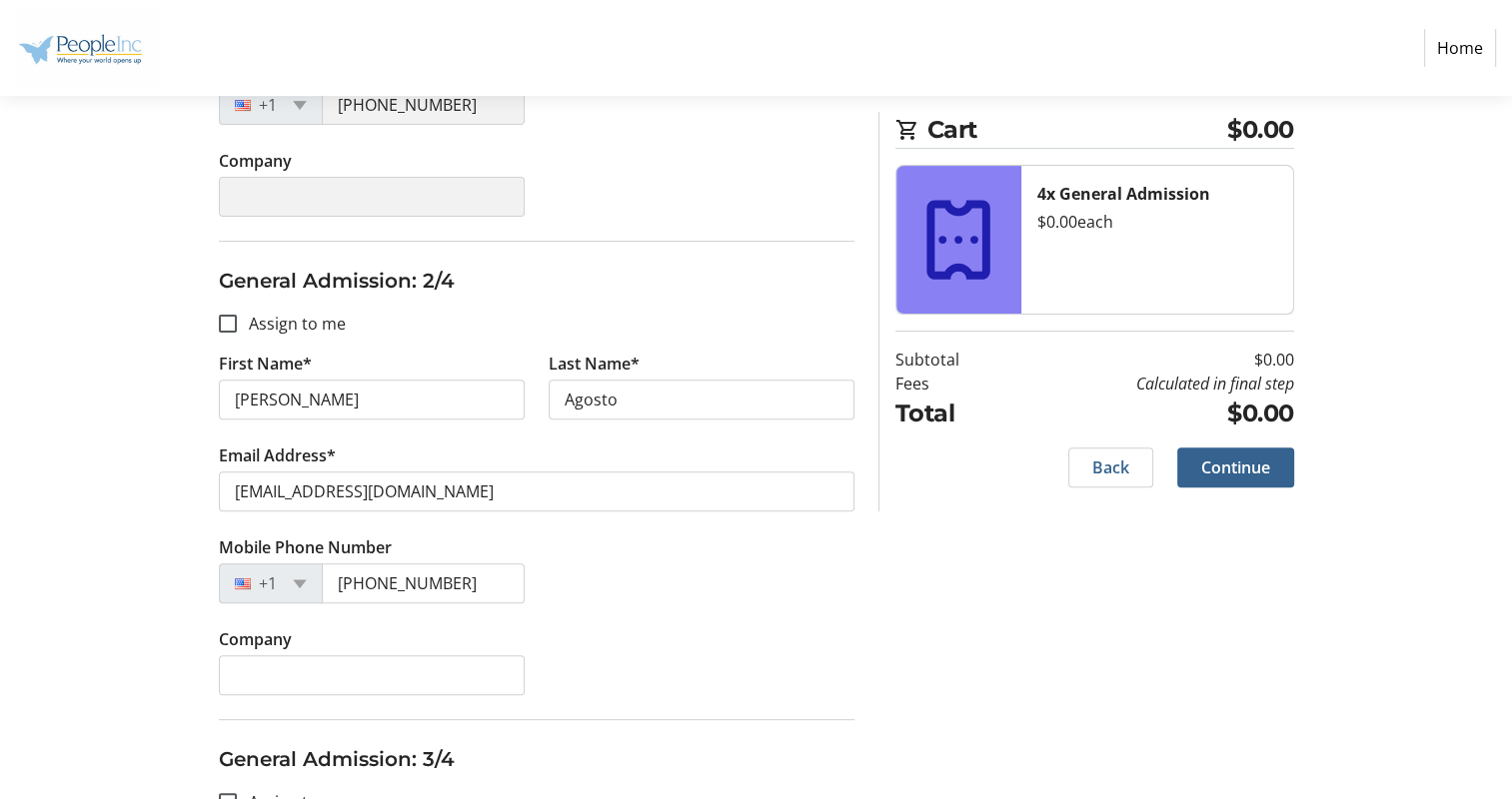 type on "[PERSON_NAME]" 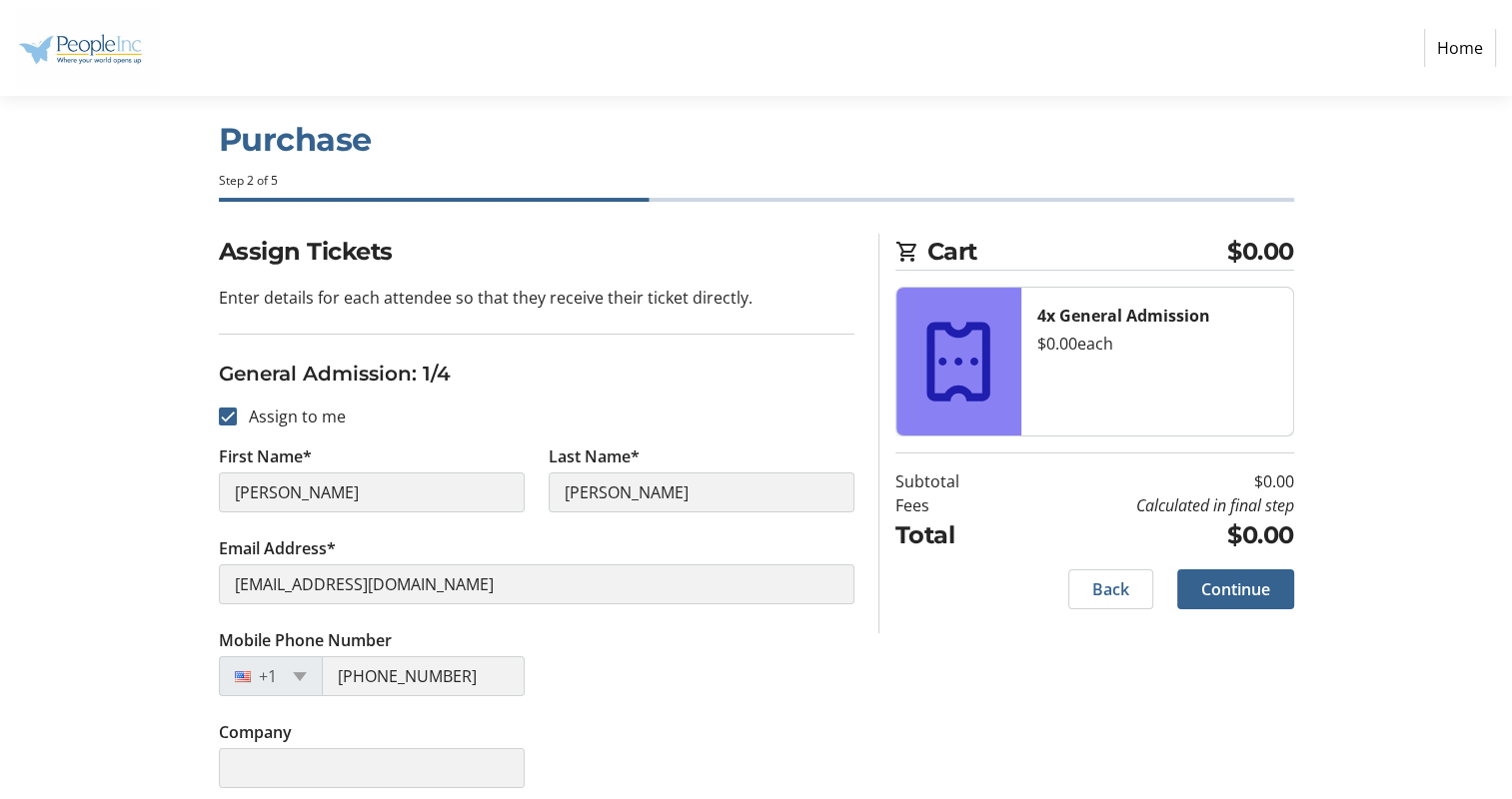 scroll, scrollTop: 0, scrollLeft: 0, axis: both 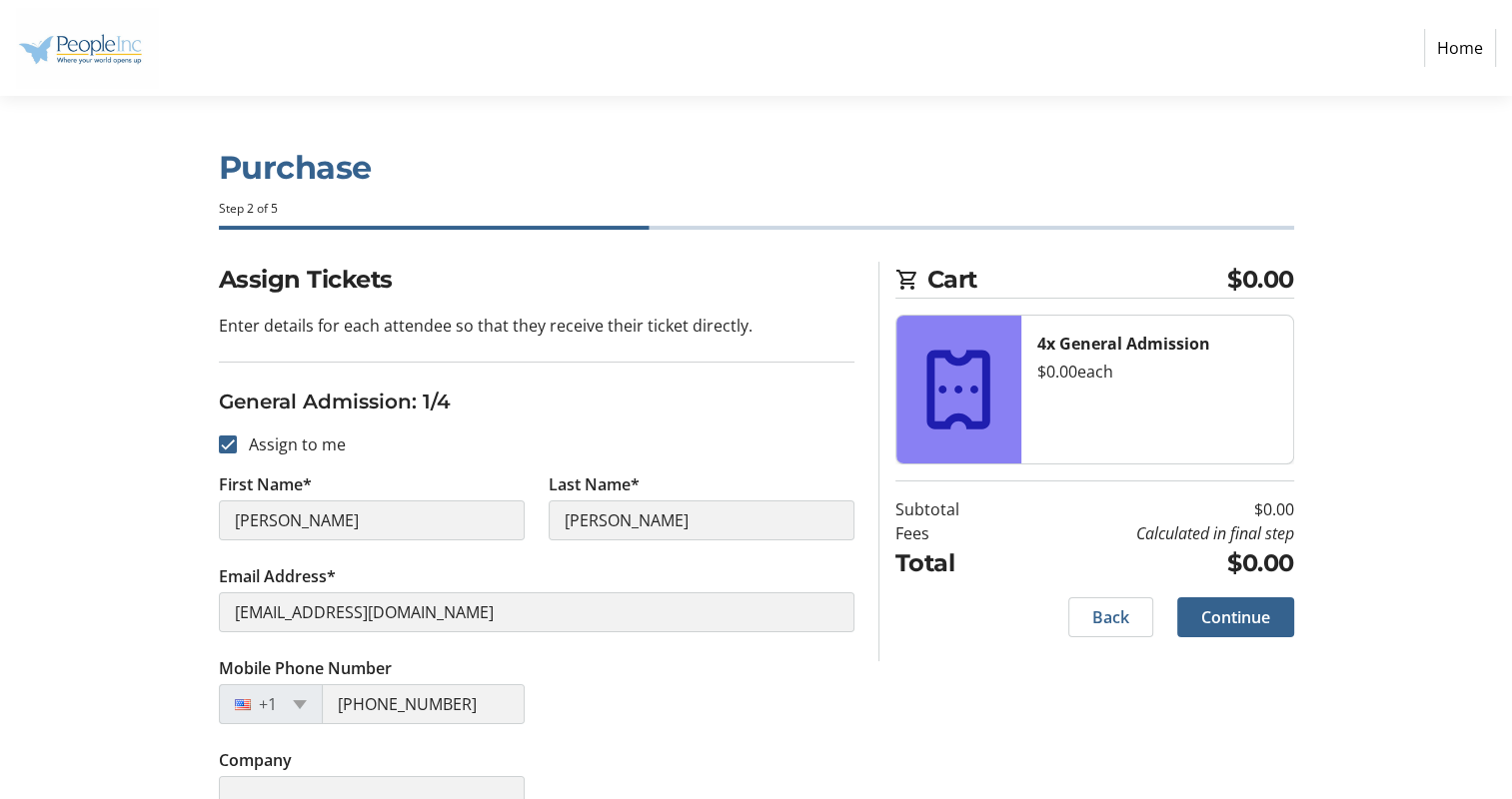 click on "Continue" 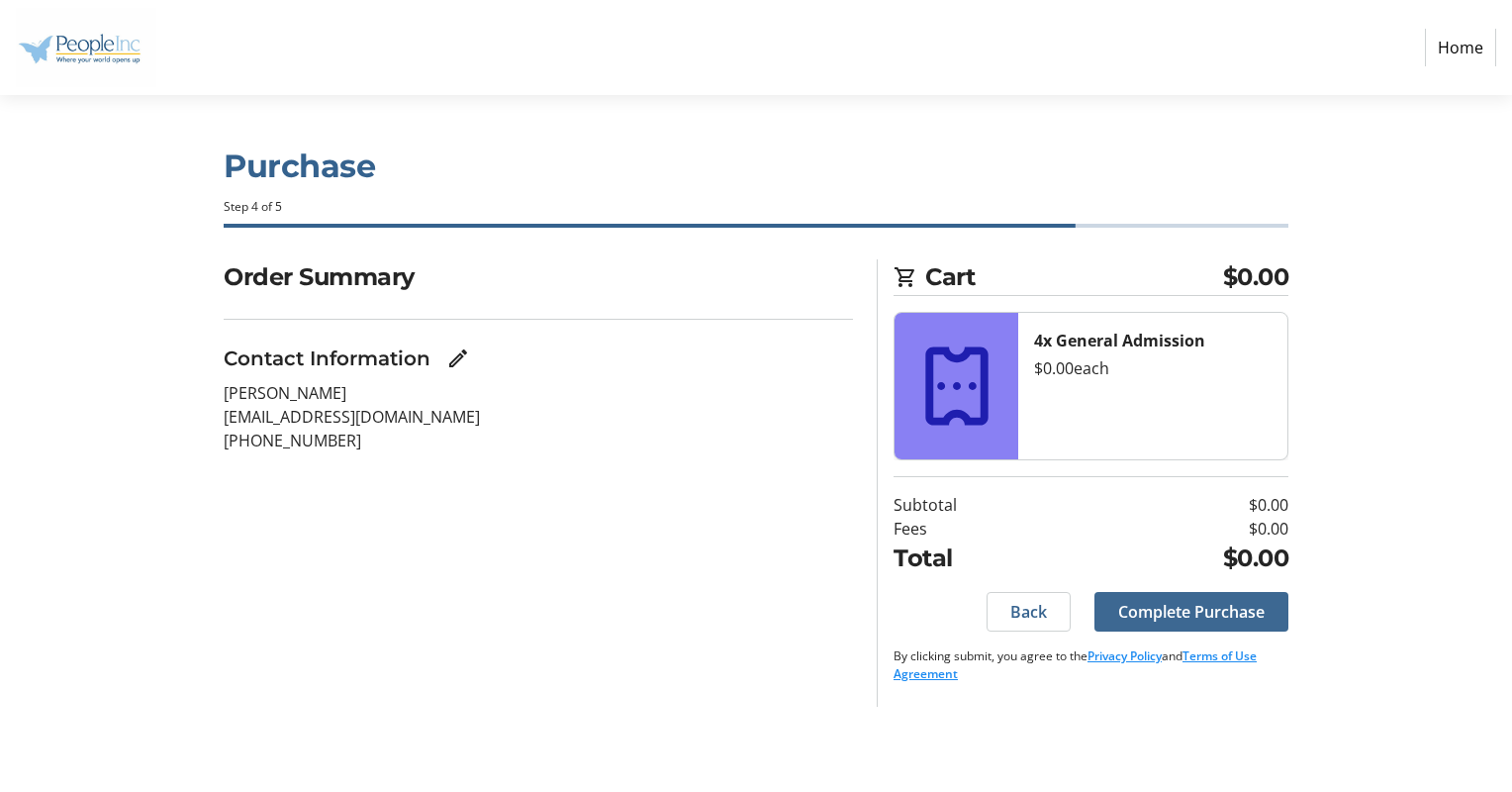 click 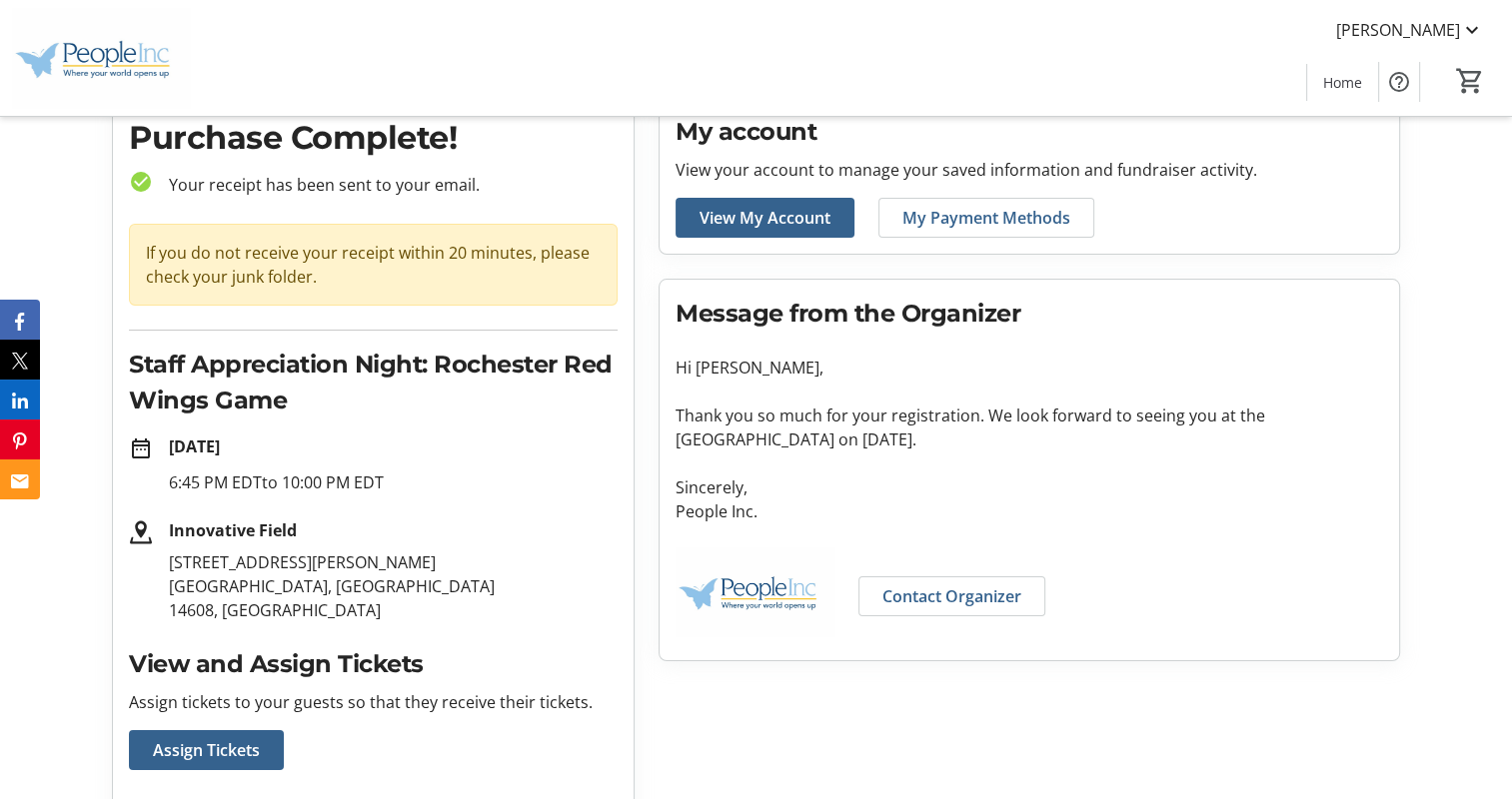 scroll, scrollTop: 6, scrollLeft: 0, axis: vertical 